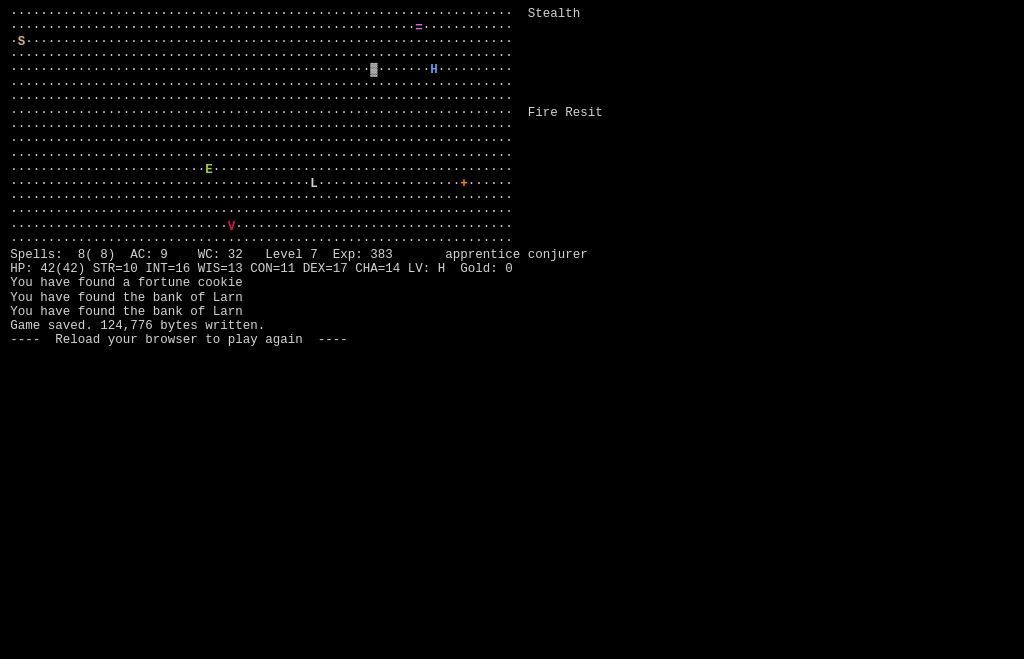 scroll, scrollTop: 0, scrollLeft: 3, axis: horizontal 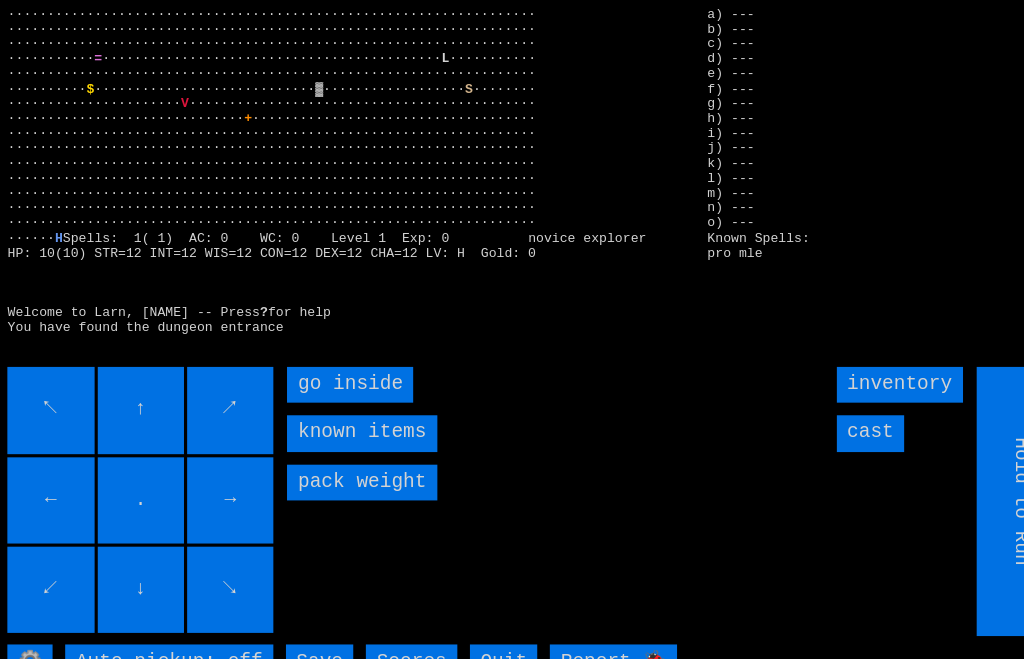 click on "go inside" at bounding box center (336, 366) 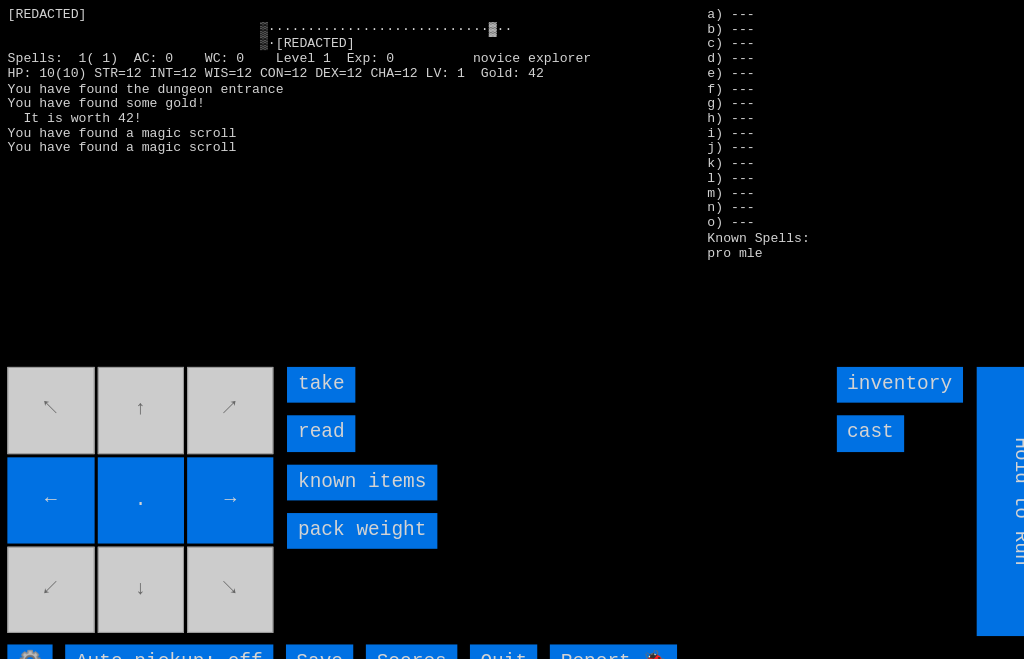 click on "read" at bounding box center [308, 412] 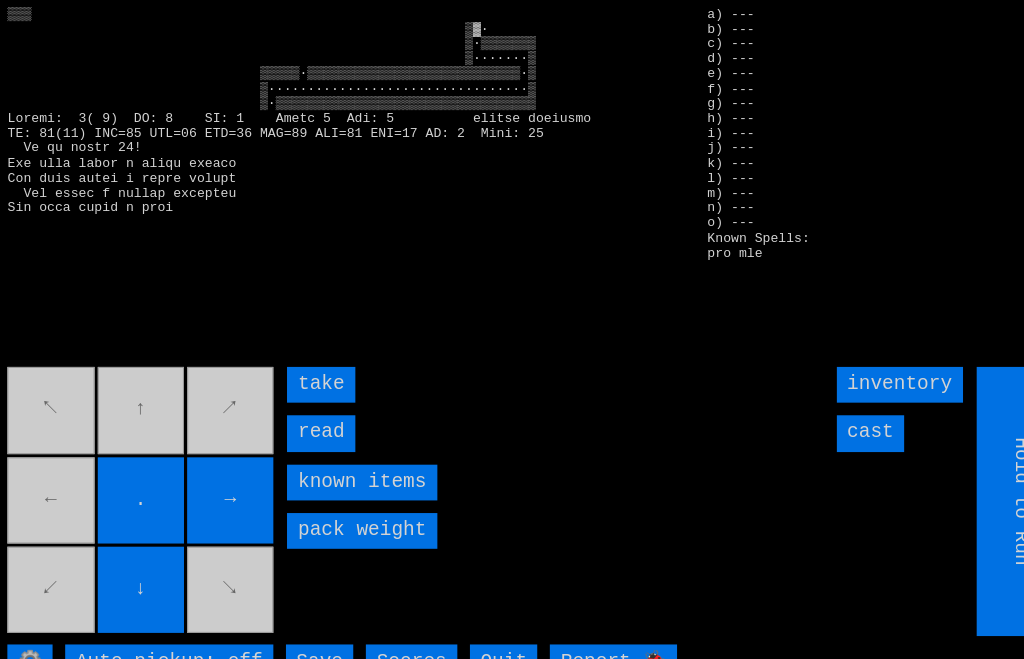 click on "read" at bounding box center [308, 412] 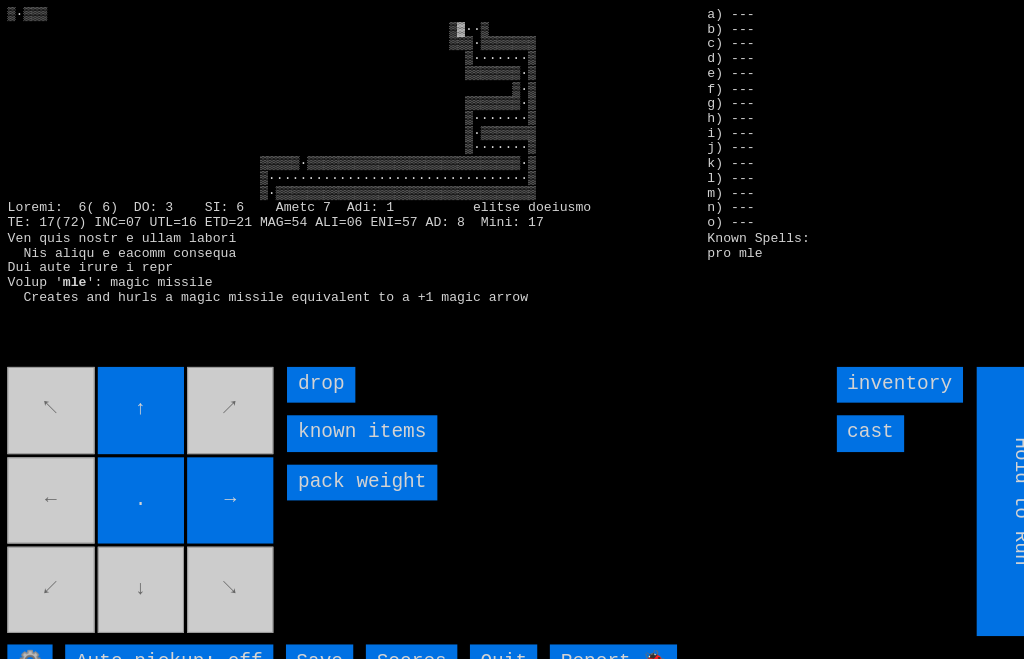 click on "↖ ↑ ↗ ← . → ↙ ↓ ↘" at bounding box center [138, 477] 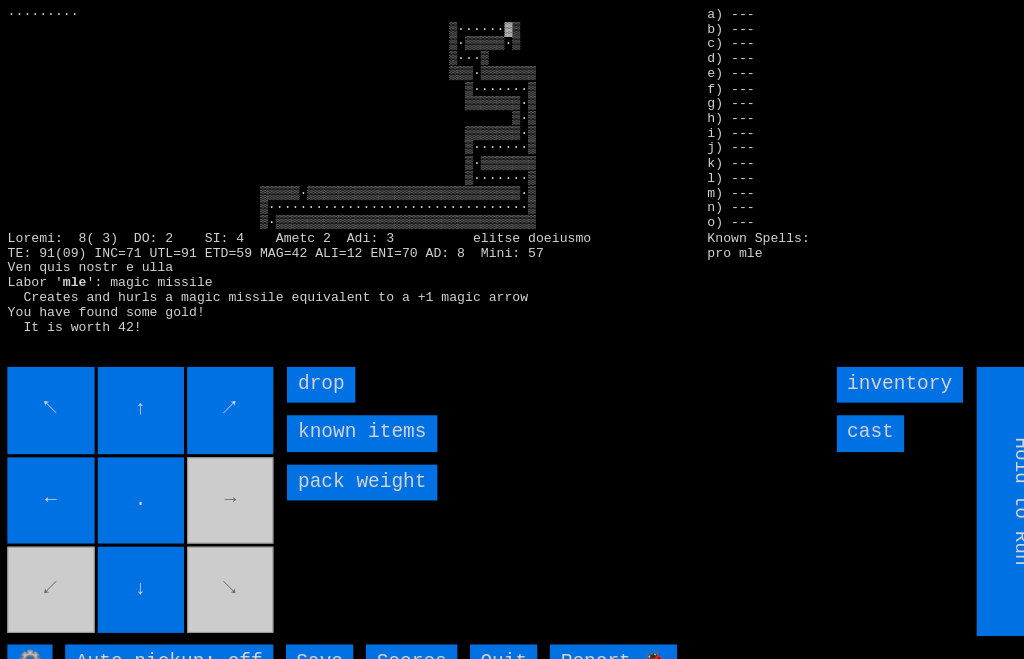 click on "↖ ↑ ↗ ← . → ↙ ↓ ↘" at bounding box center (138, 477) 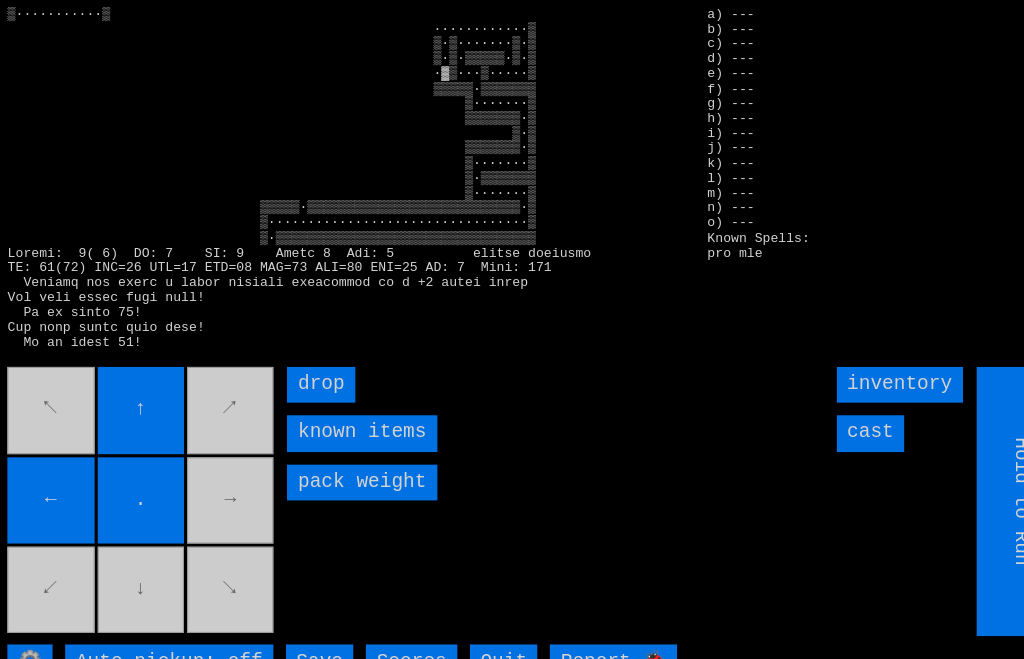 click on "↖ ↑ ↗ ← . → ↙ ↓ ↘" at bounding box center (138, 477) 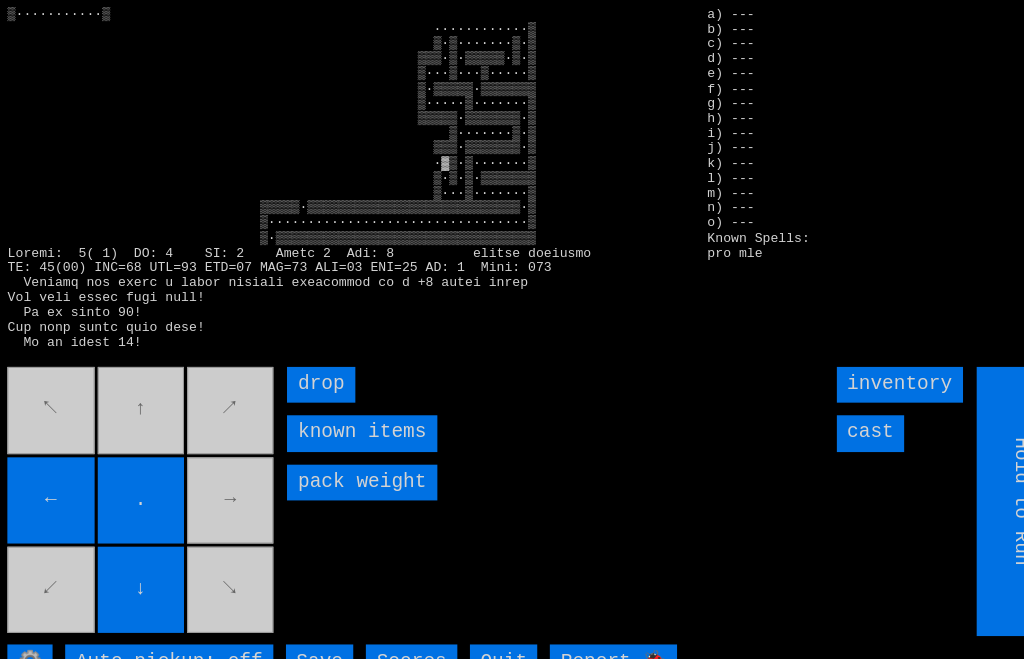 click on "↖ ↑ ↗ ← . → ↙ ↓ ↘" at bounding box center [138, 477] 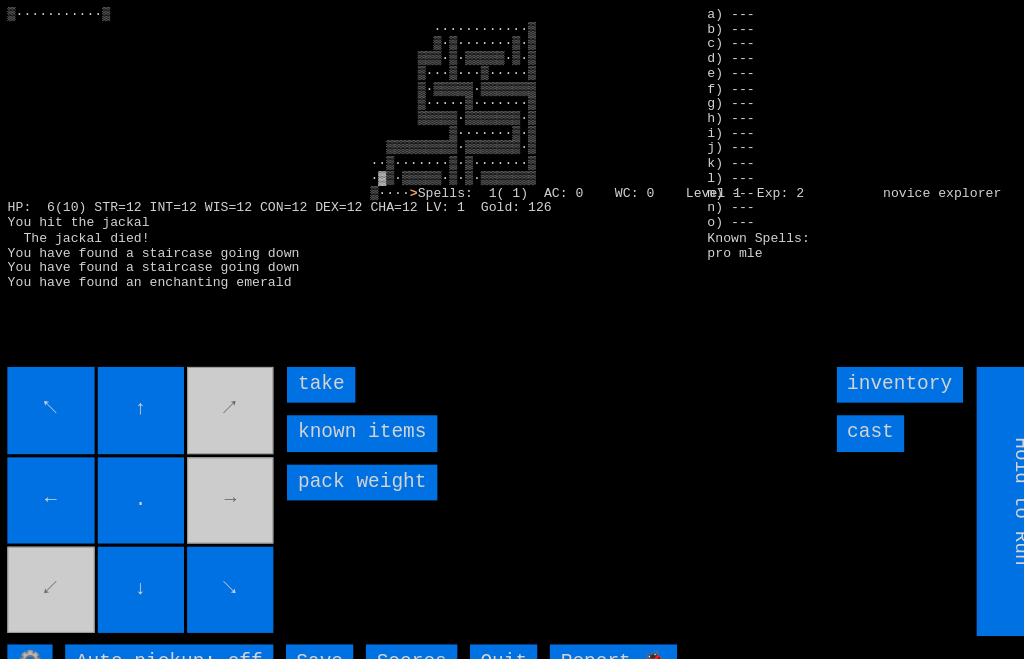 click on "take" at bounding box center (308, 366) 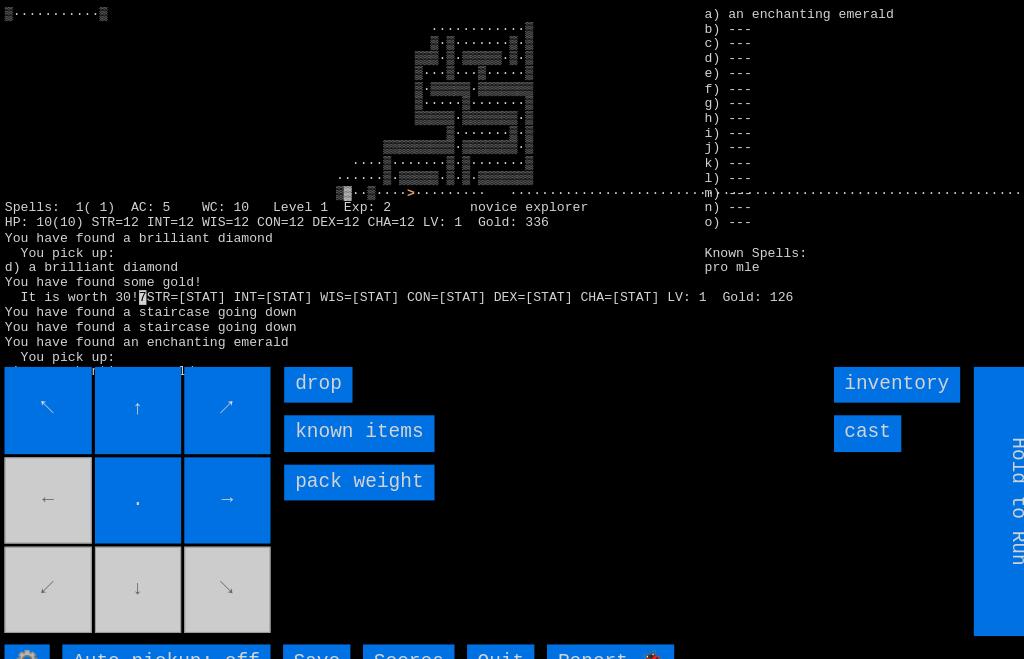 click on "↖ ↑ ↗ ← . → ↙ ↓ ↘" at bounding box center [135, 477] 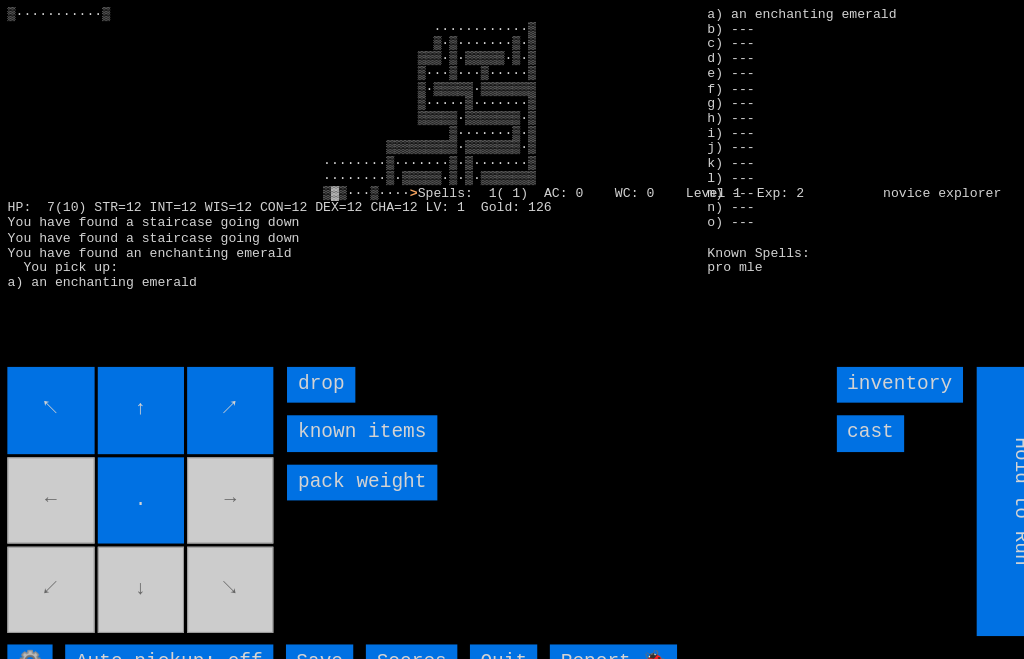 click on "↖ ↑ ↗ ← . → ↙ ↓ ↘" at bounding box center [138, 477] 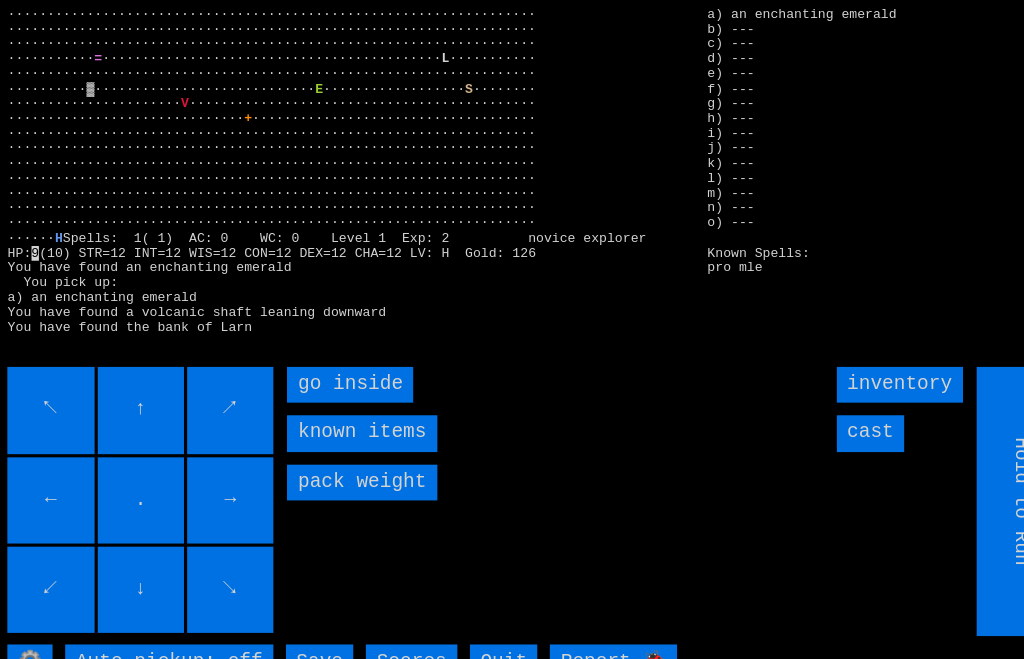 click on "go inside" at bounding box center (336, 366) 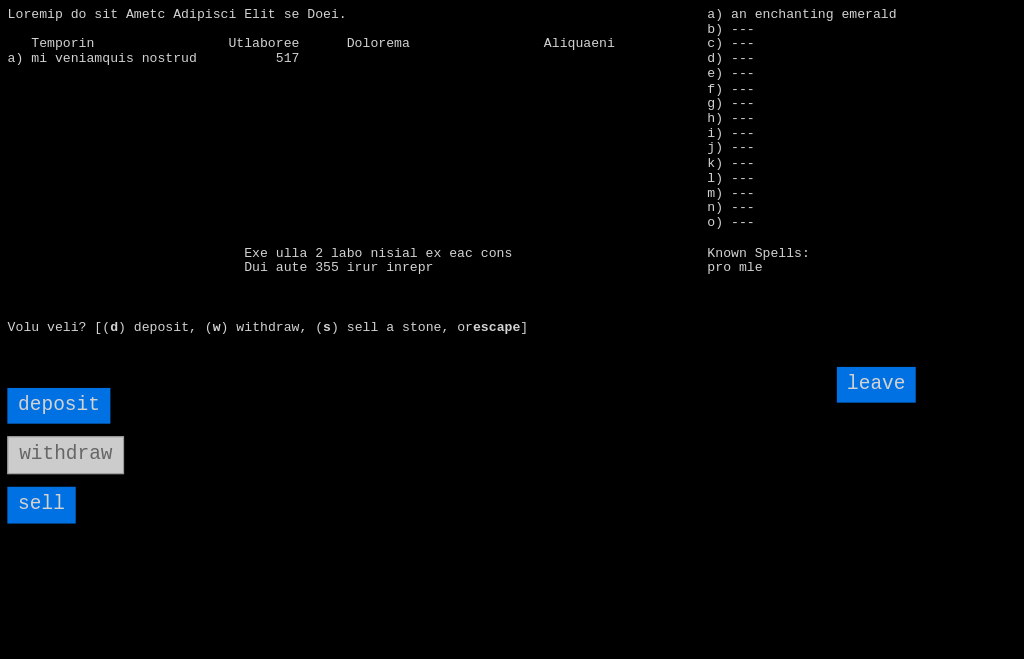 click on "sell" at bounding box center (42, 480) 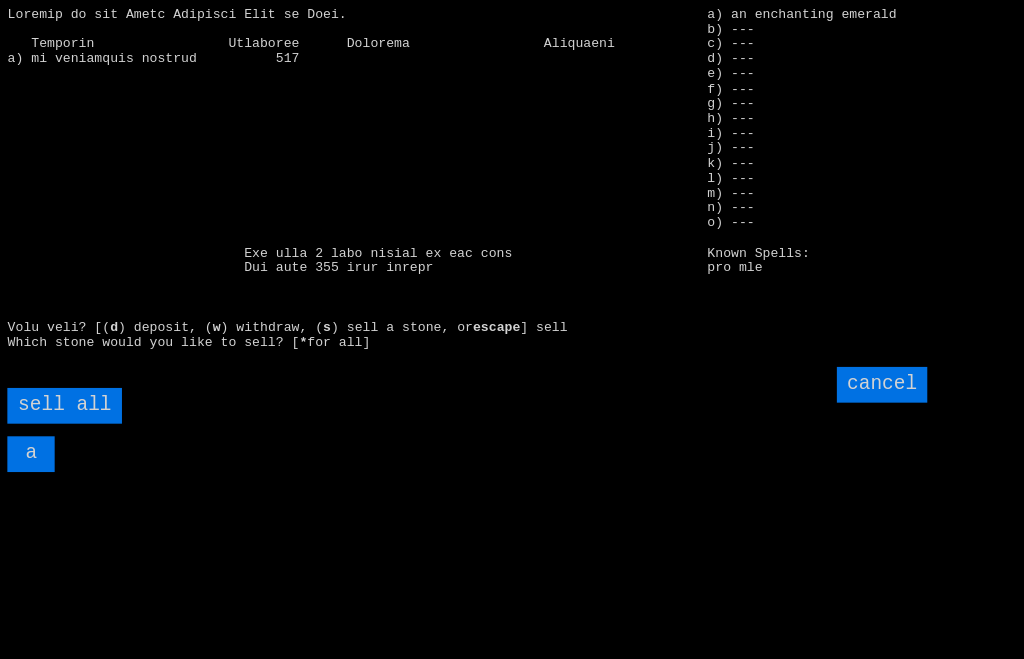 click on "sell all" at bounding box center [64, 386] 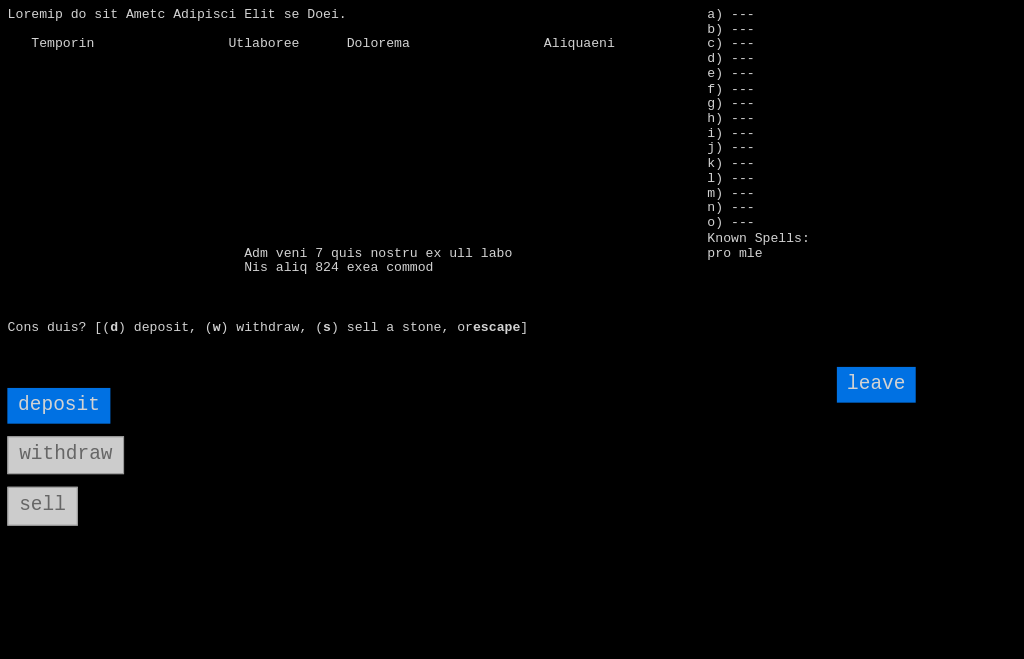 click on "leave" at bounding box center [837, 366] 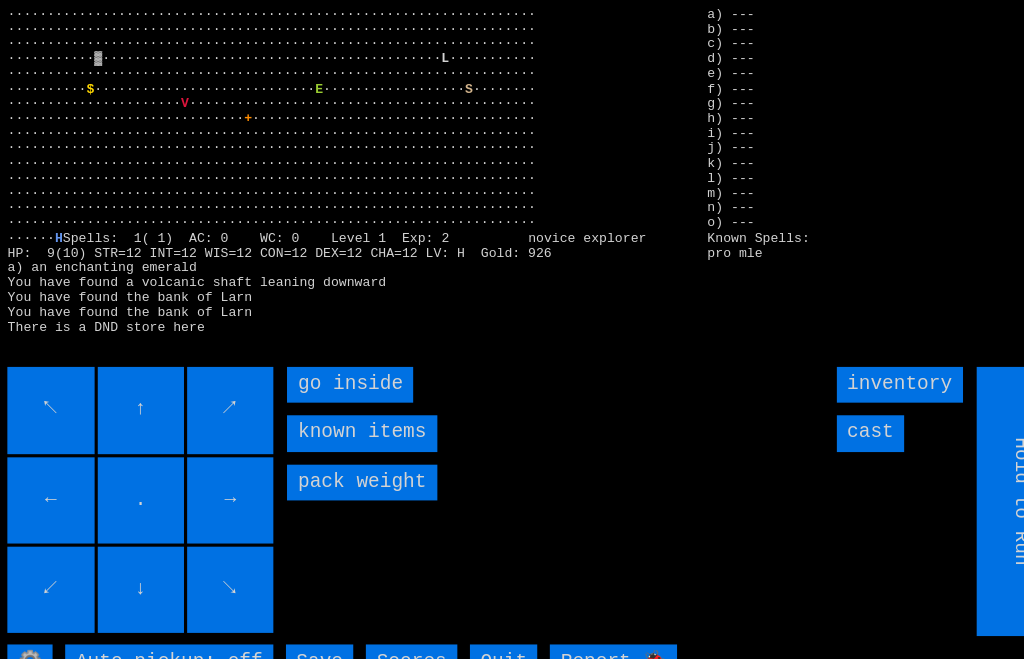 click on "go inside" at bounding box center (336, 366) 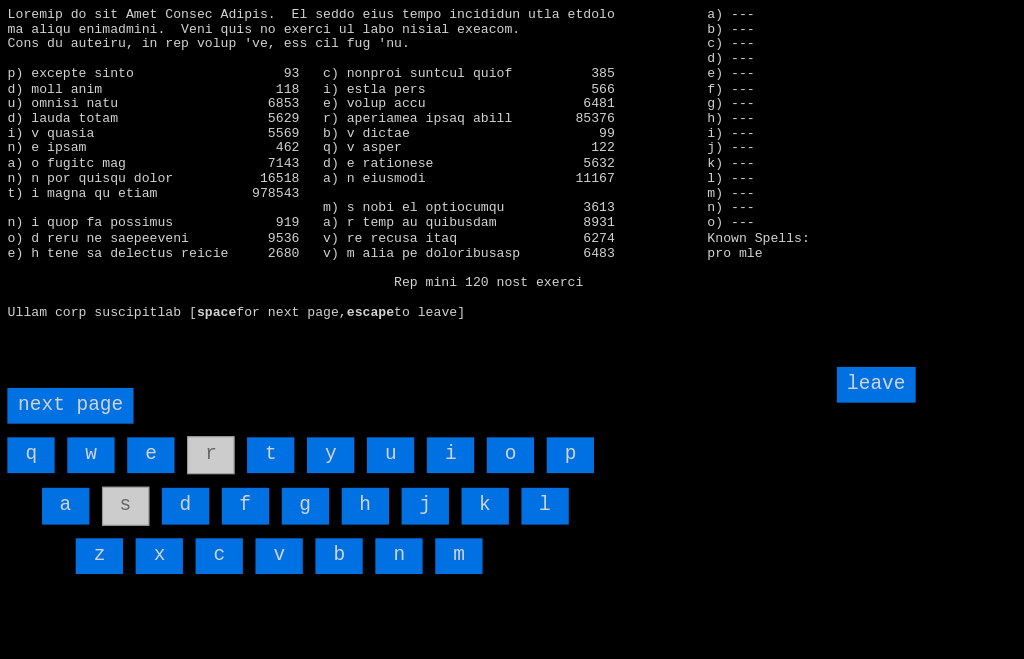click on "c" at bounding box center (211, 529) 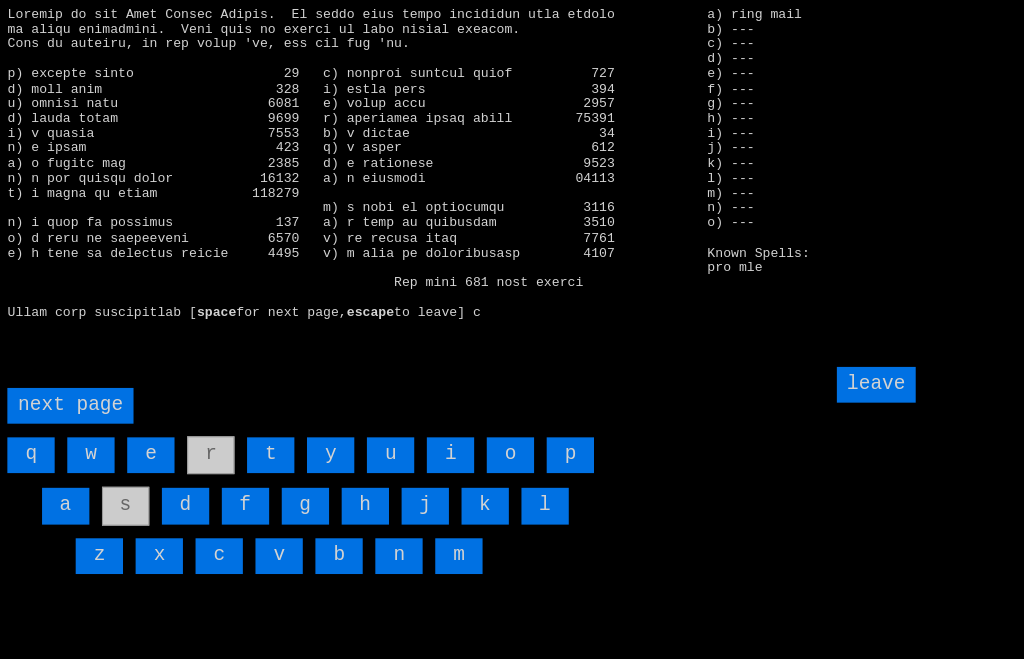 click on "k" at bounding box center (464, 481) 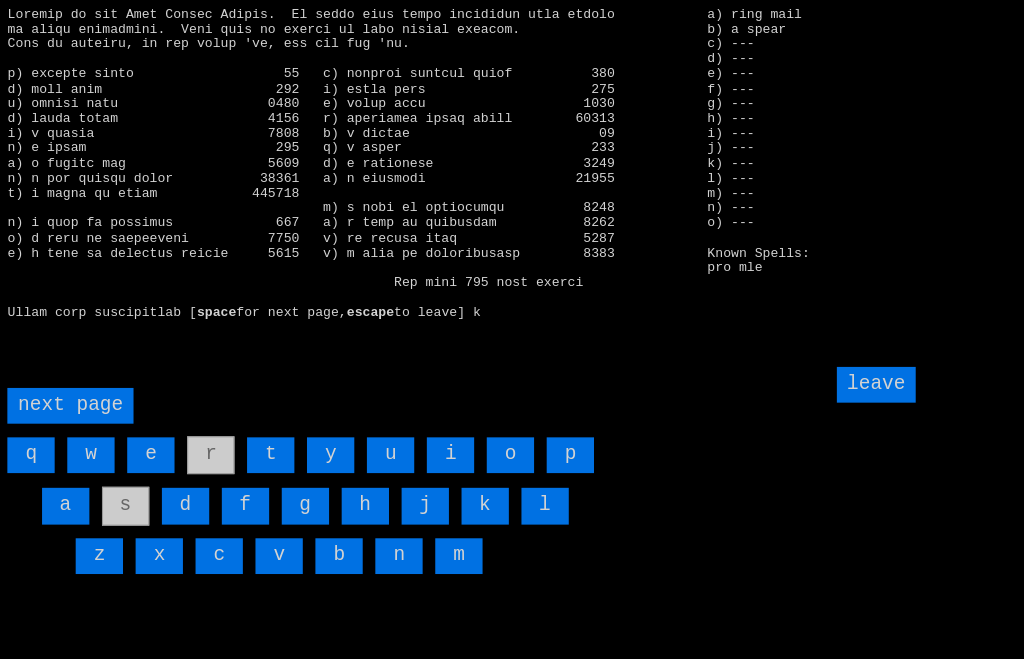click on "a" at bounding box center [65, 481] 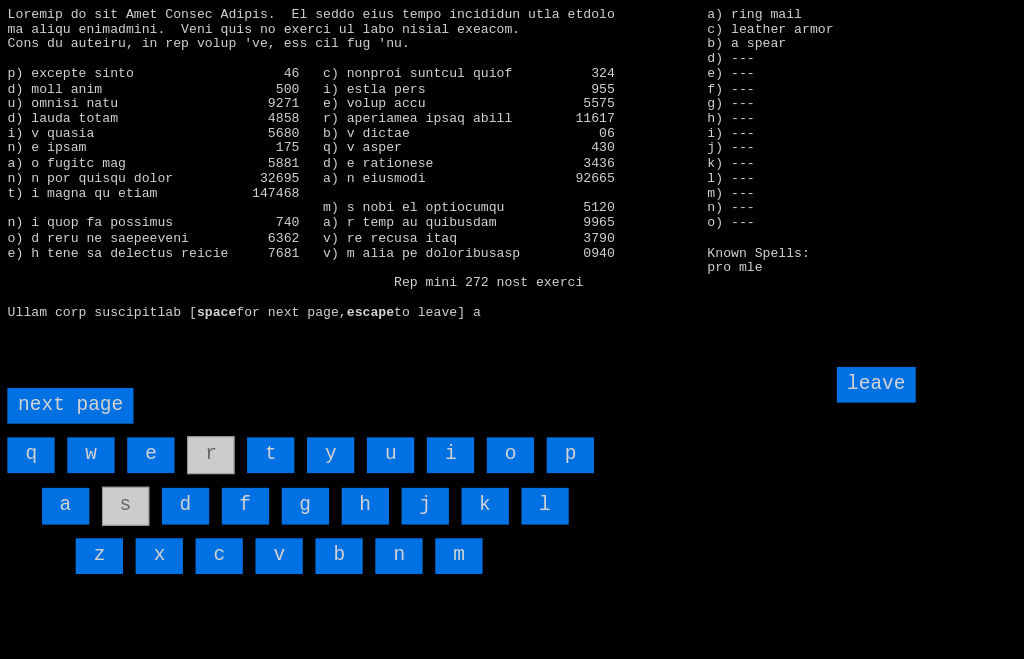 click on "leave" at bounding box center [837, 366] 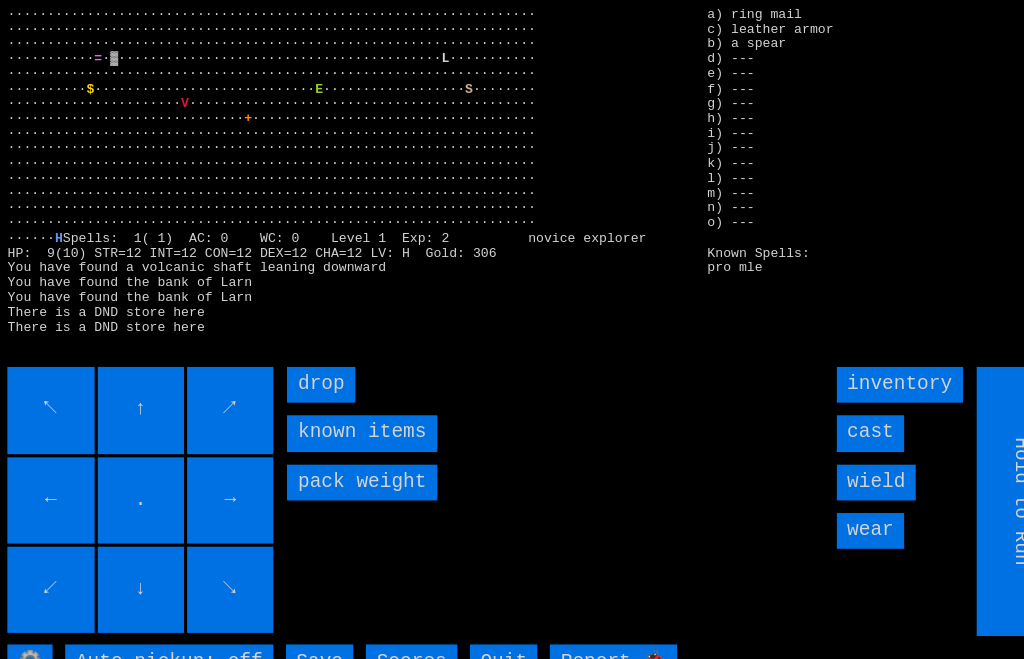 click on "wear" at bounding box center [831, 505] 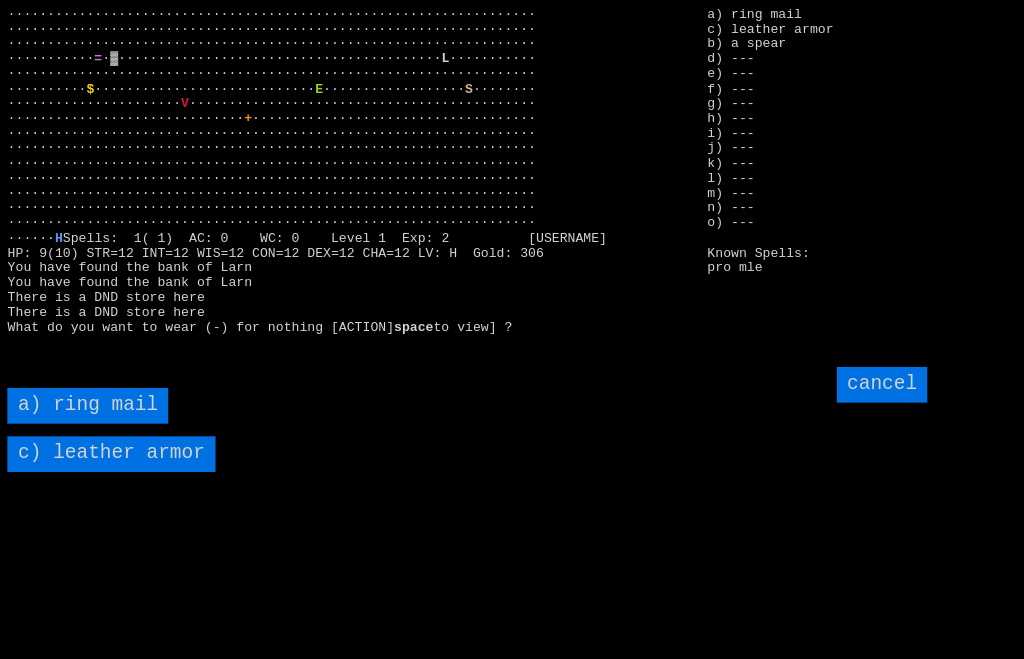 click on "a) ring mail" at bounding box center [86, 386] 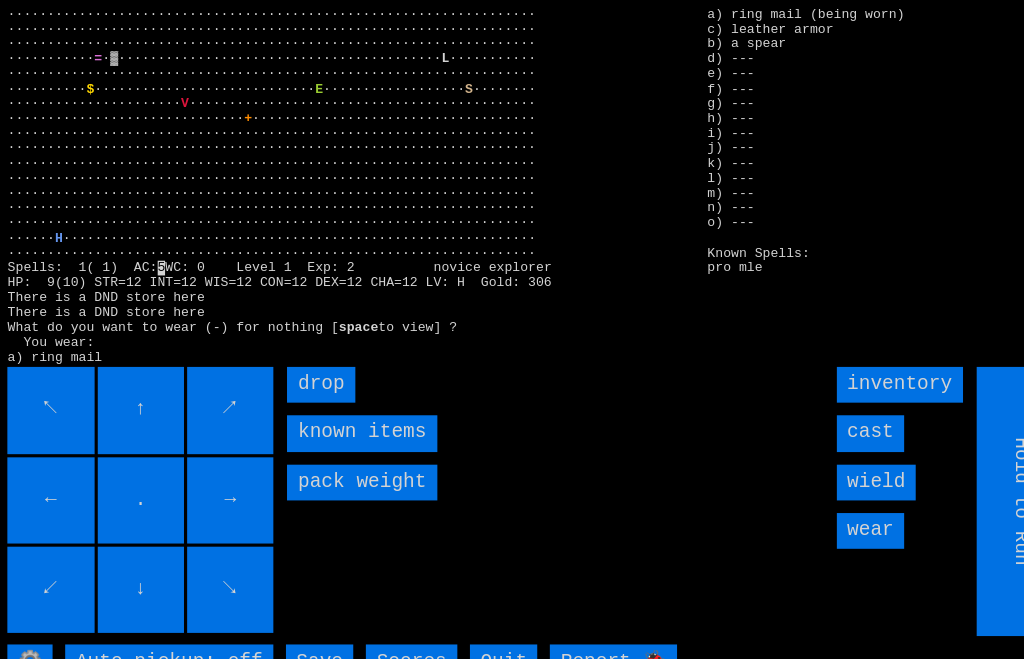 click on "wield" at bounding box center (837, 459) 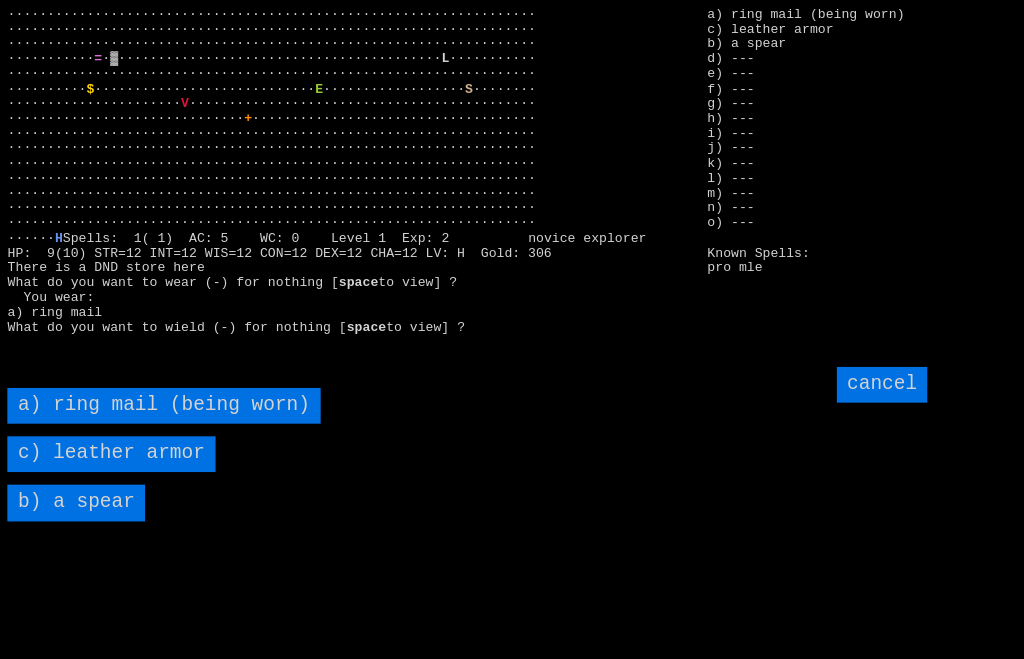 click on "b) a spear" at bounding box center [75, 478] 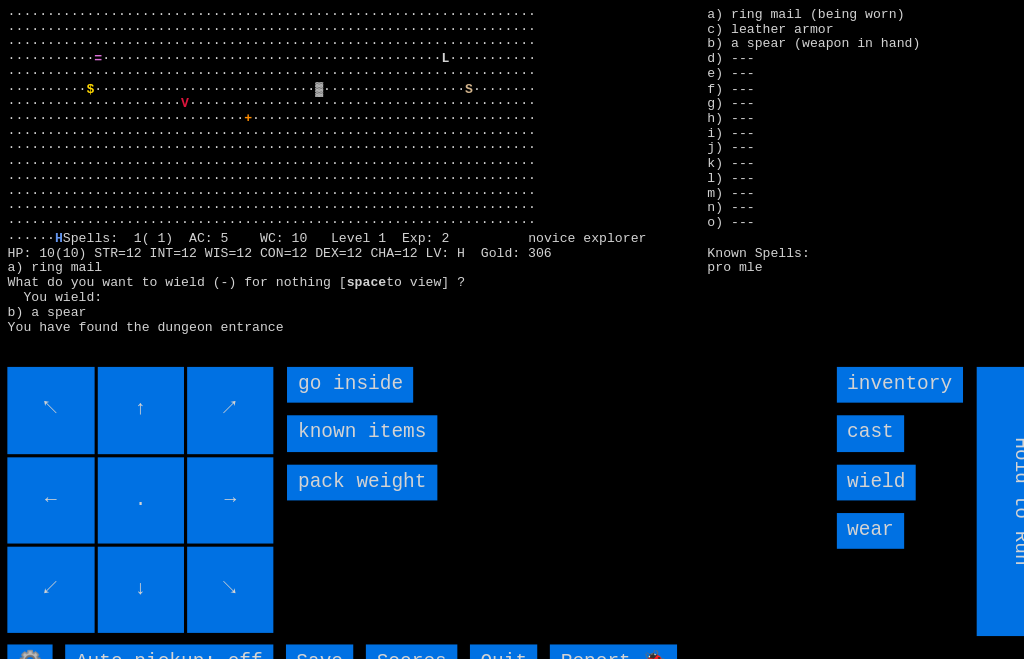click on "go inside" at bounding box center (336, 366) 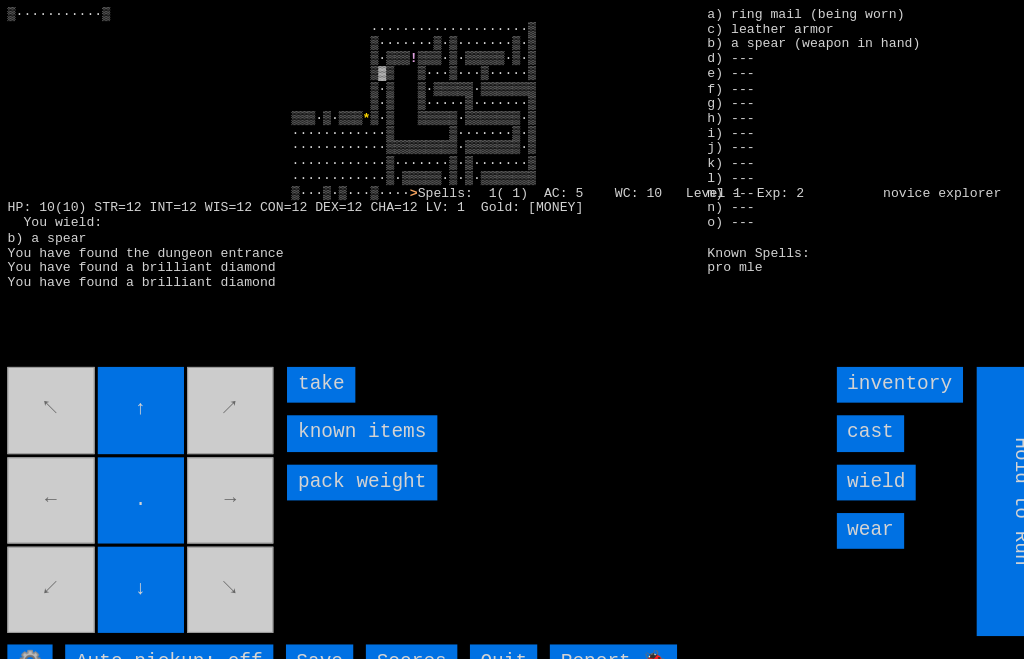 click on "take" at bounding box center [308, 366] 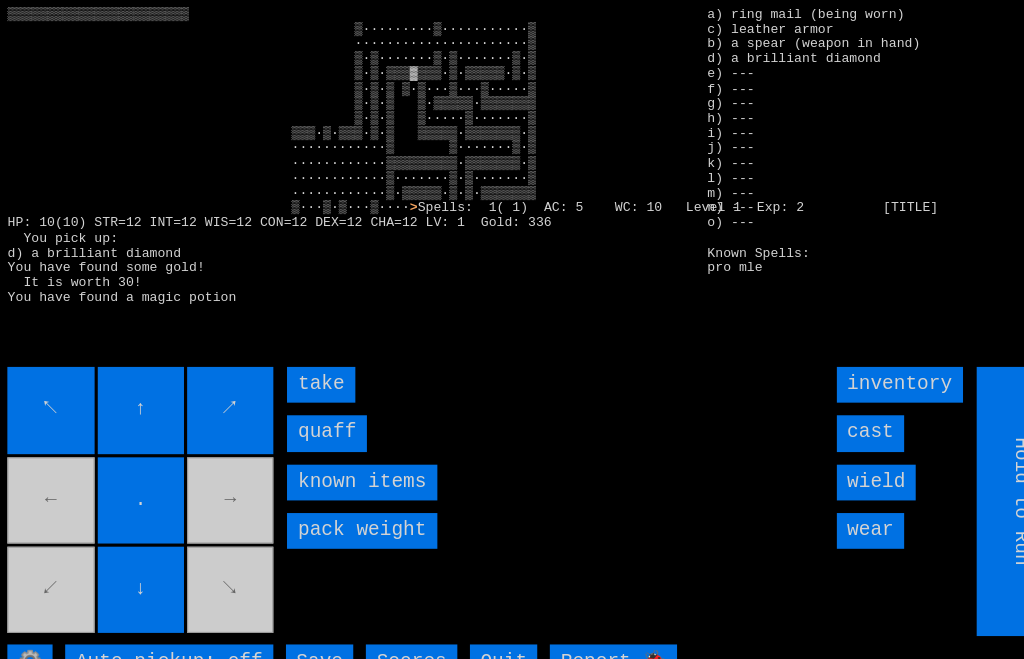 click on "quaff" at bounding box center (314, 412) 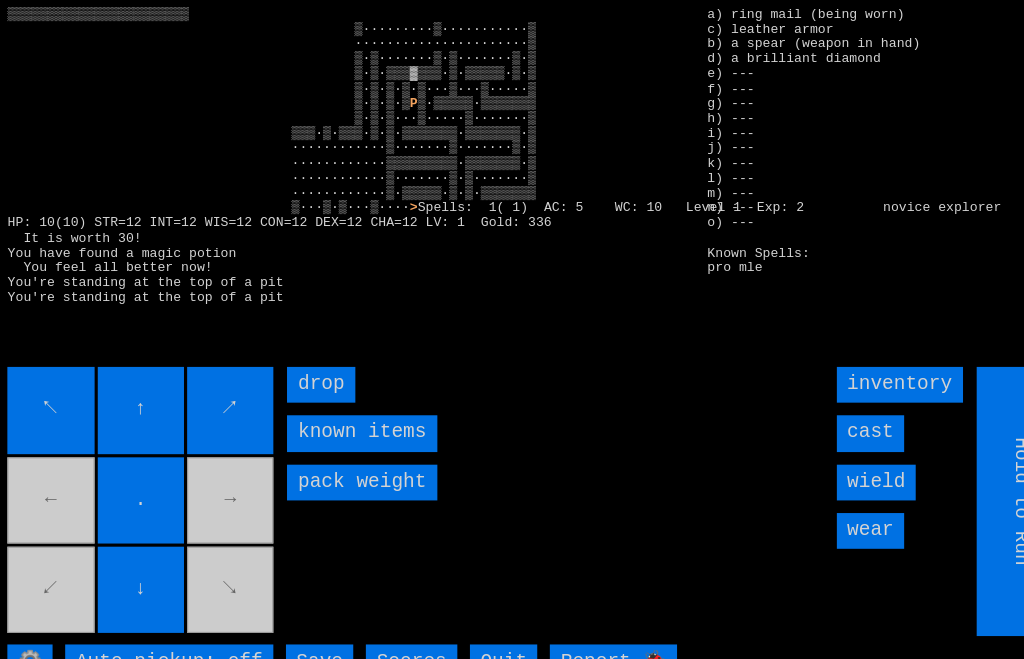 click on "↑" at bounding box center (137, 390) 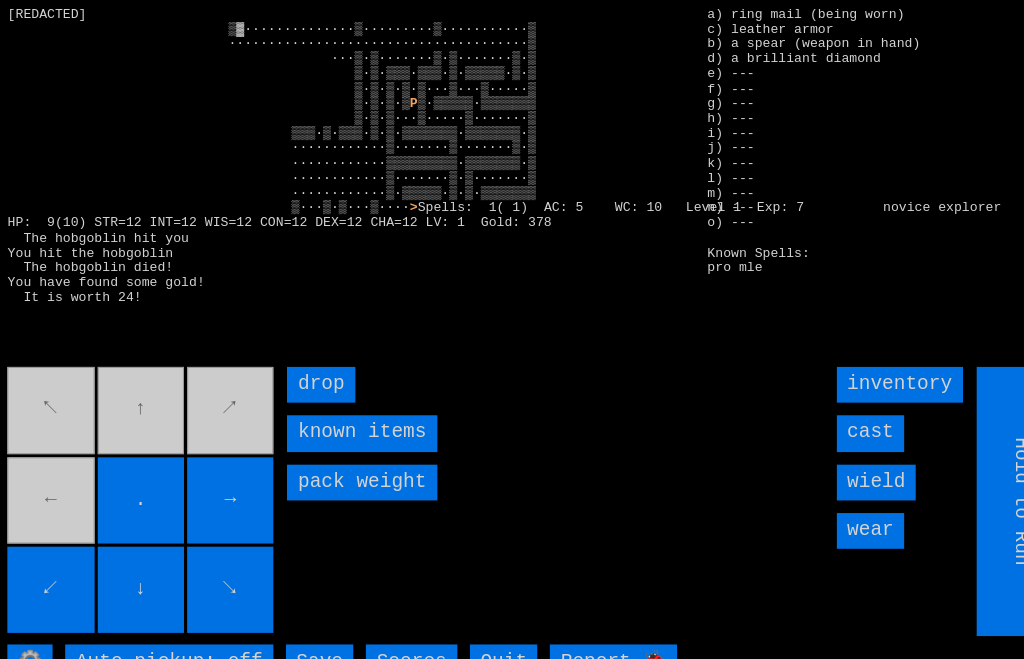 click on "↖ ↑ ↗ ← . → ↙ ↓ ↘" at bounding box center [138, 477] 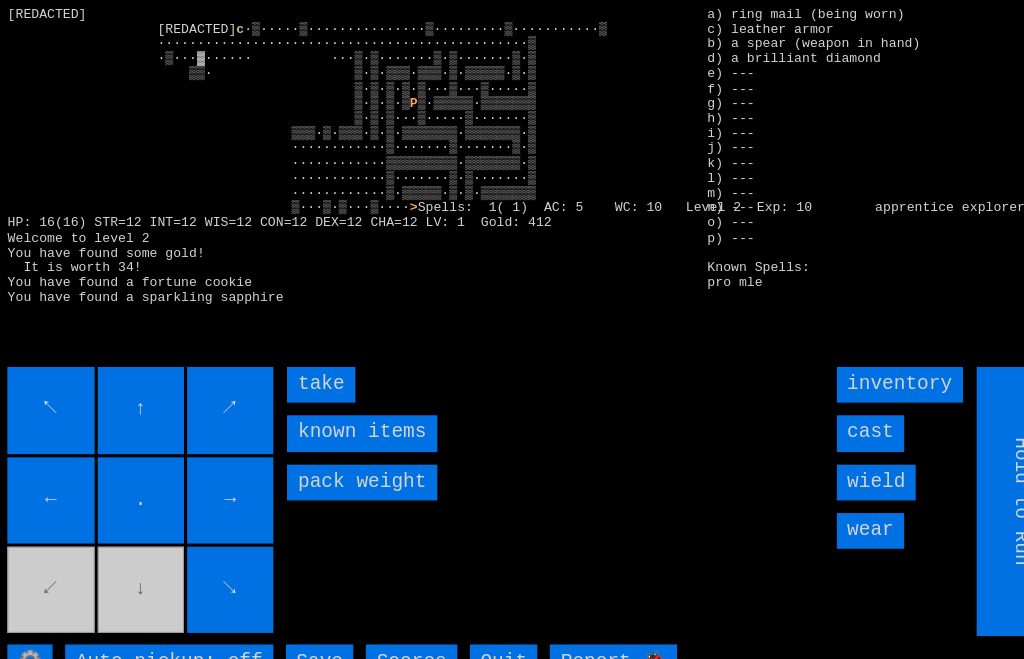 click on "take" at bounding box center [308, 366] 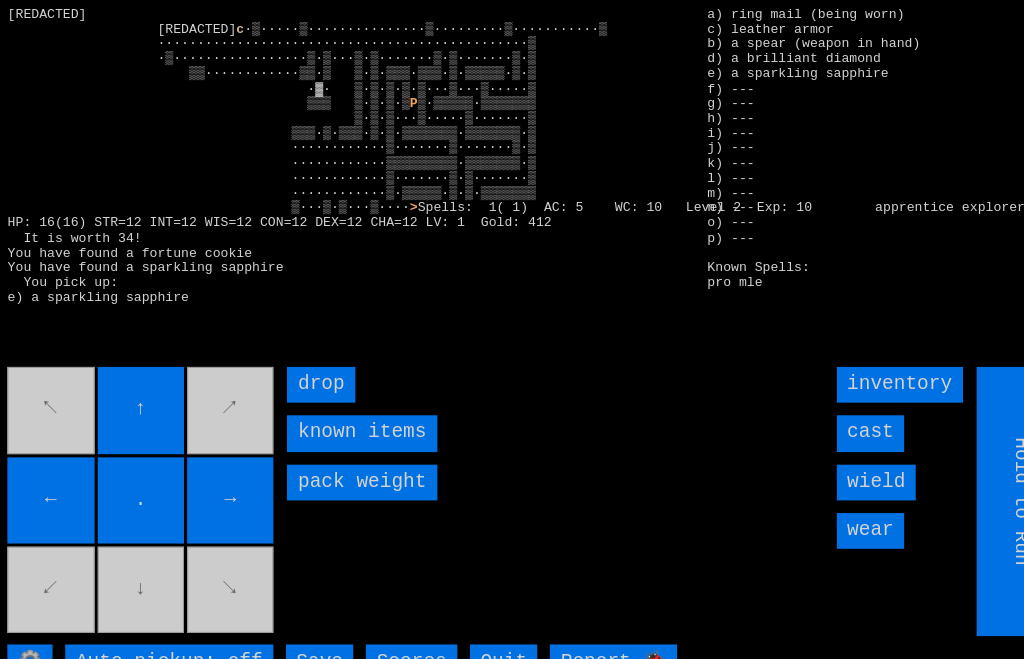 click on "↖ ↑ ↗ ← . → ↙ ↓ ↘" at bounding box center (138, 477) 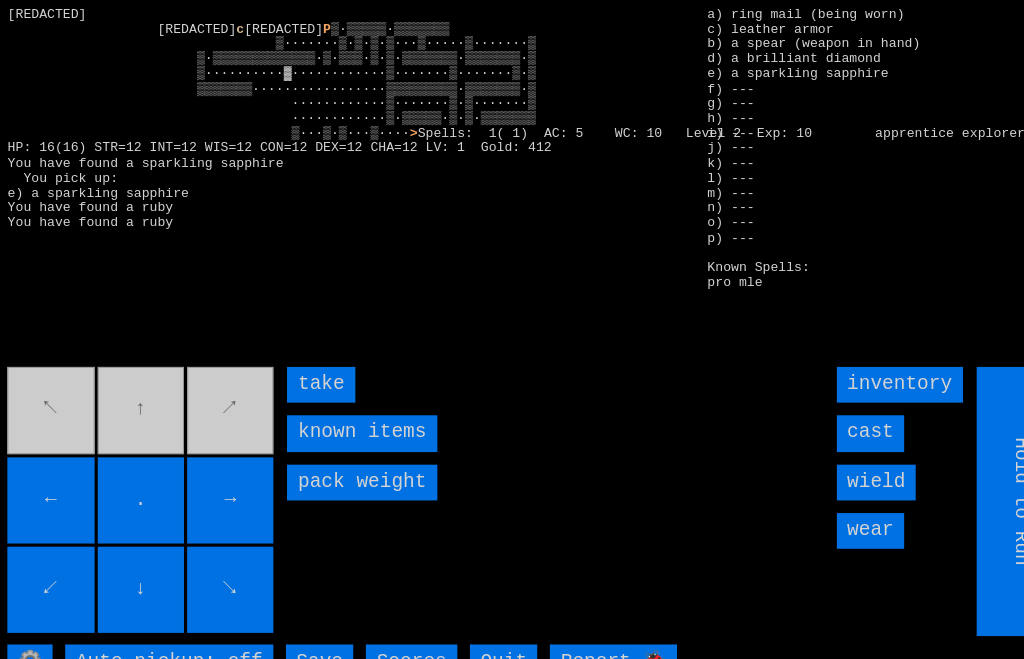 click on "take" at bounding box center [308, 366] 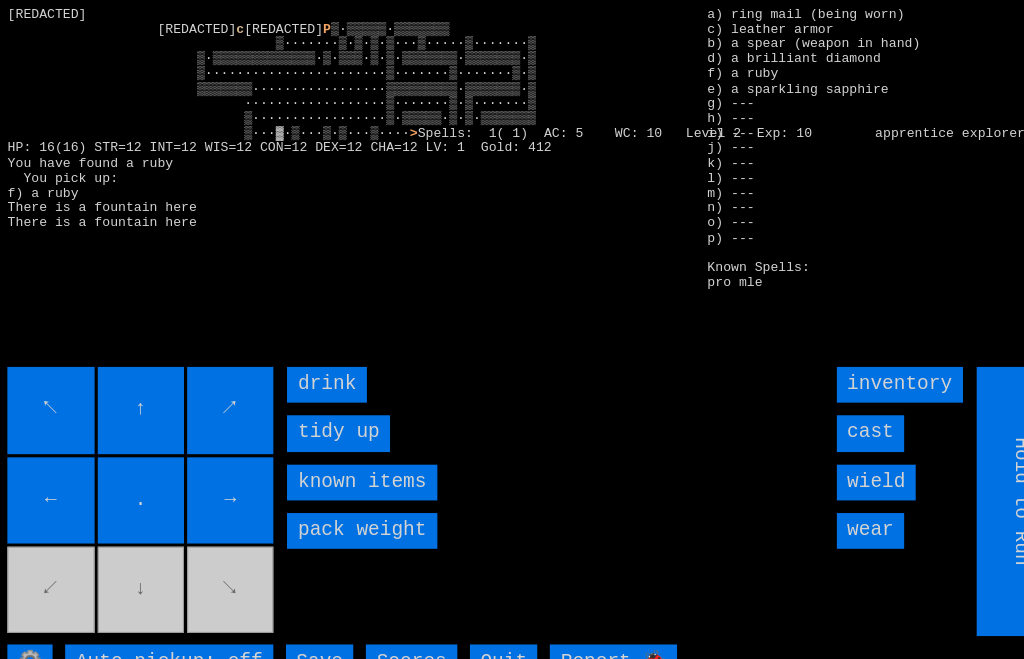 click on "drink" at bounding box center [314, 366] 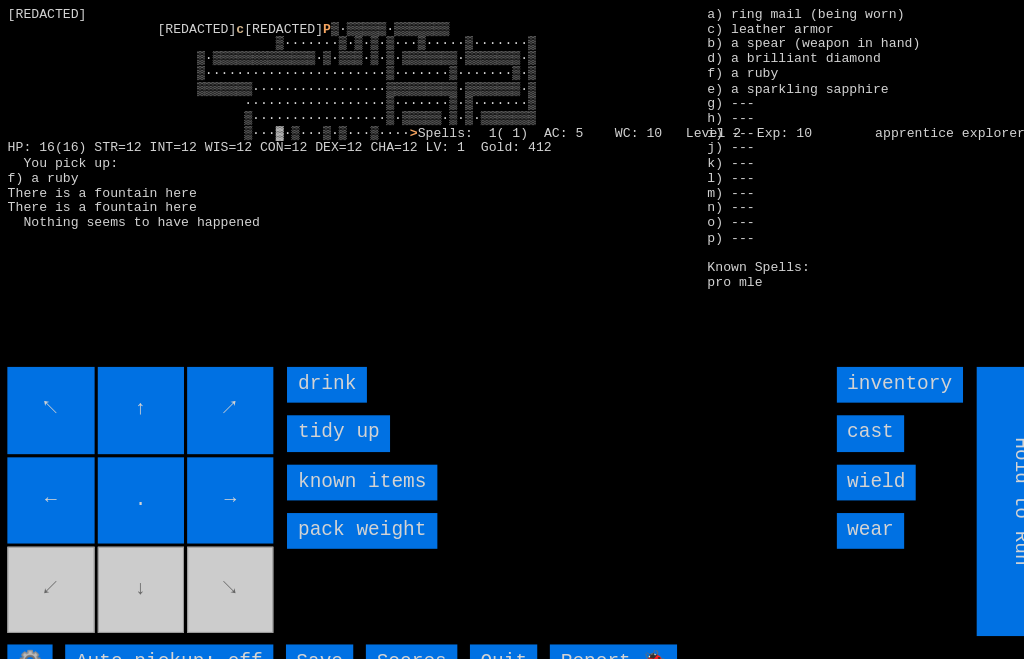 click on "drink" at bounding box center (314, 366) 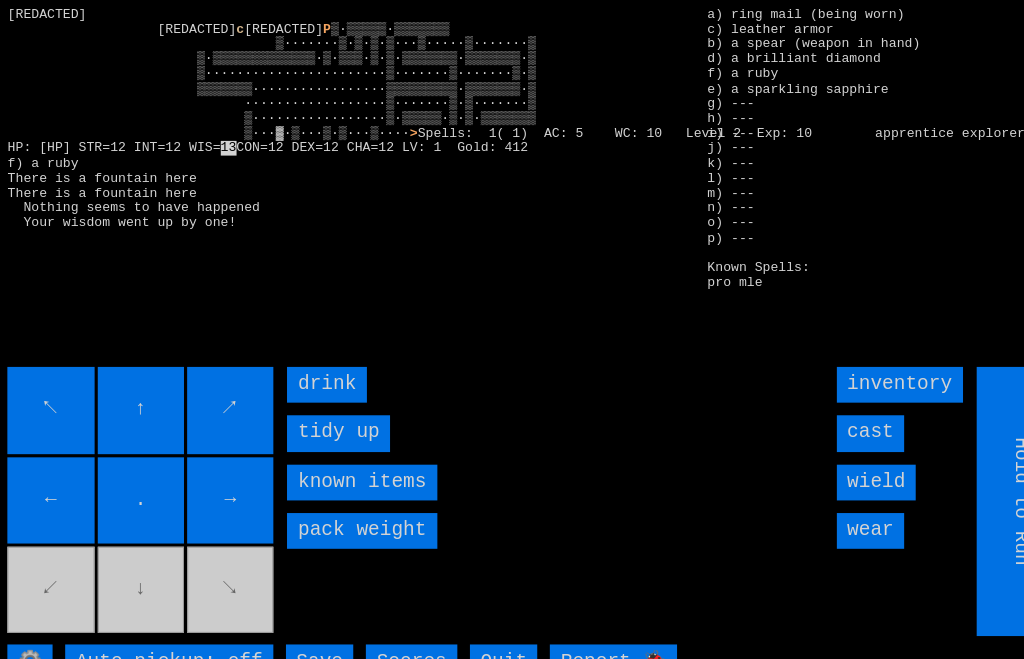 click on "drink" at bounding box center (314, 366) 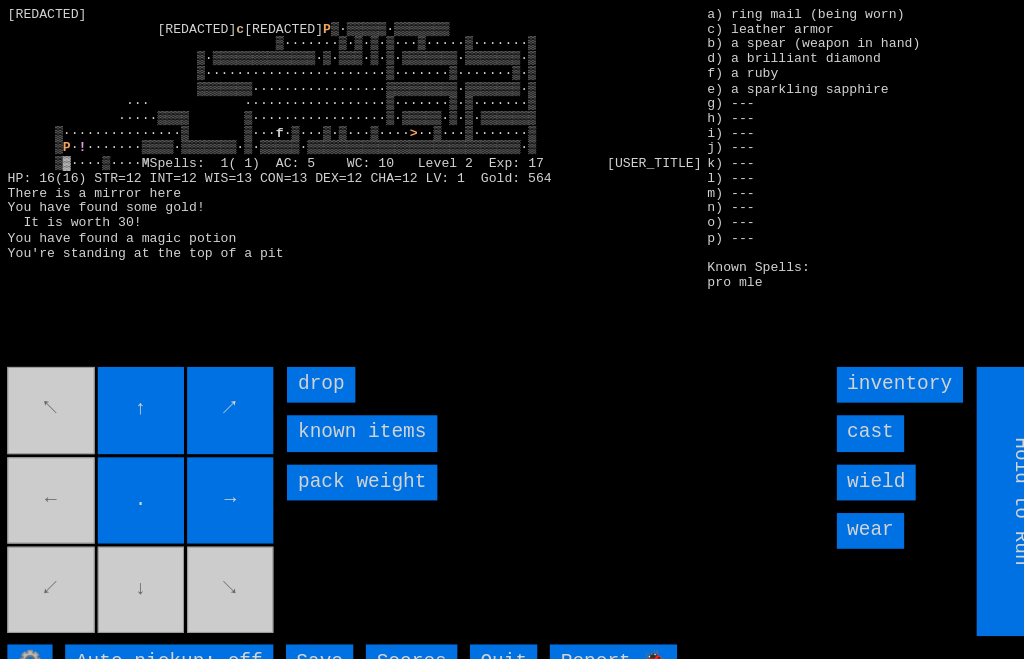 click on "↖ ↑ ↗ ← . → ↙ ↓ ↘" at bounding box center [138, 477] 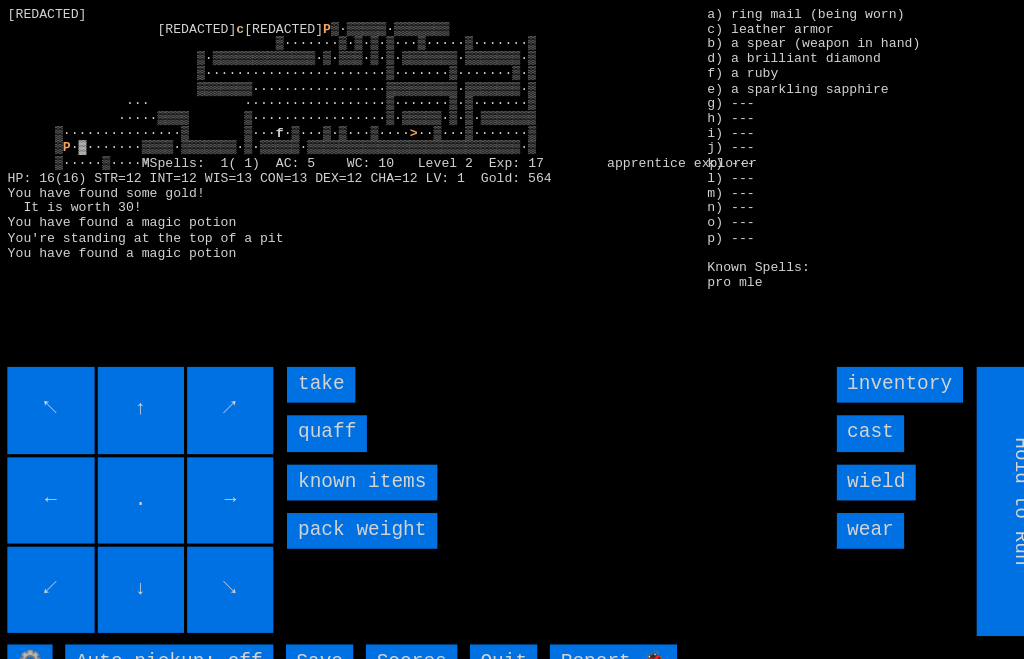 click on "quaff" at bounding box center [314, 412] 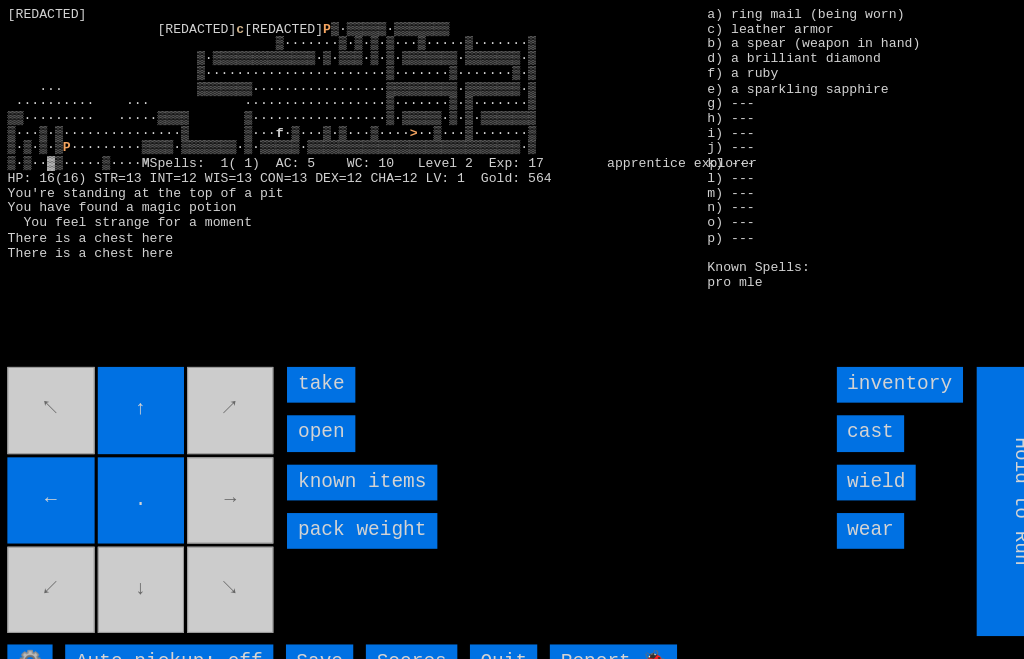 click on "open" at bounding box center (308, 412) 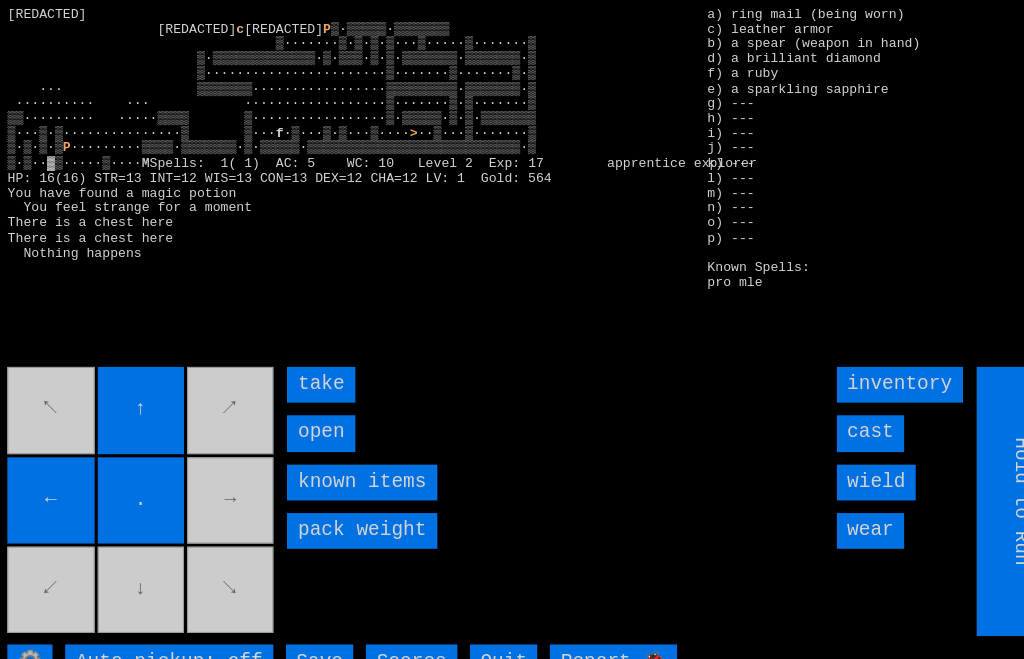 click on "open" at bounding box center (308, 412) 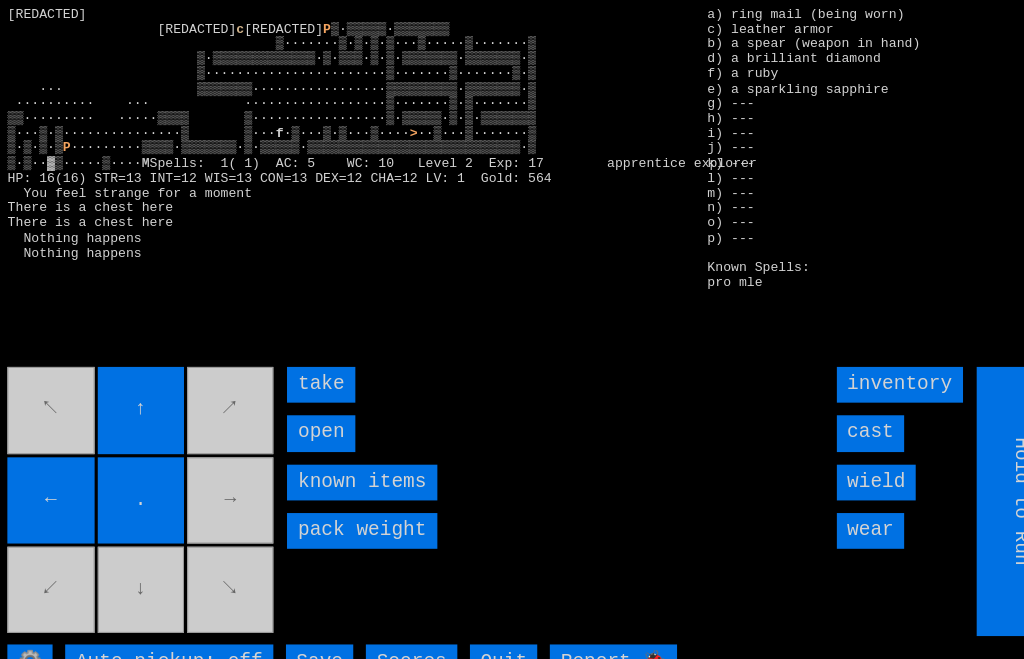 click on "open" at bounding box center (308, 412) 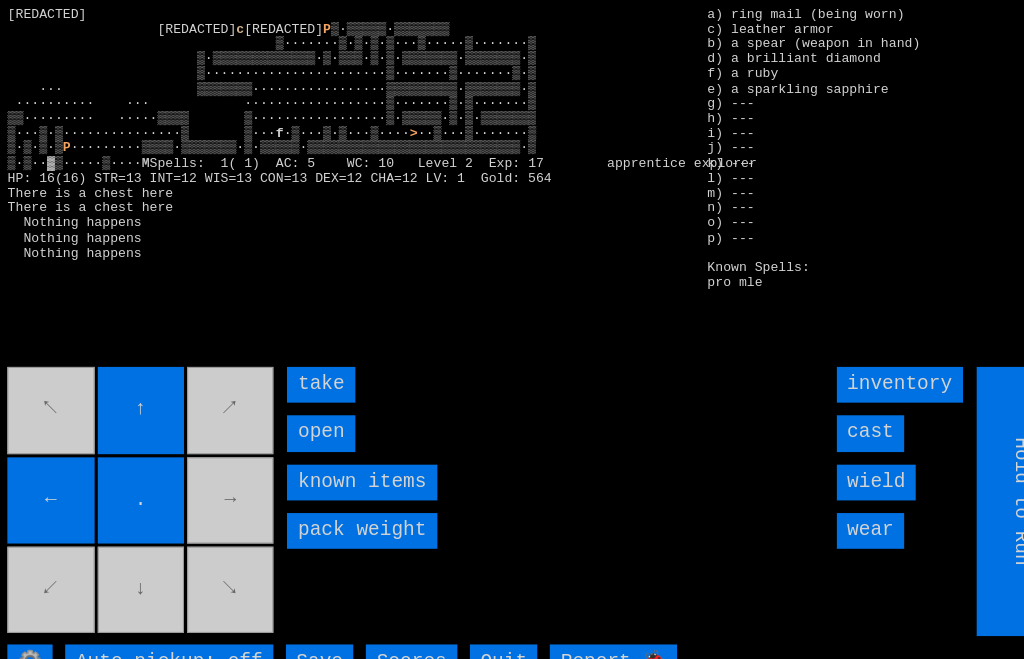 click on "open" at bounding box center [308, 412] 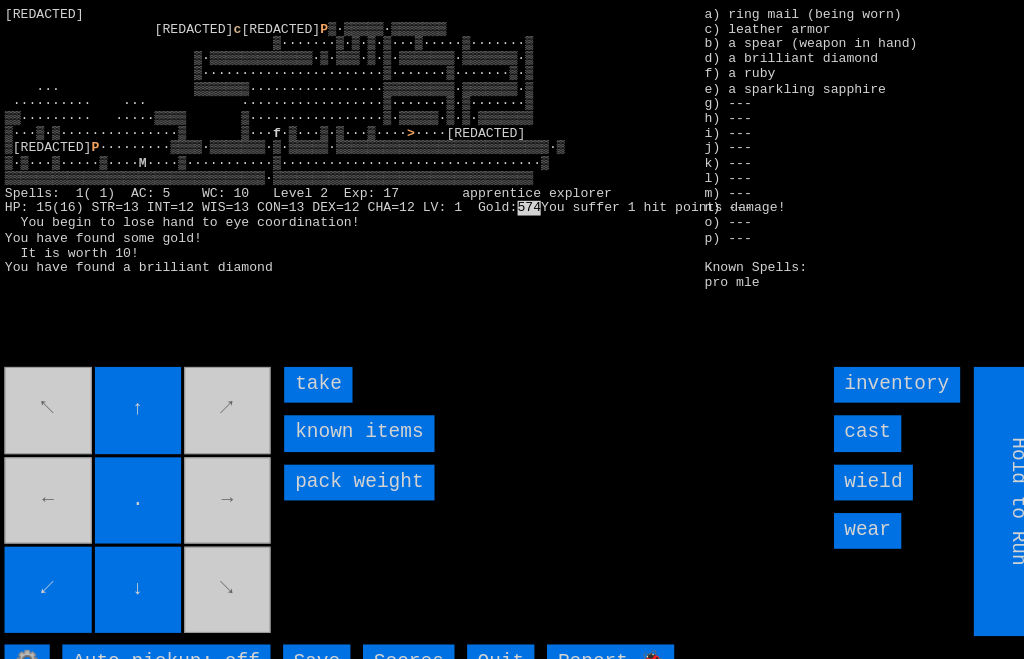 click on "take" at bounding box center [305, 366] 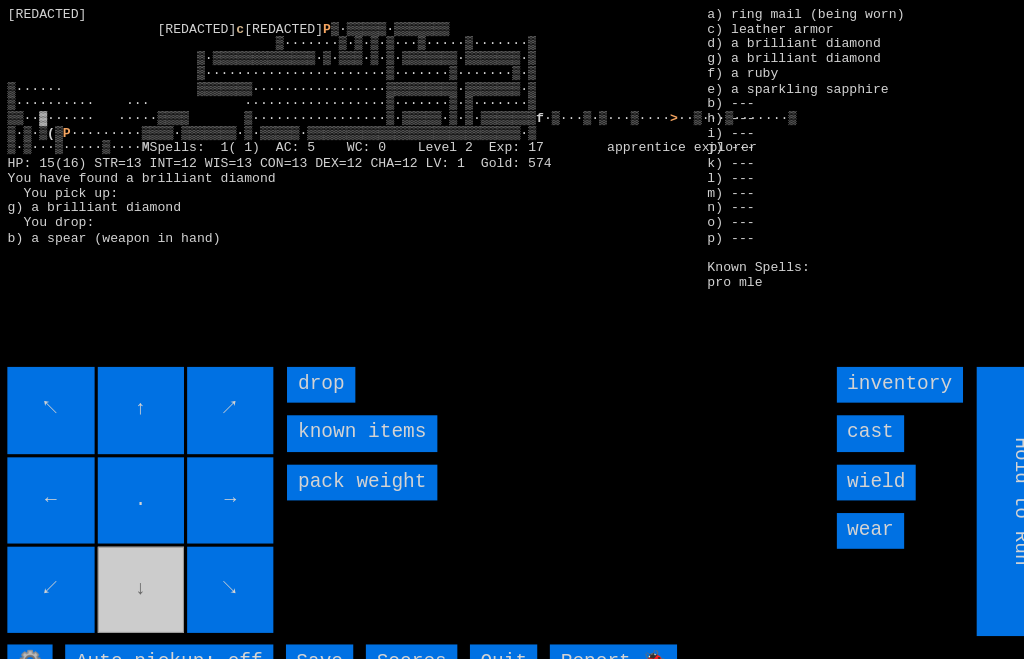 click on "↖ ↑ ↗ ← . → ↙ ↓ ↘" at bounding box center [138, 477] 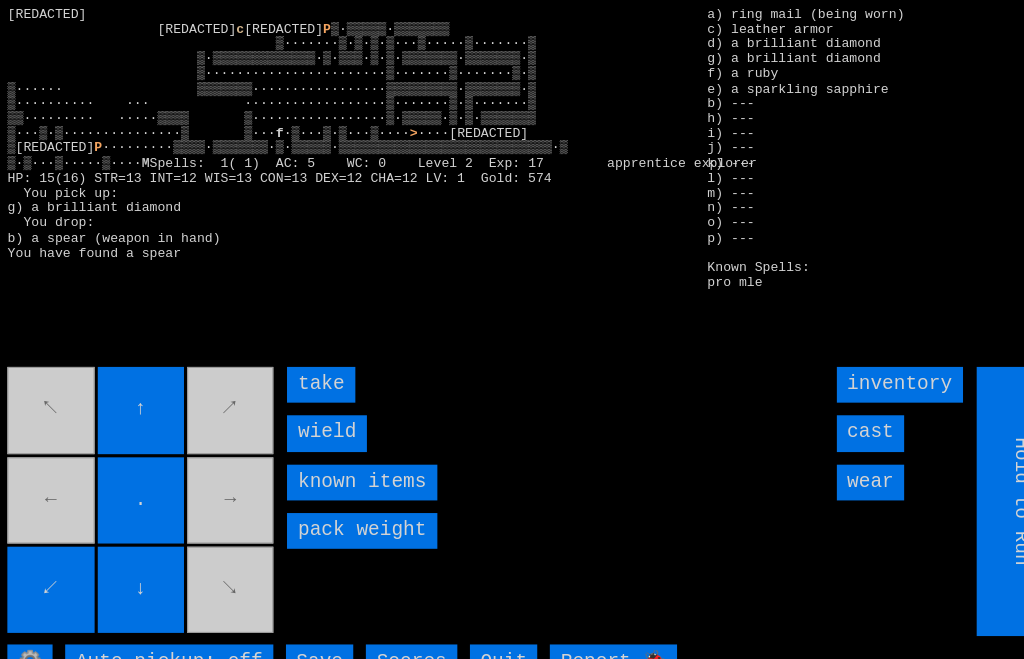 click on "take" at bounding box center (308, 366) 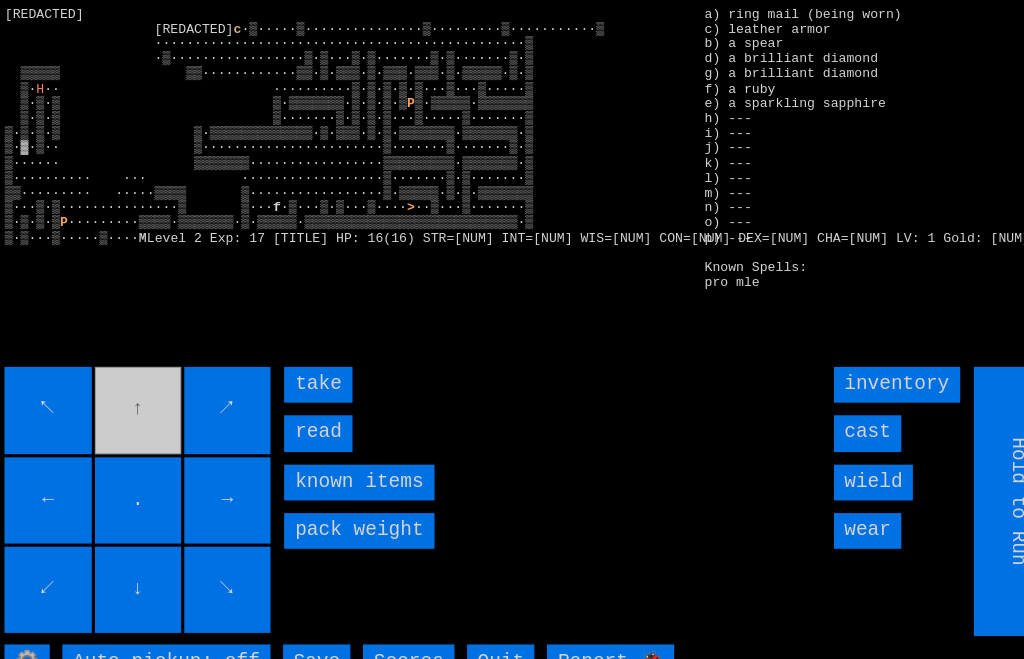 click on "read" at bounding box center (305, 412) 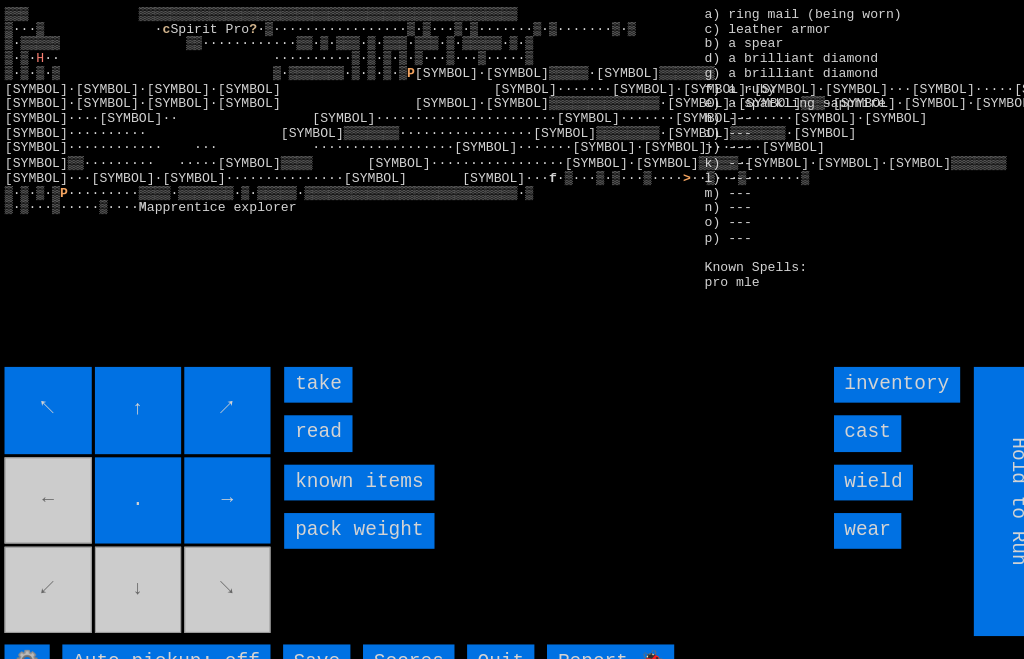 click on "read" at bounding box center (305, 412) 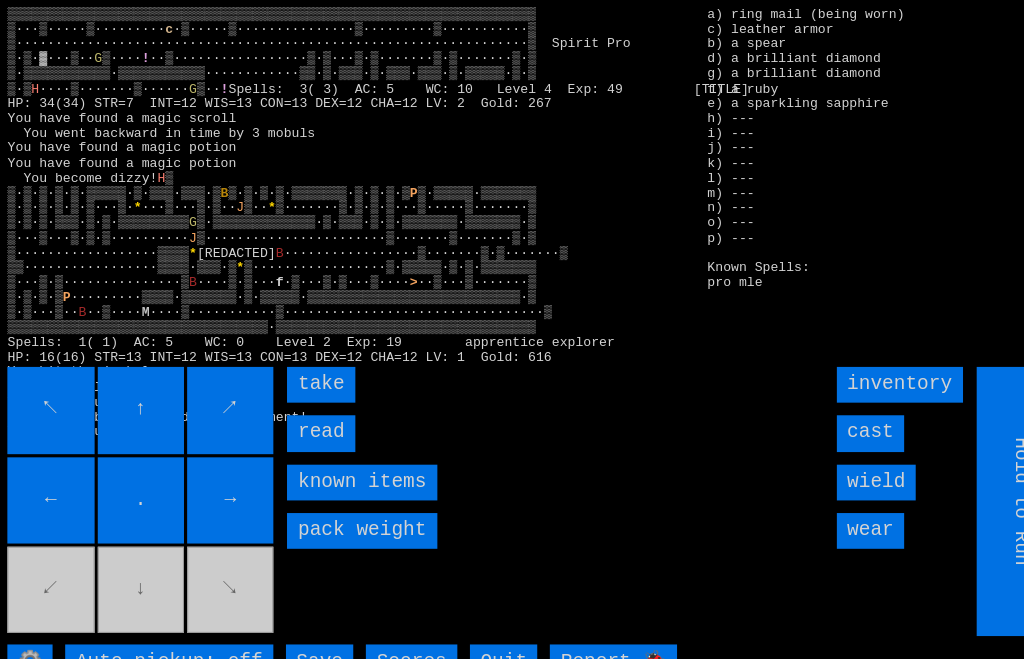 click on "read" at bounding box center [308, 412] 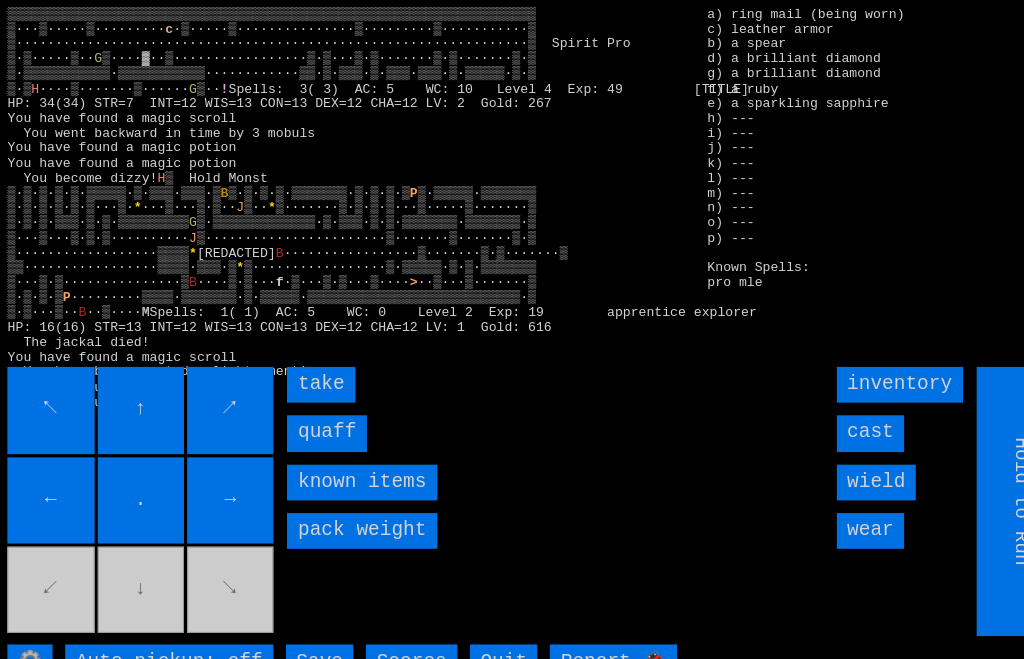 click on "quaff" at bounding box center (314, 412) 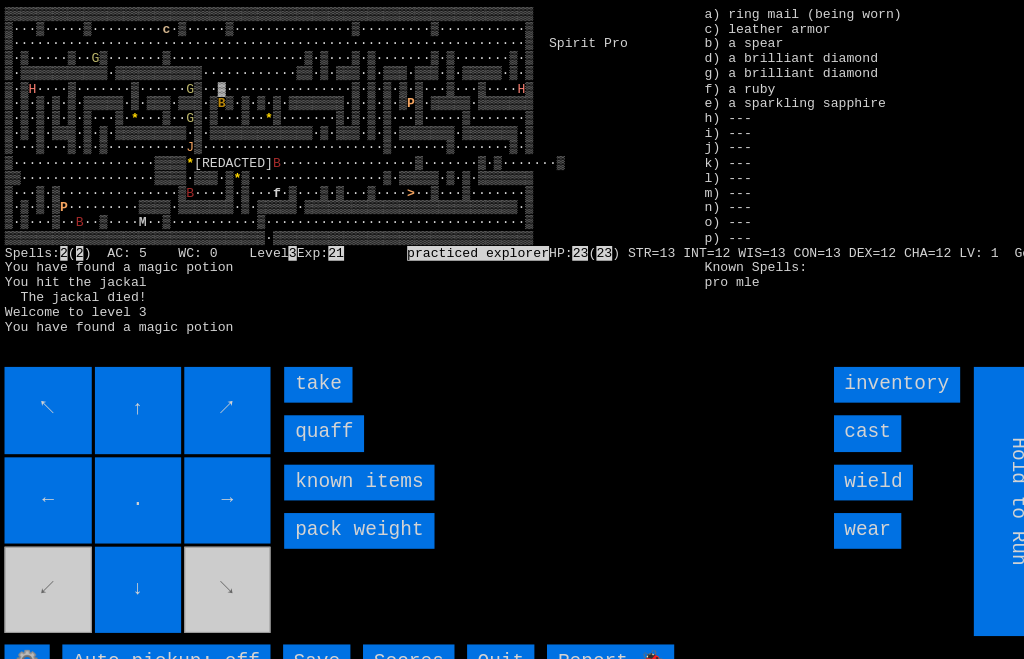 click on "quaff" at bounding box center [311, 412] 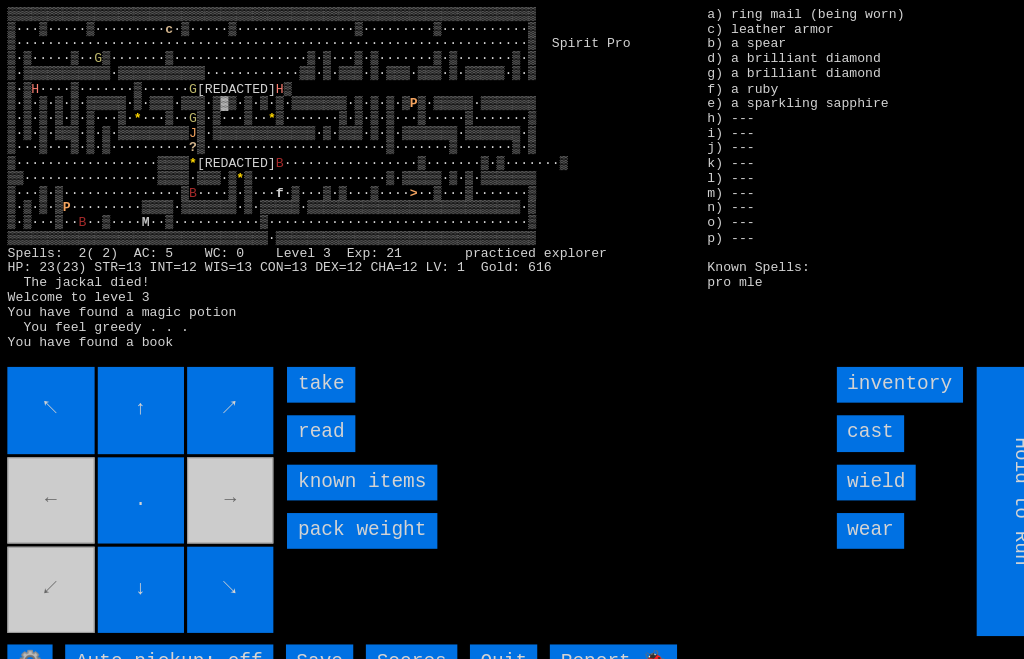 click on "read" at bounding box center (308, 412) 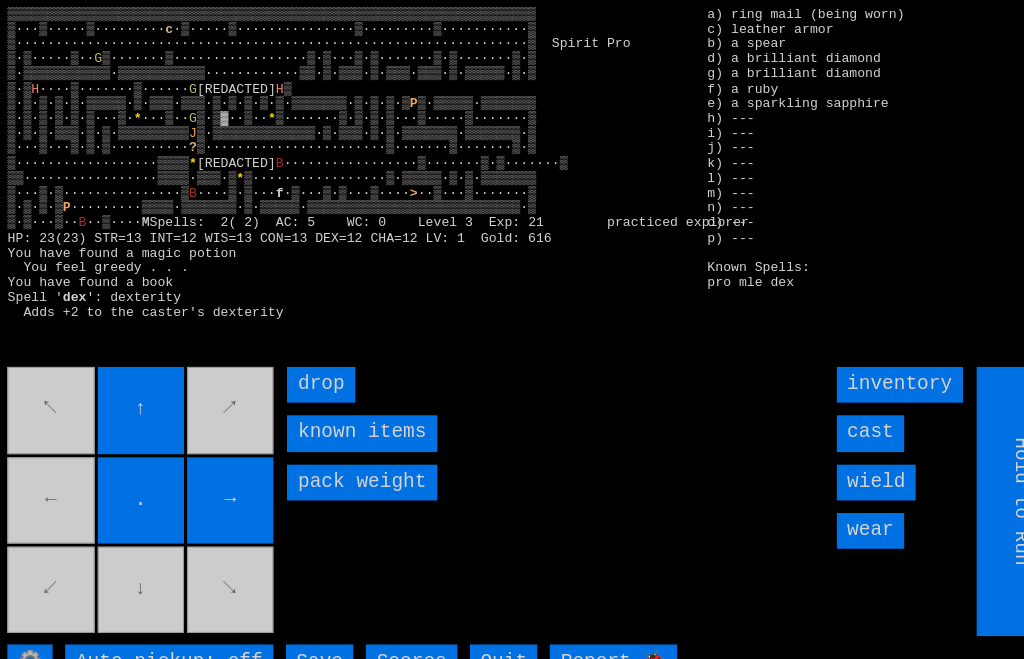 click on "↖ ↑ ↗ ← . → ↙ ↓ ↘" at bounding box center [138, 477] 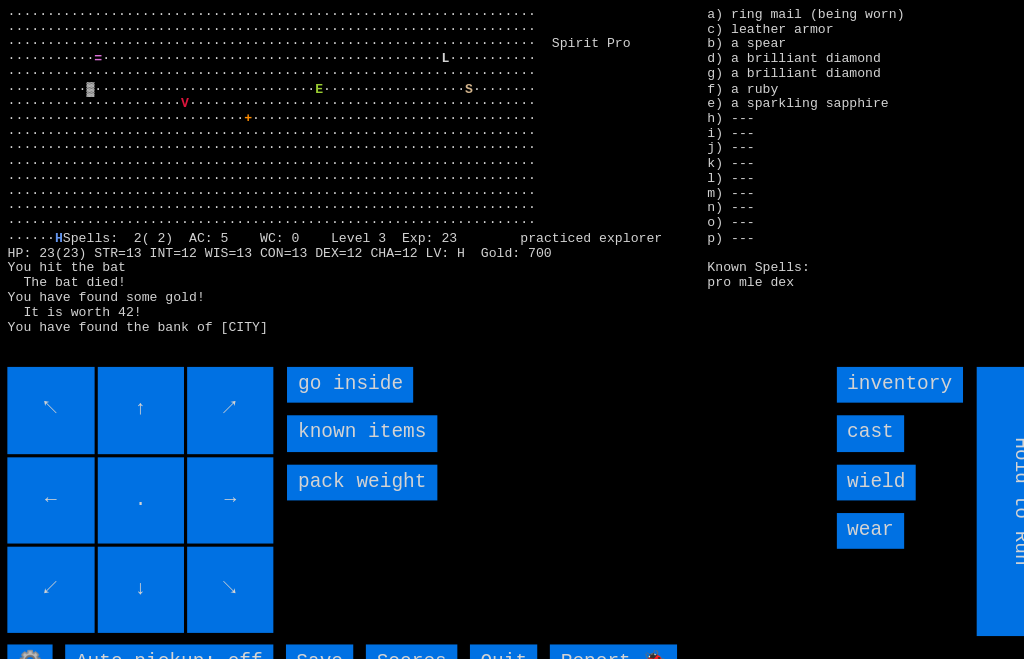 click on "go inside" at bounding box center (336, 366) 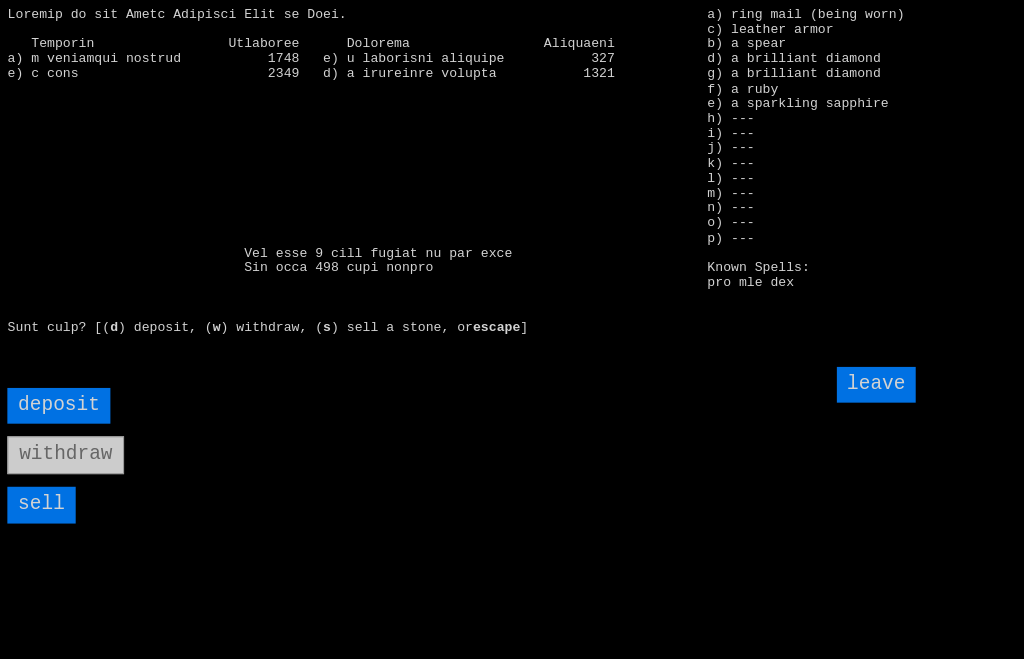 click on "sell" at bounding box center (42, 480) 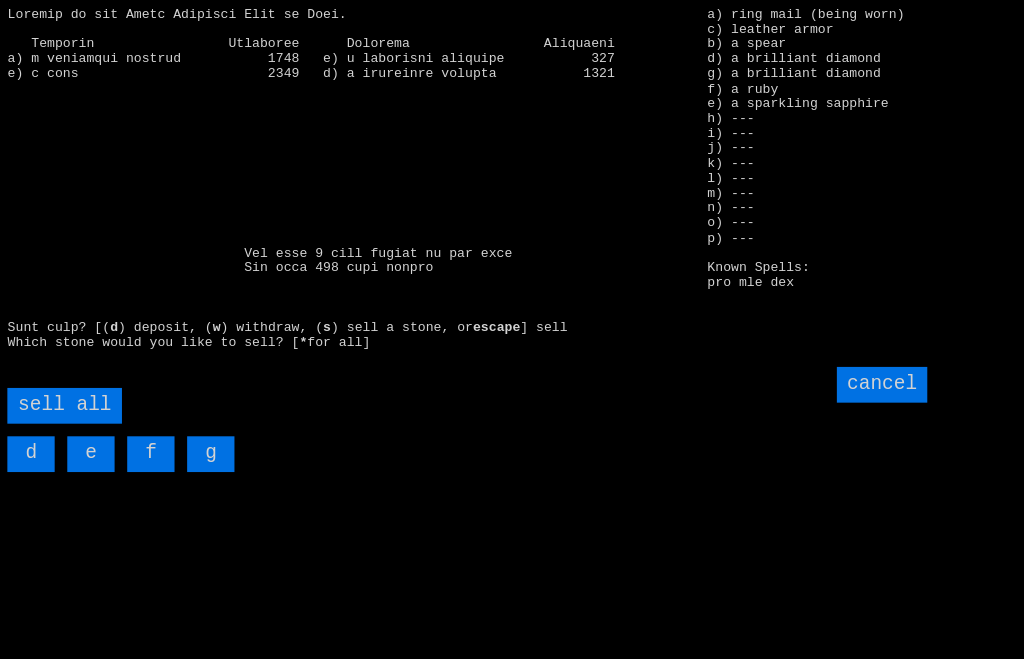 click on "sell all" at bounding box center (64, 386) 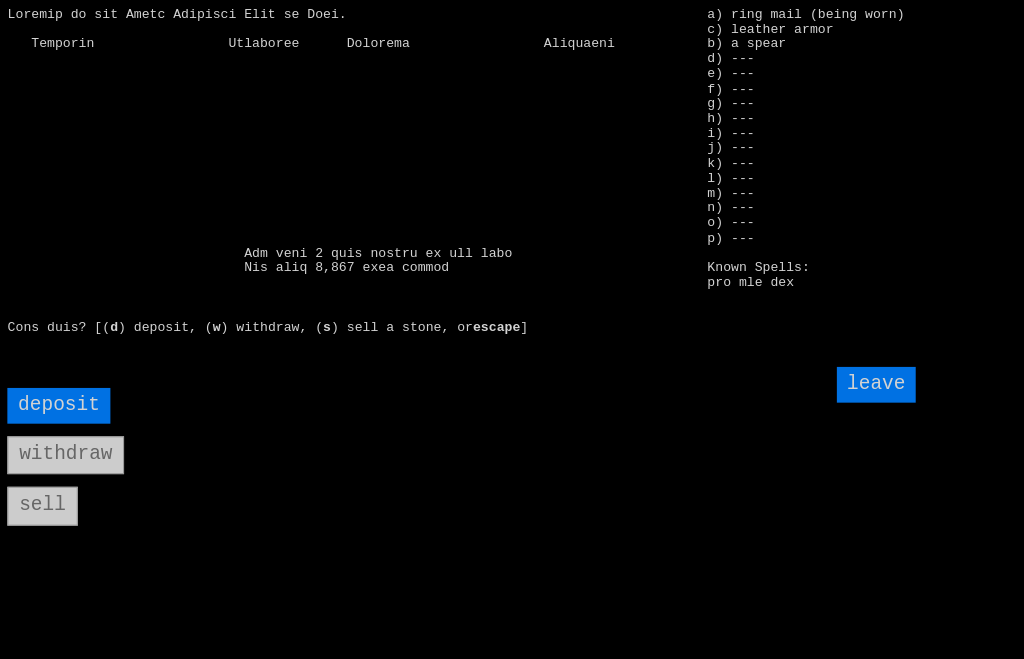 click on "deposit" at bounding box center [59, 386] 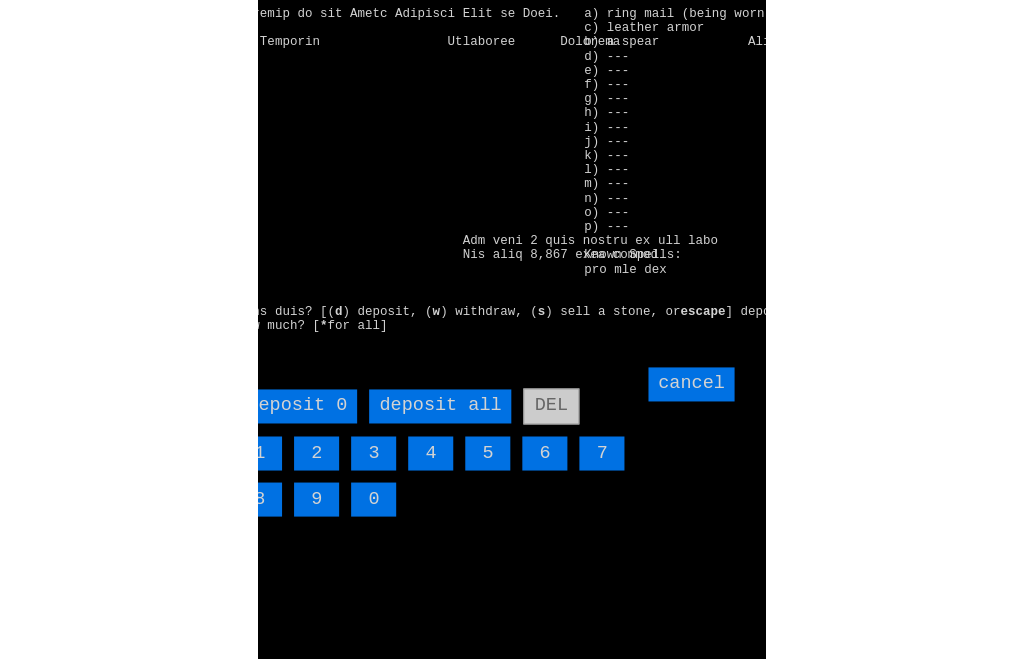scroll, scrollTop: 0, scrollLeft: 0, axis: both 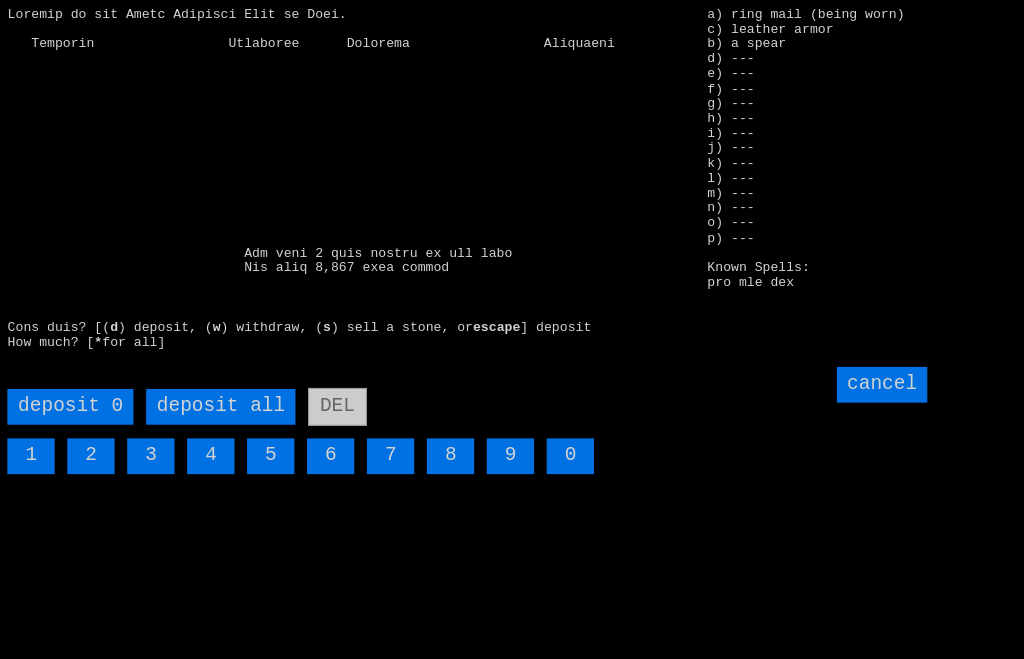 click on "deposit all" at bounding box center [213, 387] 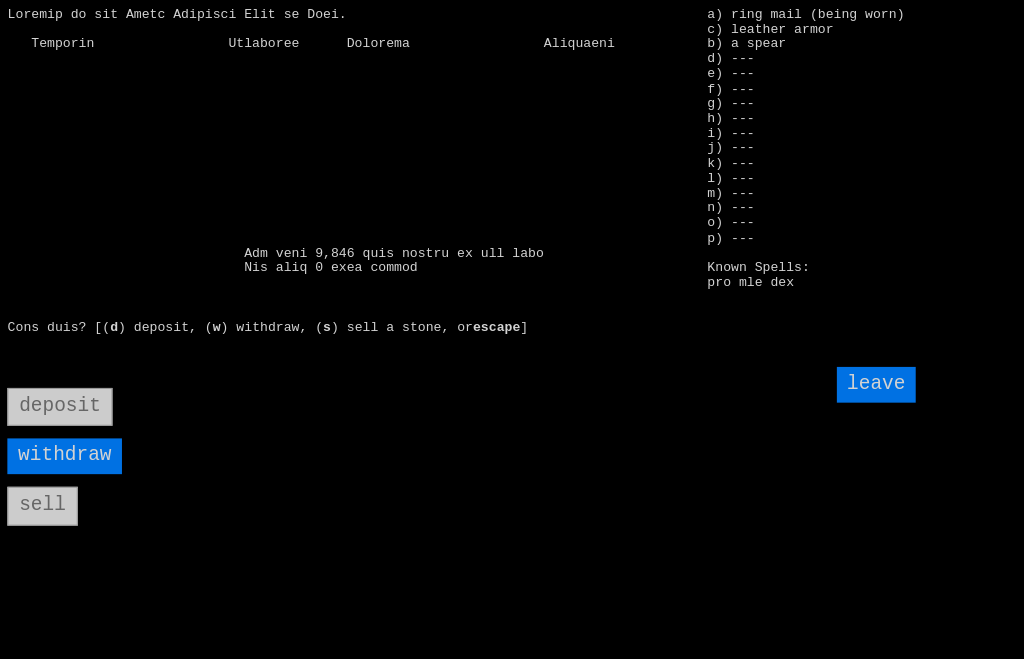 click on "leave" at bounding box center (837, 366) 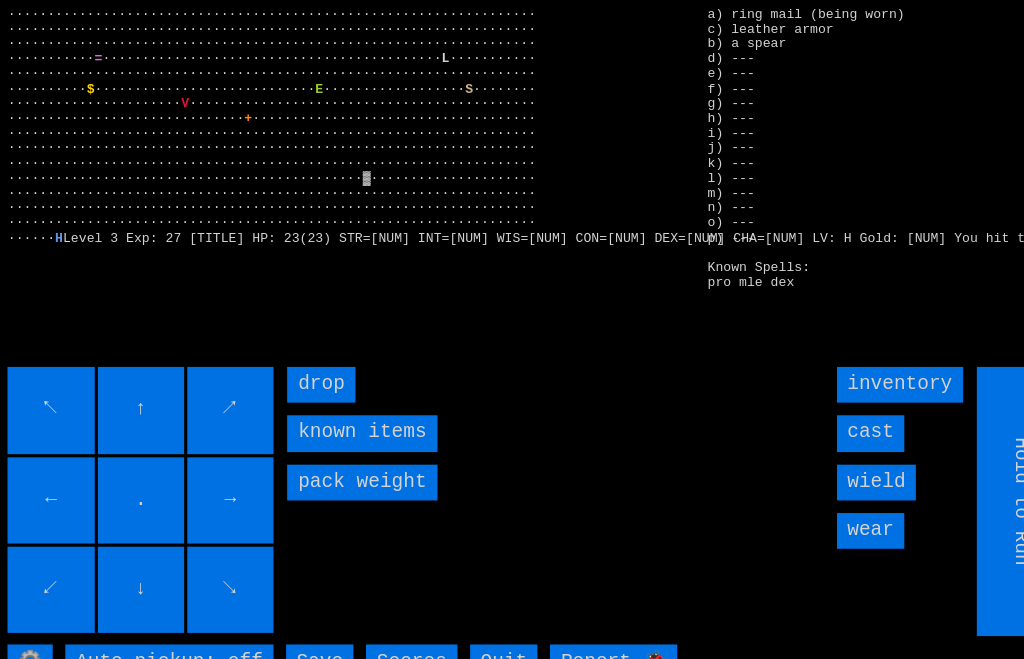 click on "wield" at bounding box center (837, 459) 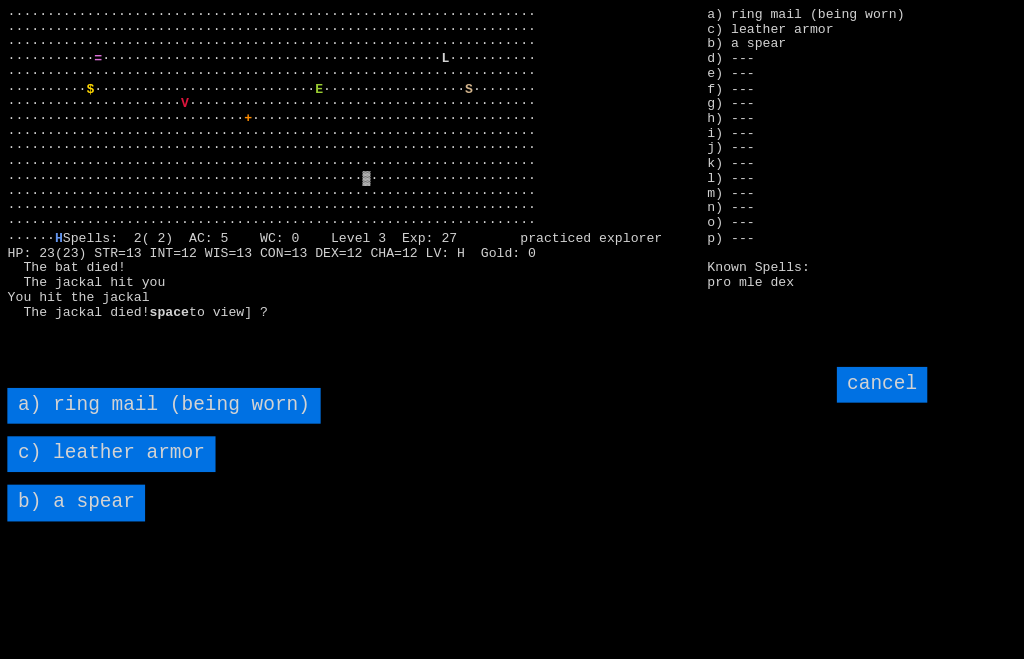 click on "b) a spear" at bounding box center (75, 478) 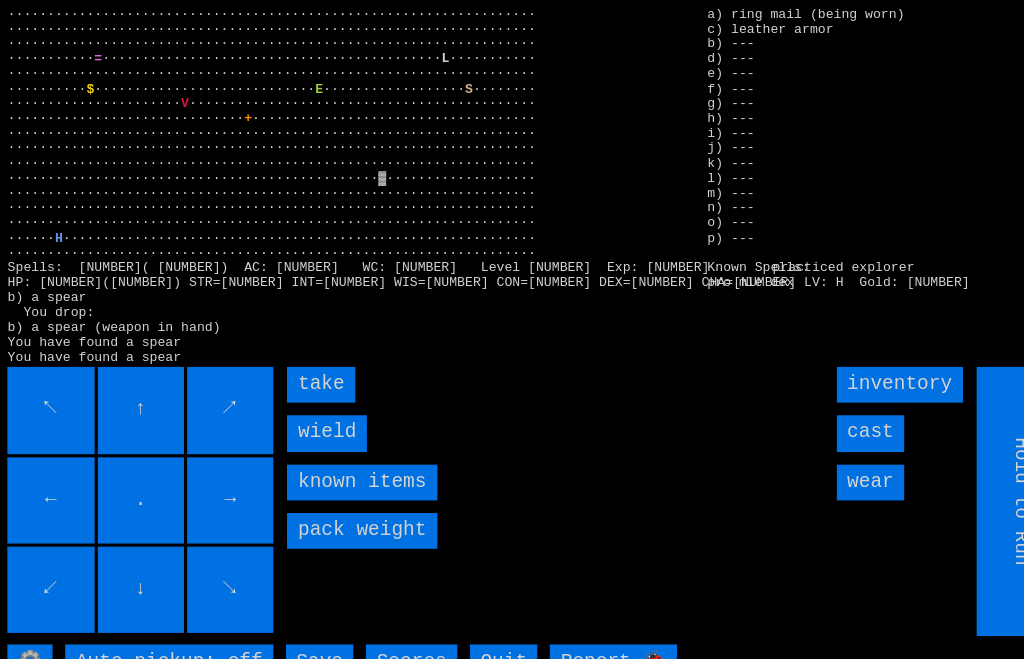 click on "take" at bounding box center [308, 366] 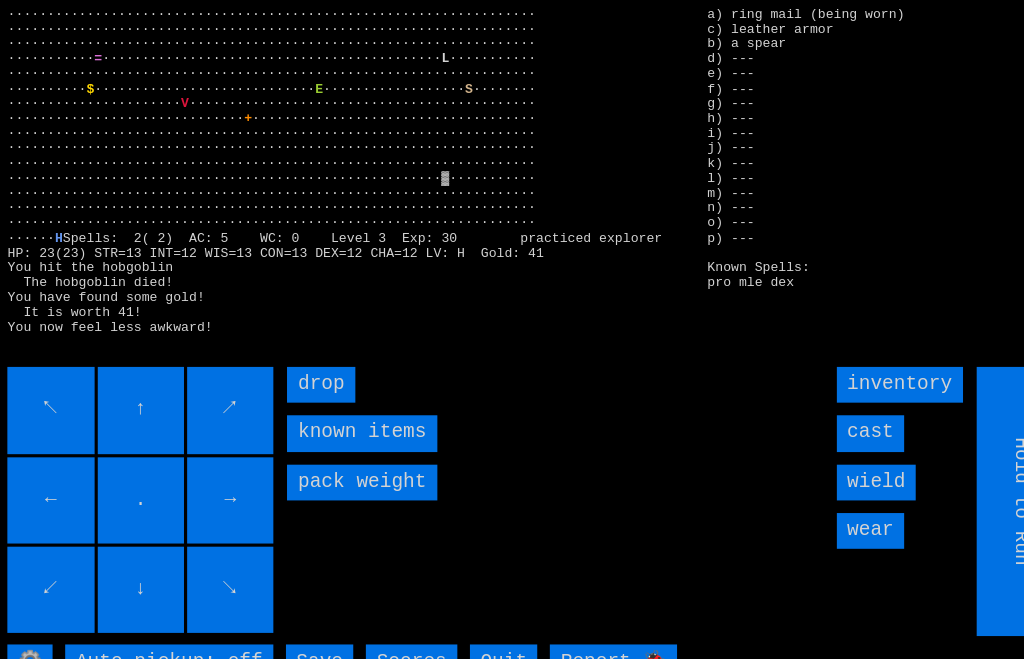 click on "wield" at bounding box center [837, 459] 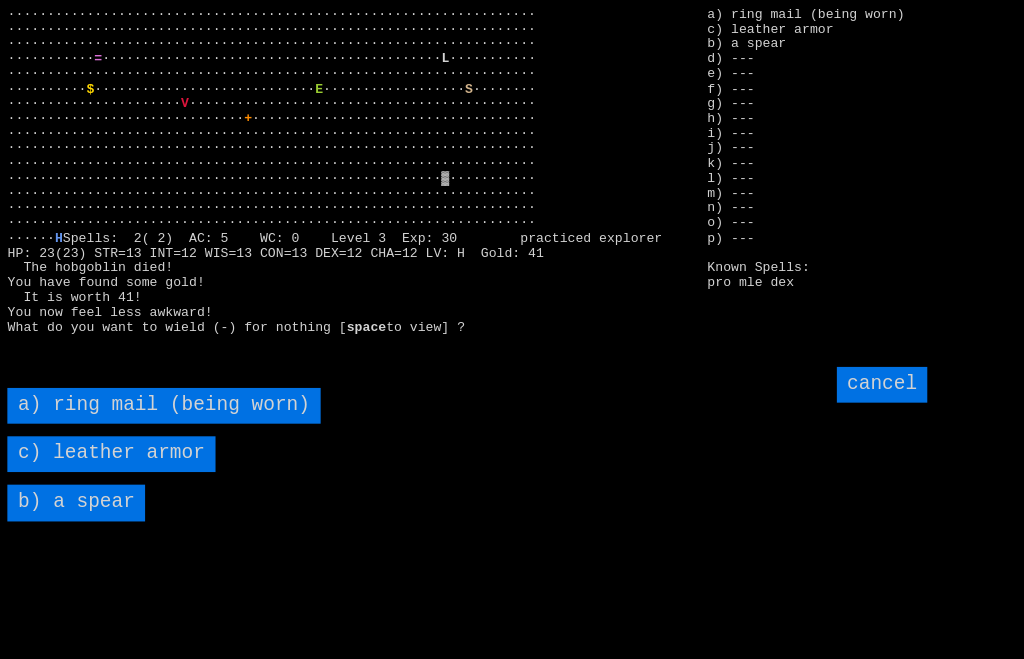 click on "b) a spear" at bounding box center (75, 478) 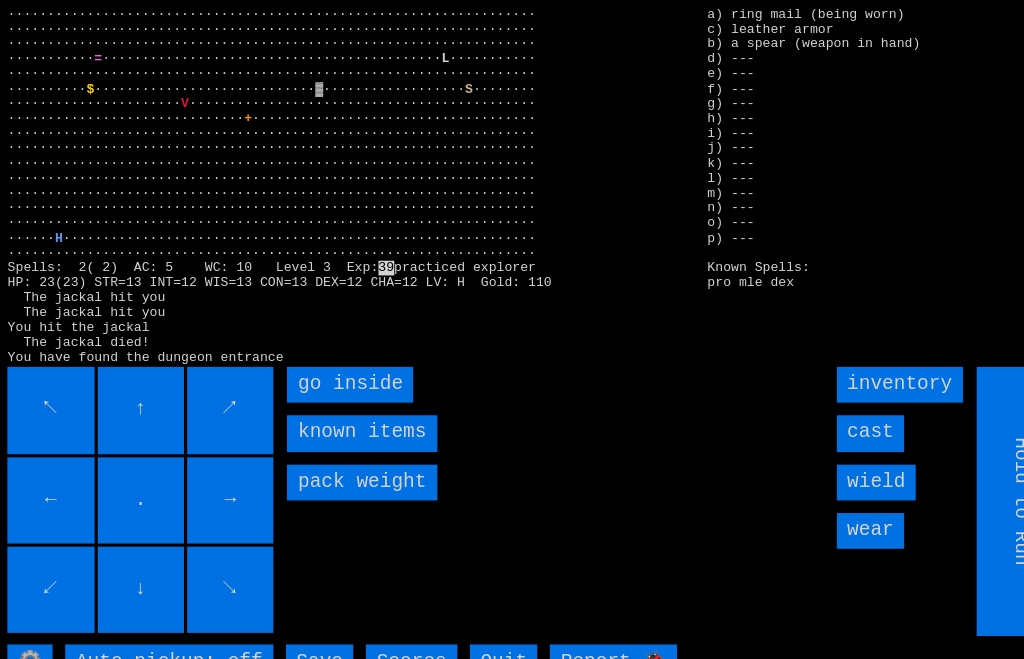 click on "go inside" at bounding box center (336, 366) 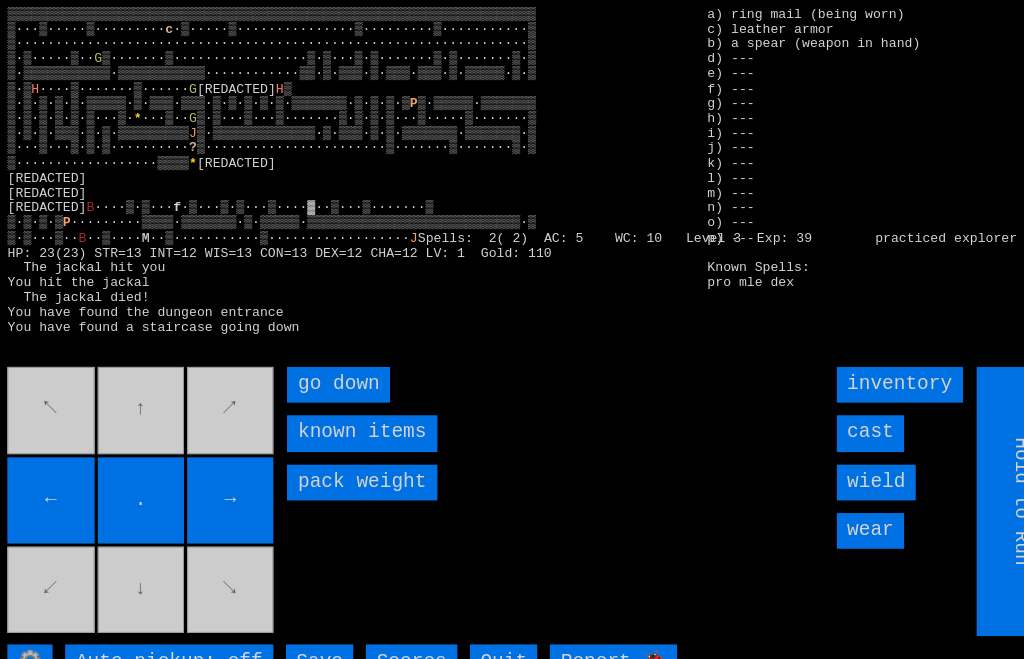 click on "go down" at bounding box center [325, 366] 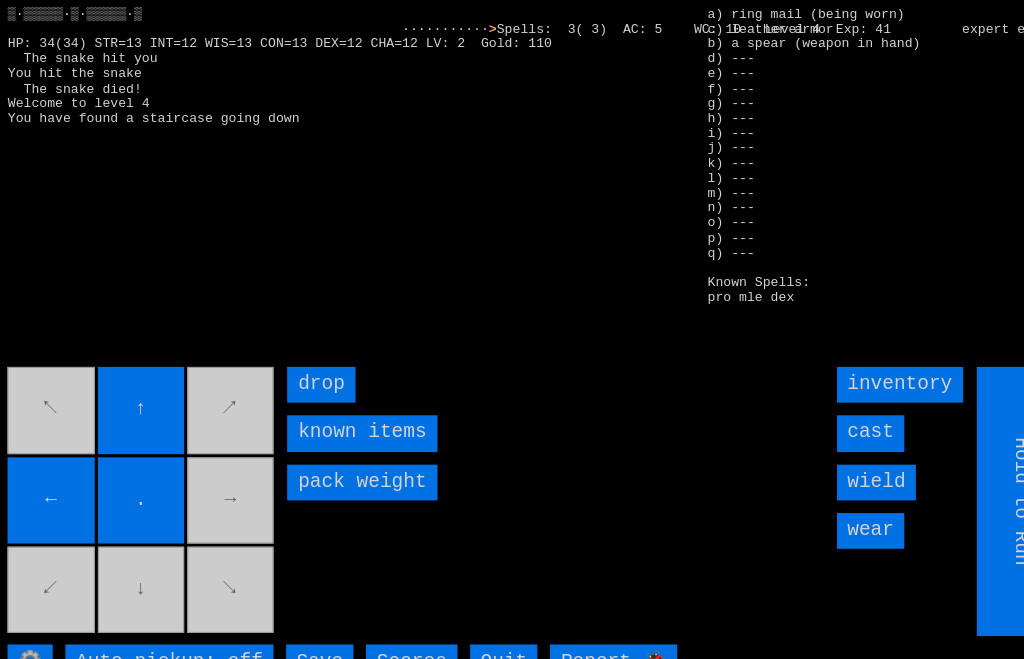 click on "↖ ↑ ↗ ← . → ↙ ↓ ↘" at bounding box center (138, 477) 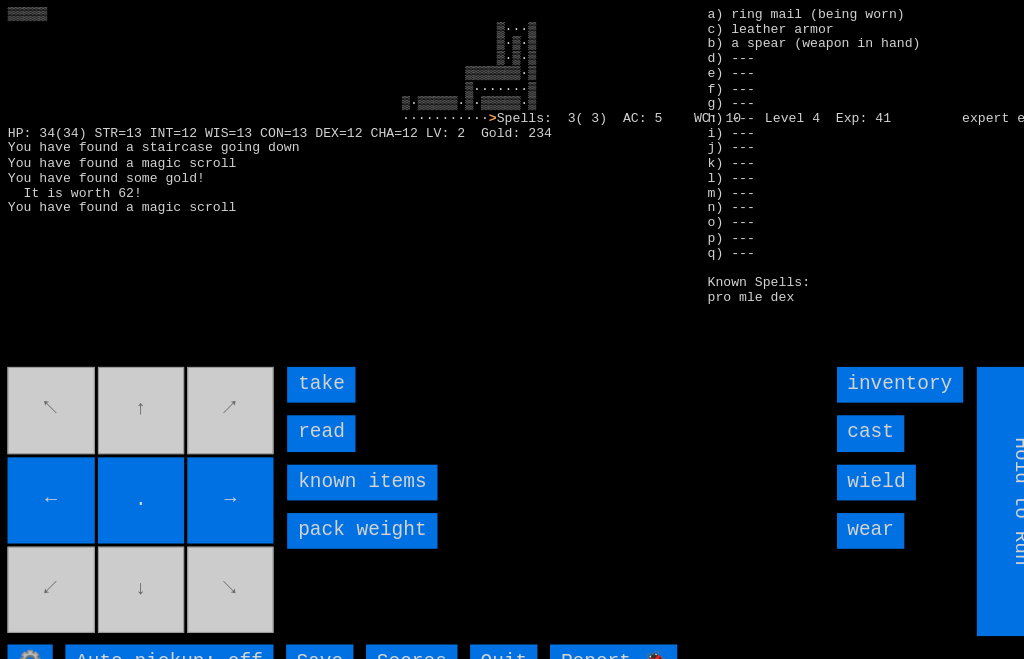 click on "read" at bounding box center (308, 412) 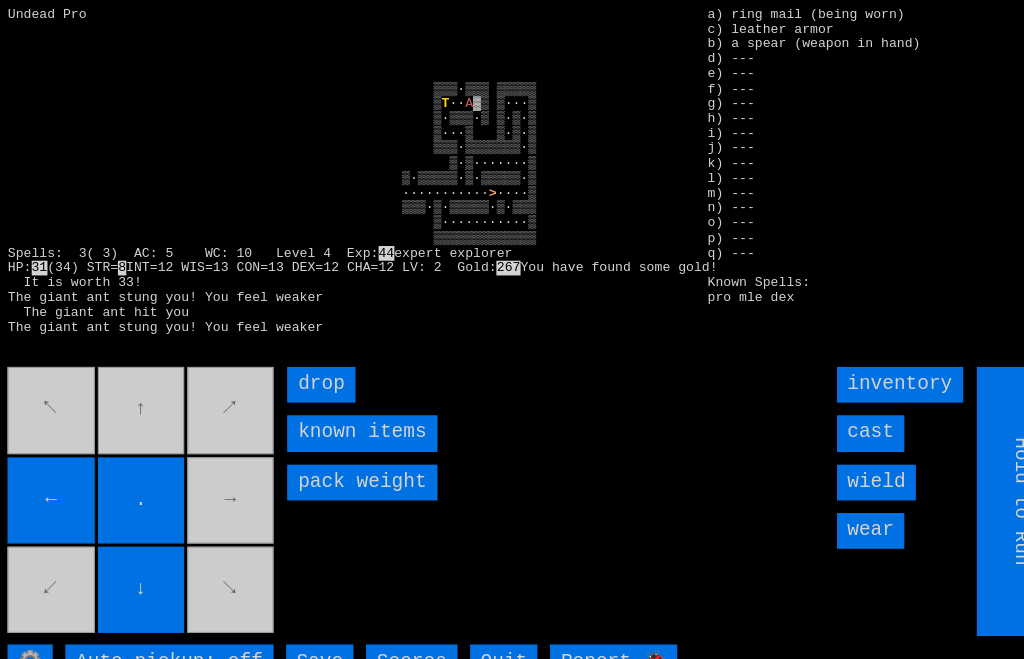 click on "cast" at bounding box center [831, 412] 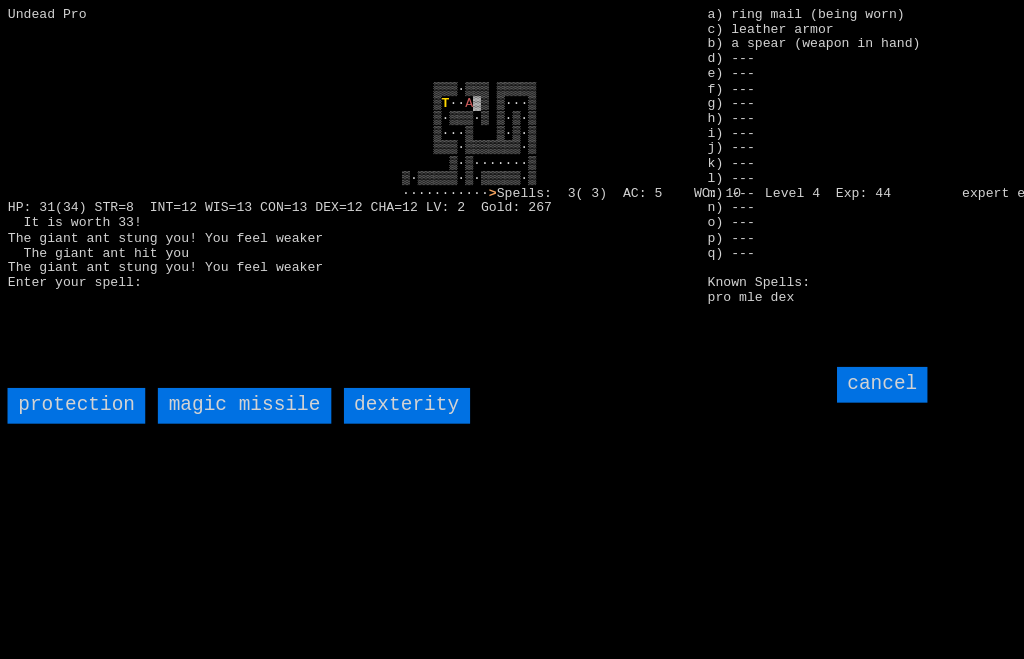 click on "magic missile" at bounding box center (235, 386) 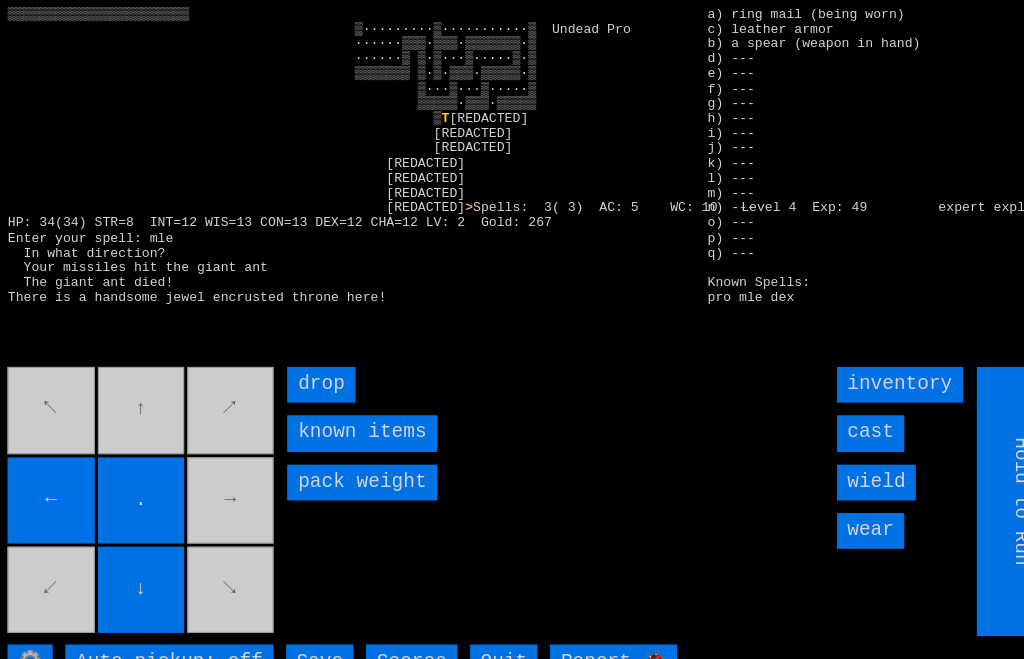 click on "↖ ↑ ↗ ← . → ↙ ↓ ↘" at bounding box center [138, 477] 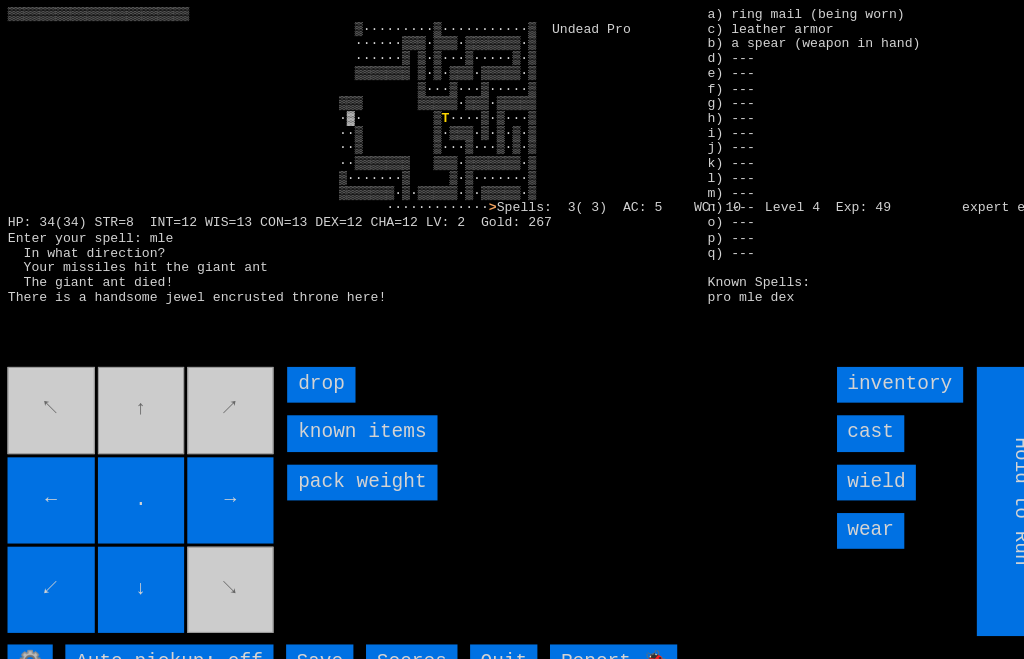 click on "↖ ↑ ↗ ← . → ↙ ↓ ↘" at bounding box center [138, 477] 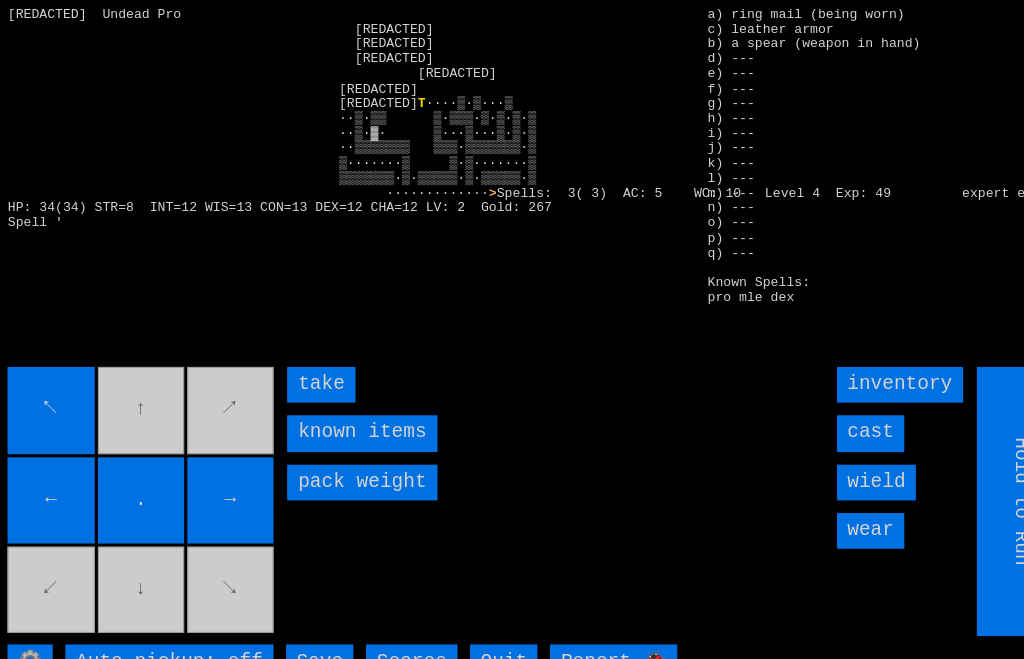 click on "take" at bounding box center [308, 366] 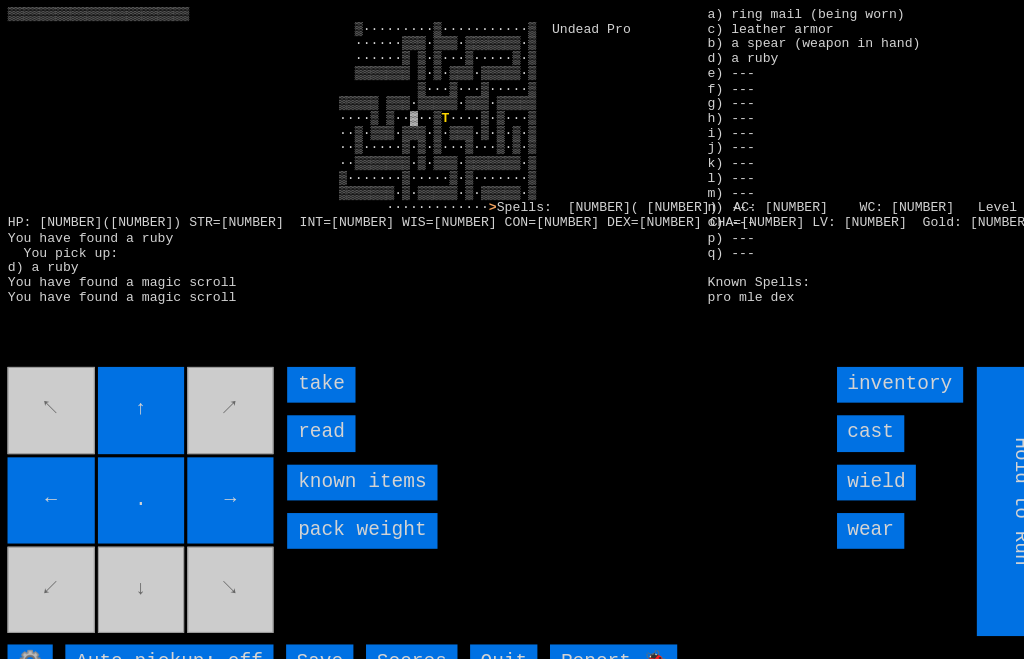 click on "read" at bounding box center (308, 412) 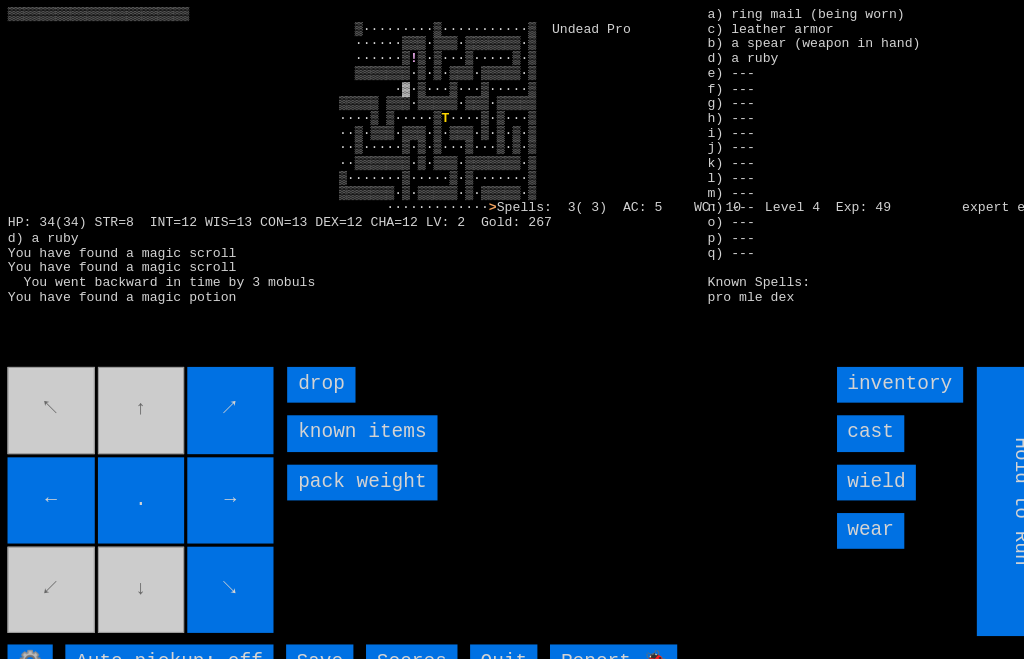 click on "↖ ↑ ↗ ← . → ↙ ↓ ↘" at bounding box center (138, 477) 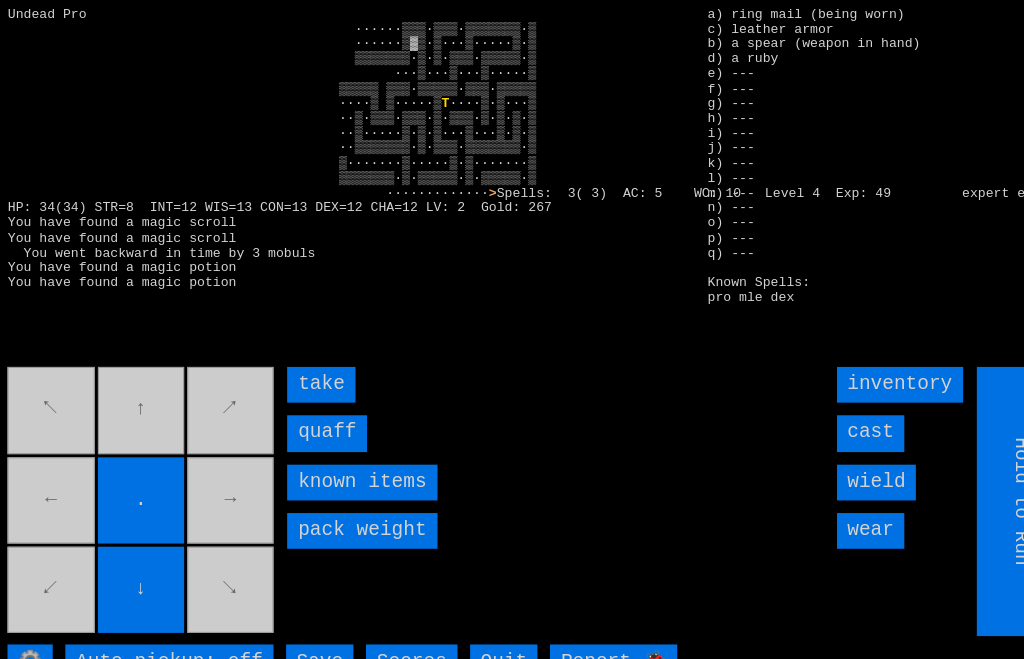 click on "quaff" at bounding box center (314, 412) 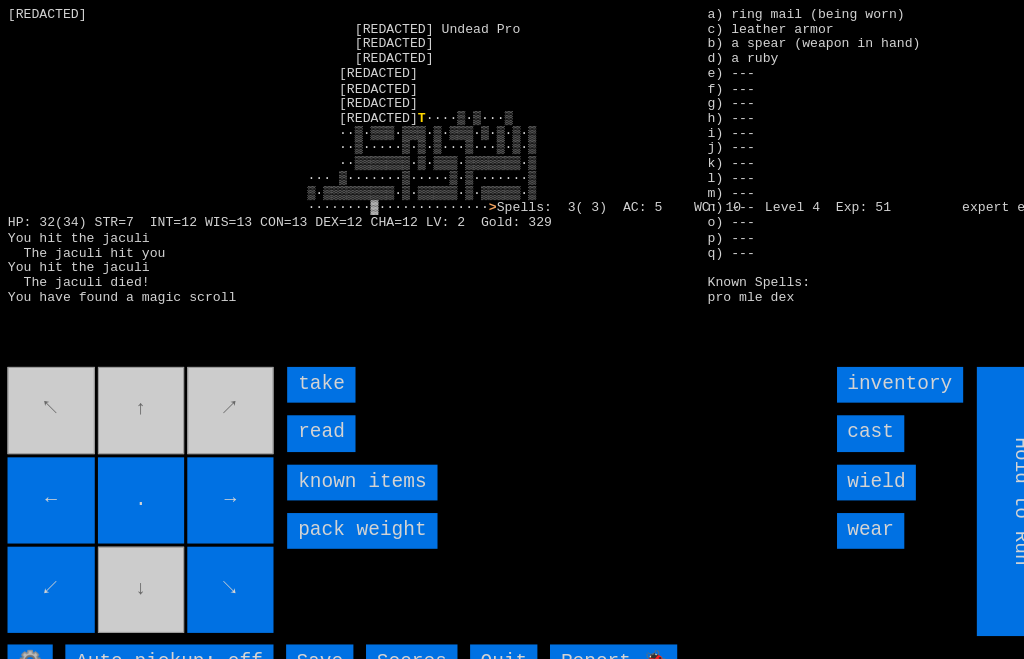 click on "read" at bounding box center [308, 412] 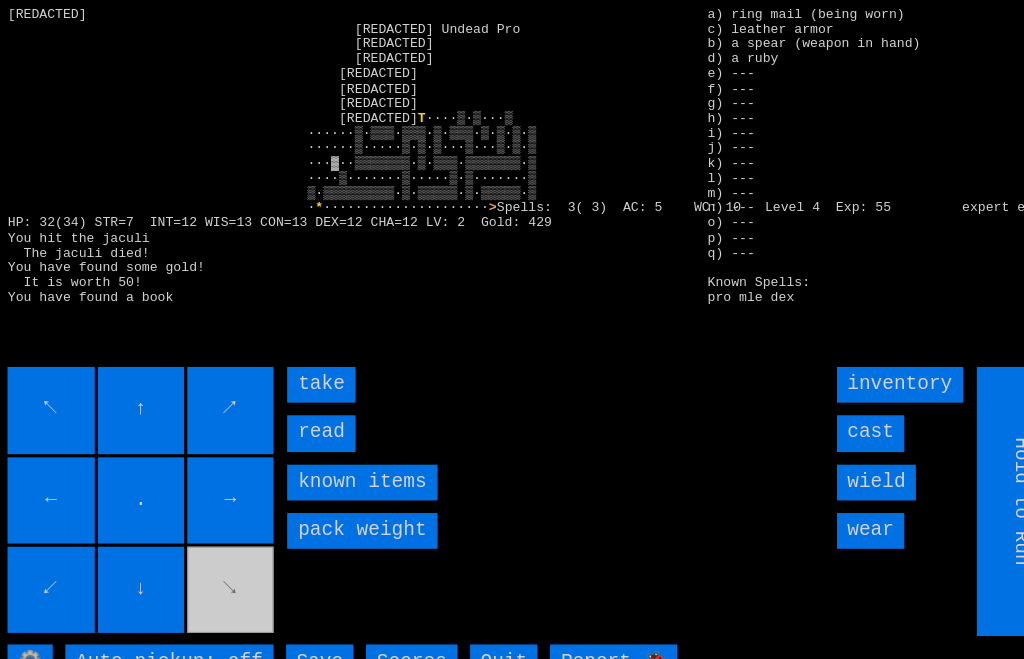 click on "read" at bounding box center [308, 412] 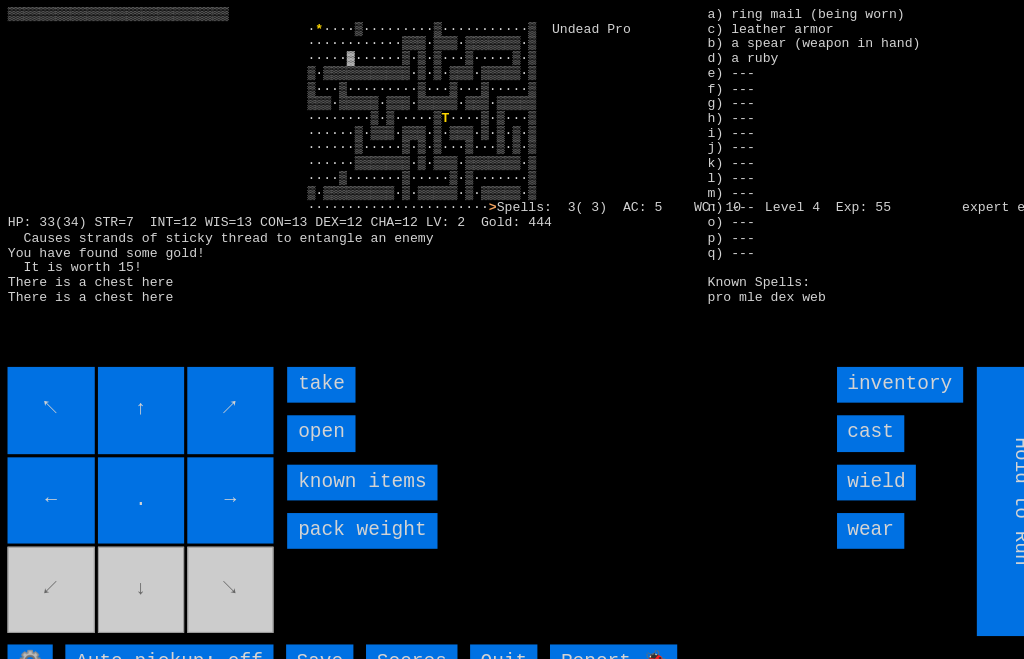 click on "open" at bounding box center (308, 412) 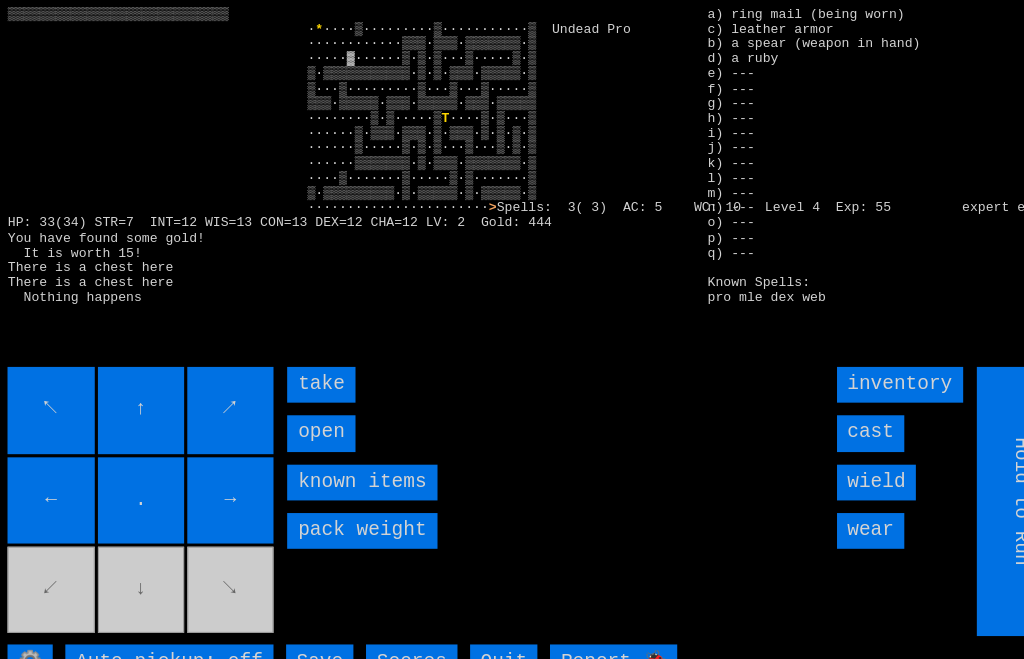 click on "open" at bounding box center (308, 412) 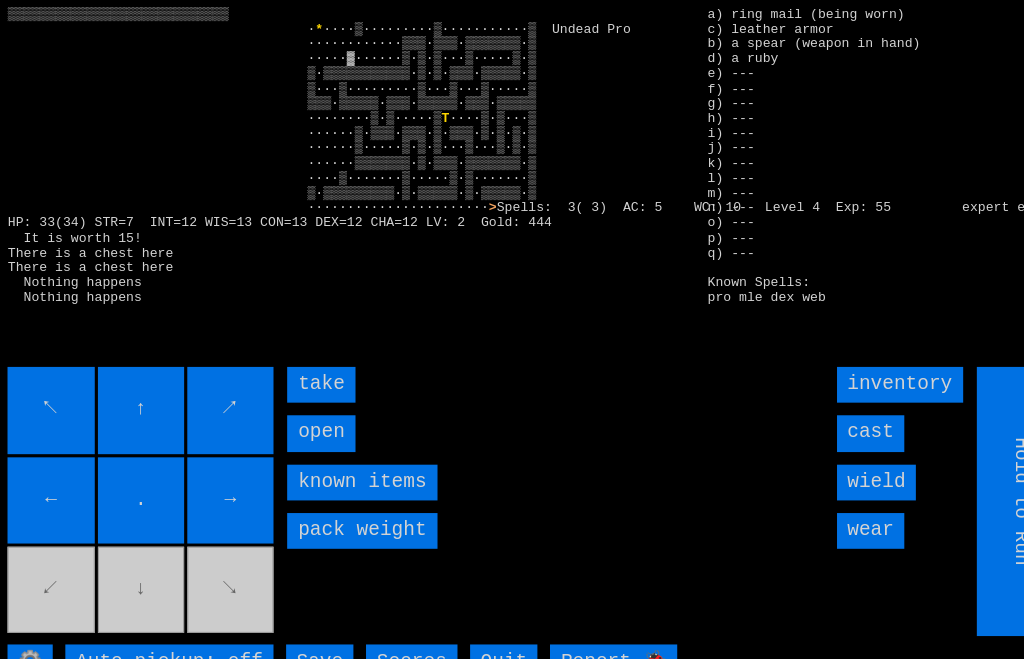 click on "open" at bounding box center [308, 412] 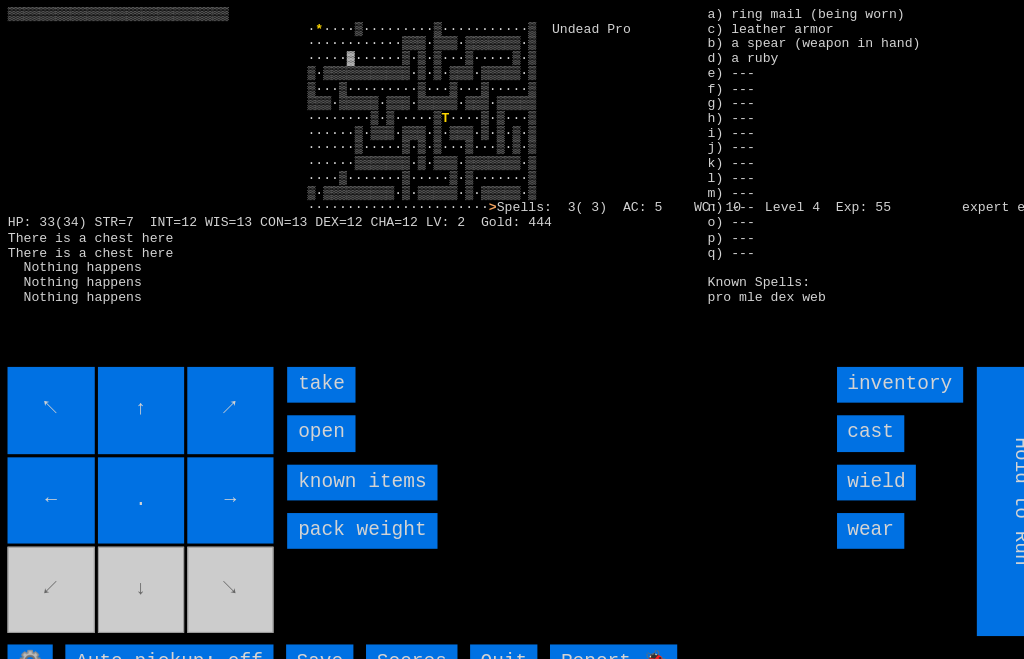 click on "open" at bounding box center [308, 412] 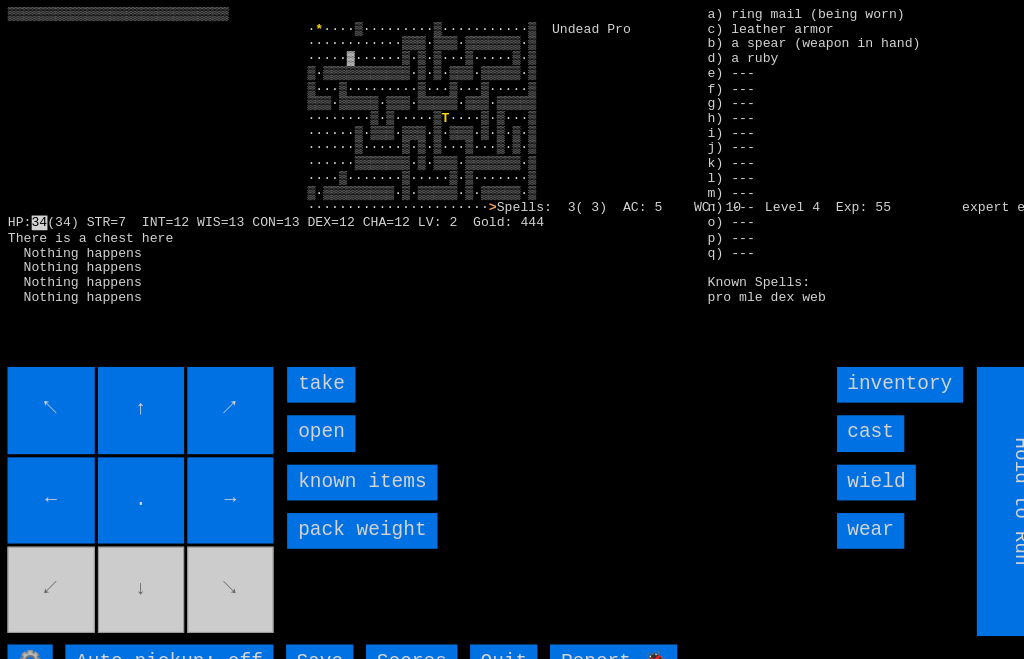 click on "open" at bounding box center [308, 412] 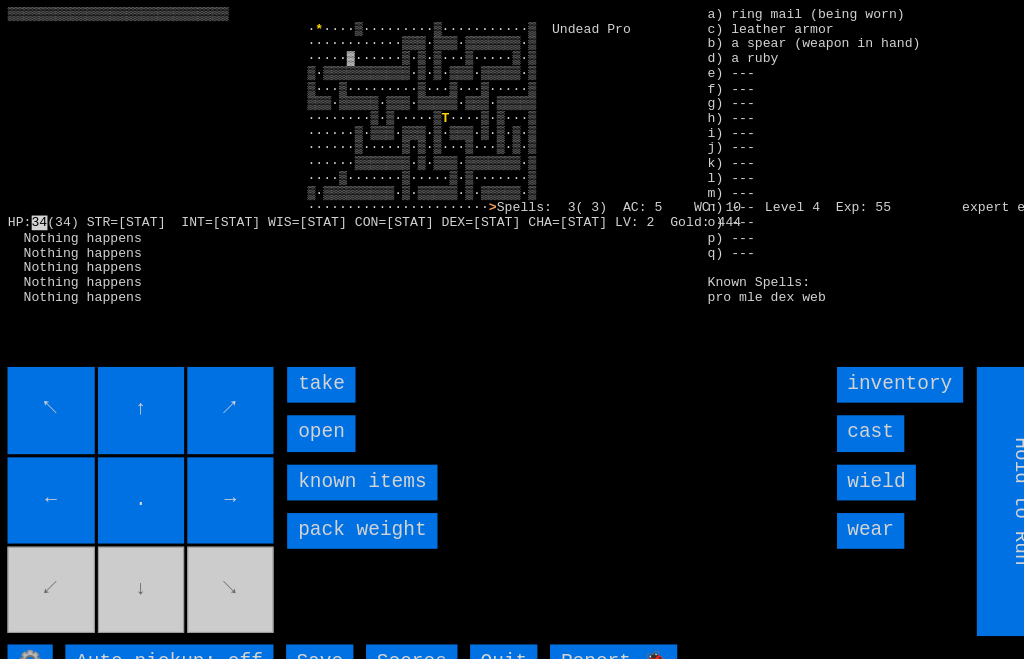 click on "open" at bounding box center [308, 412] 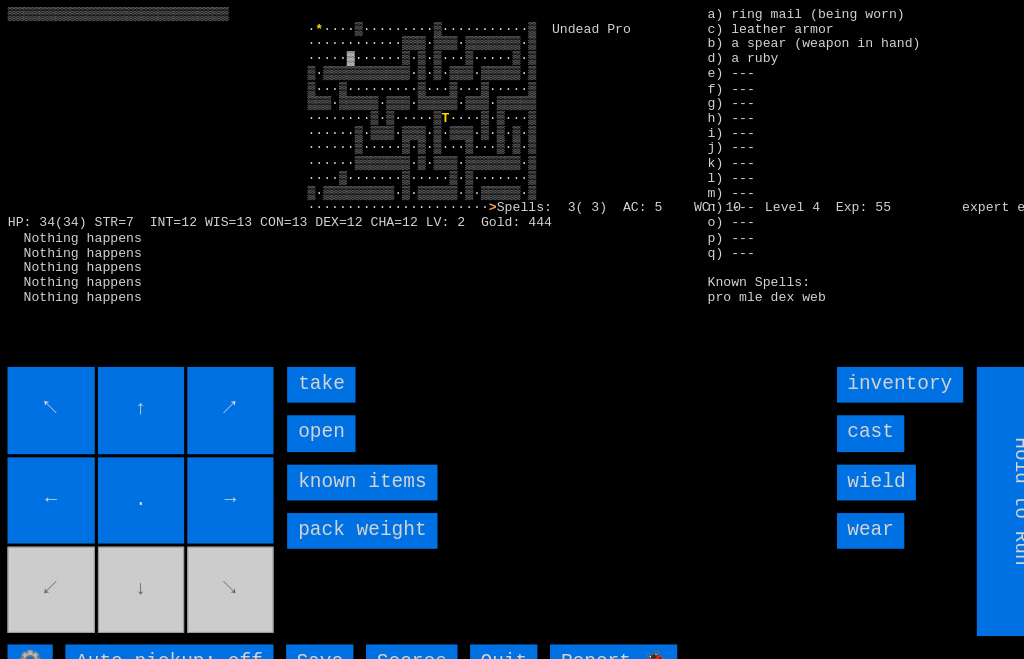 click on "open" at bounding box center (308, 412) 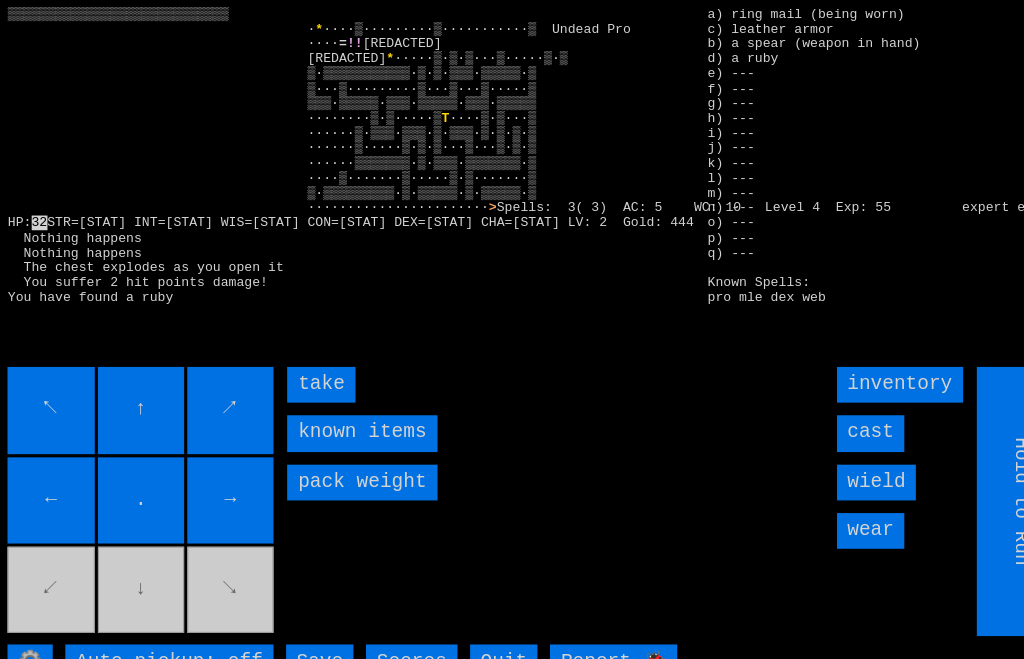 click on "take" at bounding box center [308, 366] 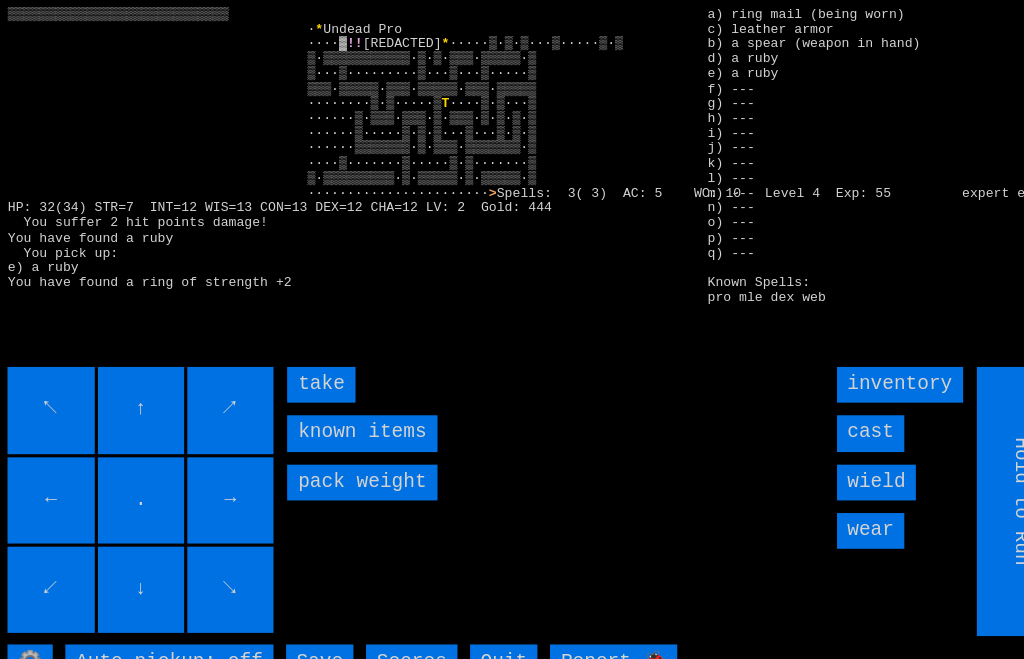 click on "take" at bounding box center (308, 366) 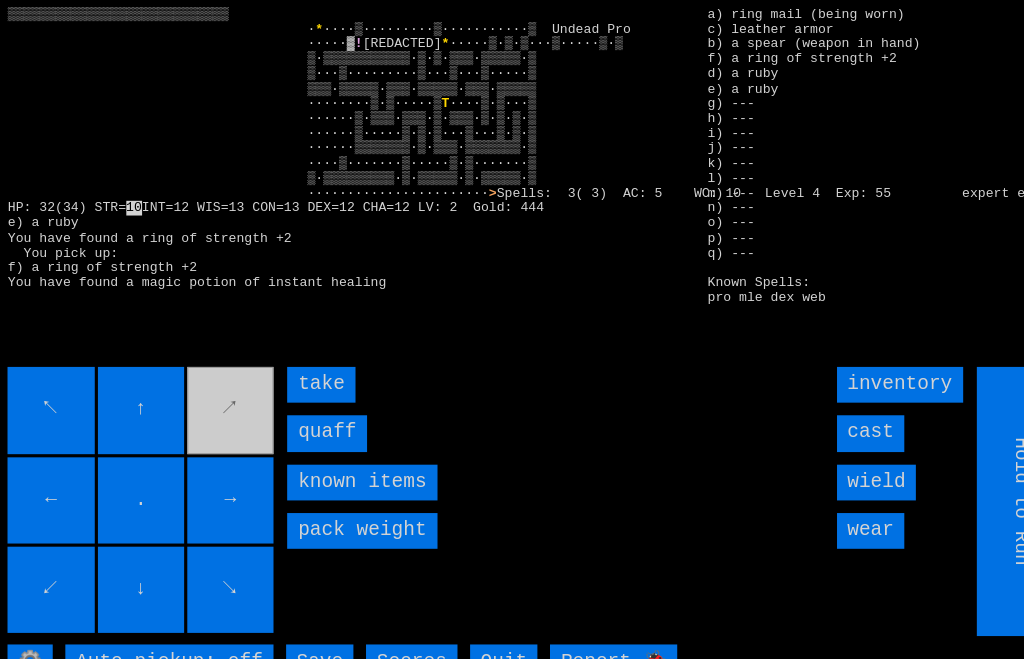 click on "take" at bounding box center (308, 366) 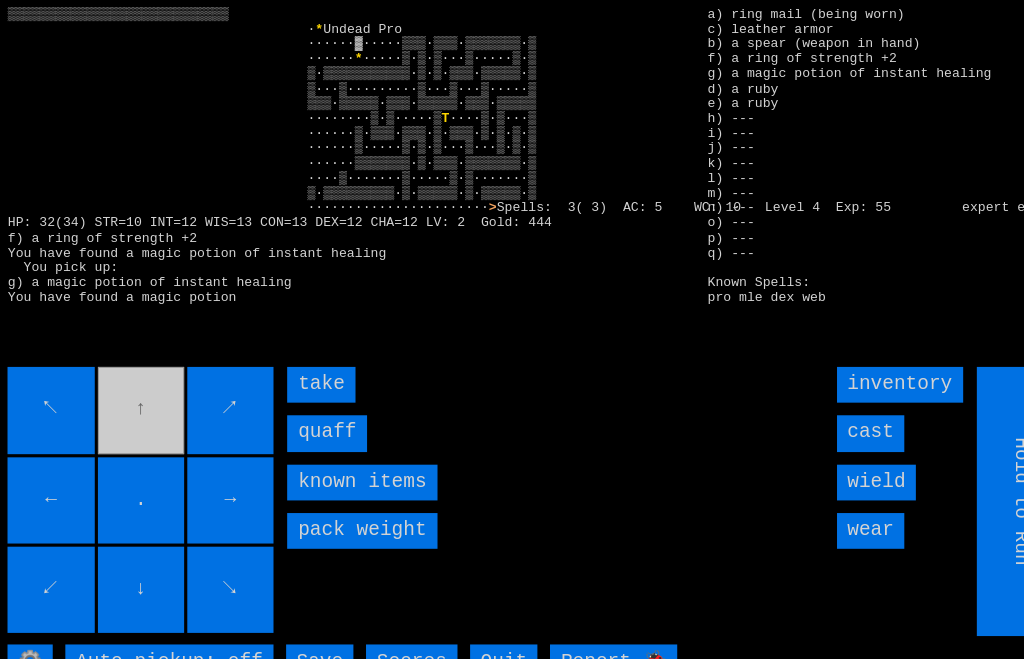 click on "quaff" at bounding box center (314, 412) 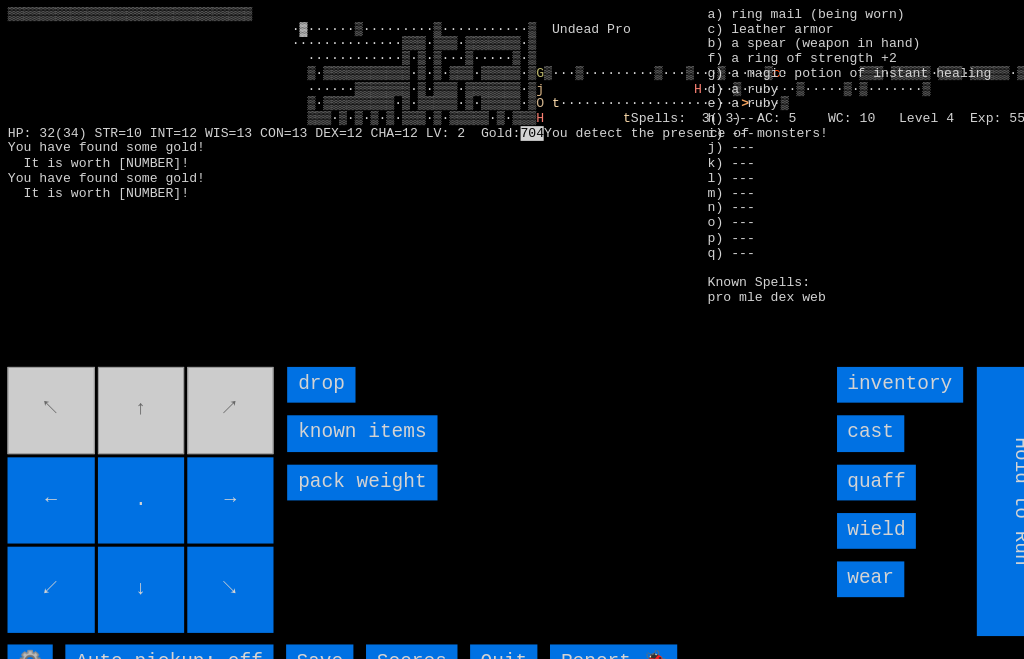 click on "." at bounding box center (137, 476) 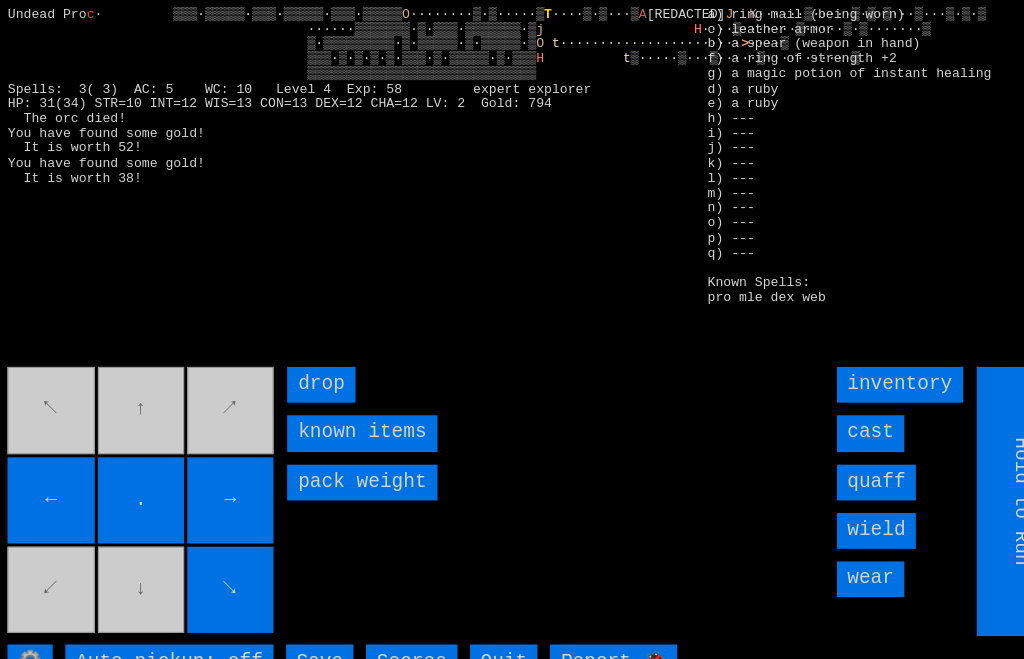 click on "." at bounding box center [137, 476] 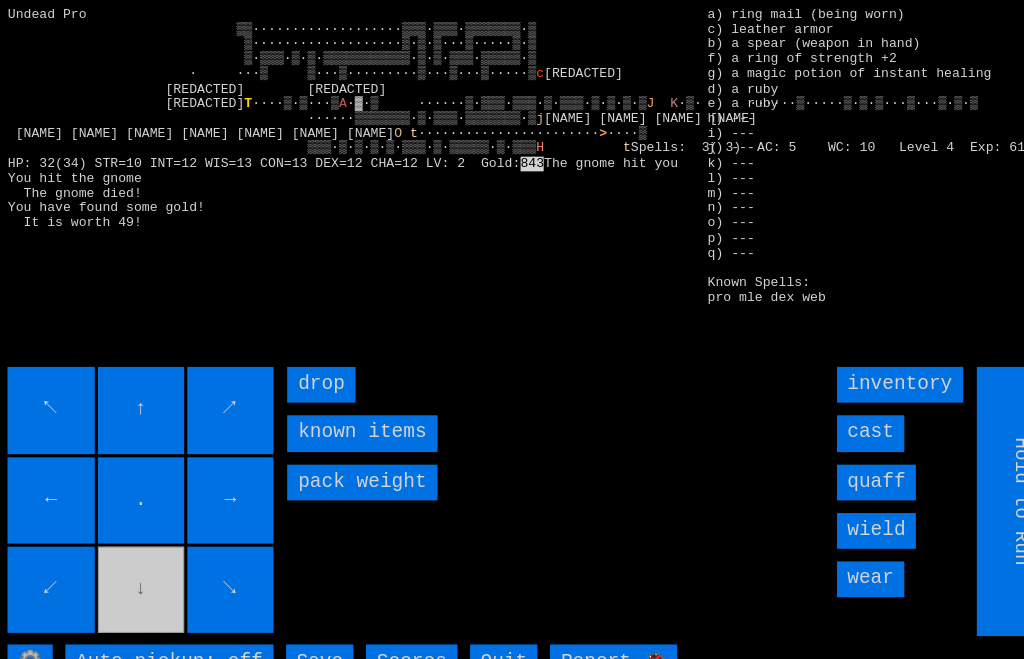 click on "↖ ↑ ↗ ← . → ↙ ↓ ↘" at bounding box center (138, 477) 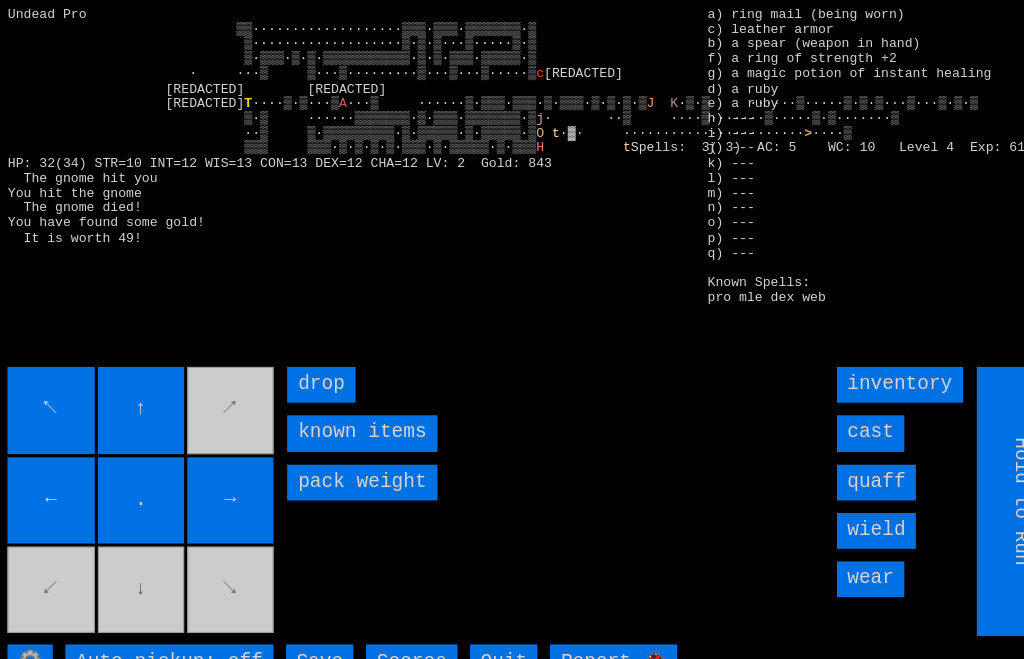 click on "↖ ↑ ↗ ← . → ↙ ↓ ↘" at bounding box center (138, 477) 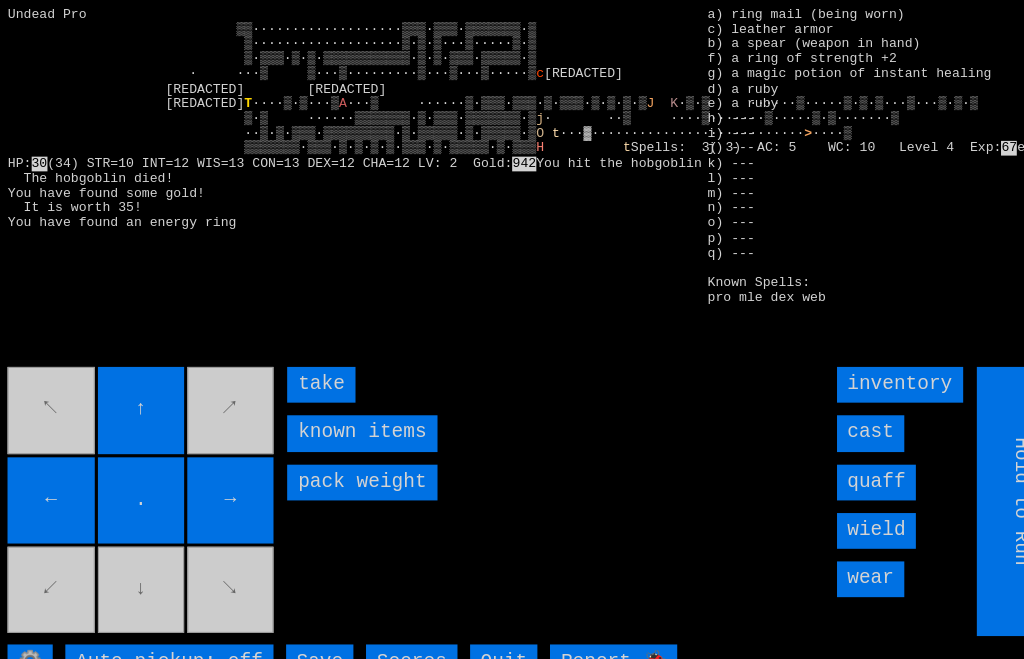 click on "take" at bounding box center [308, 366] 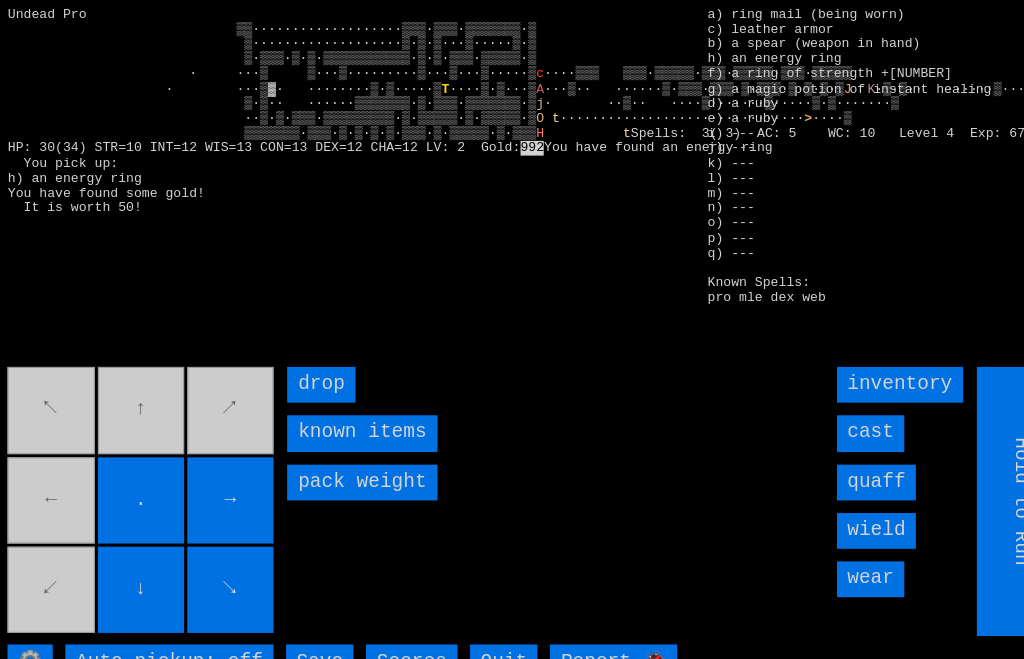 click on "↖ ↑ ↗ ← . → ↙ ↓ ↘" at bounding box center [138, 477] 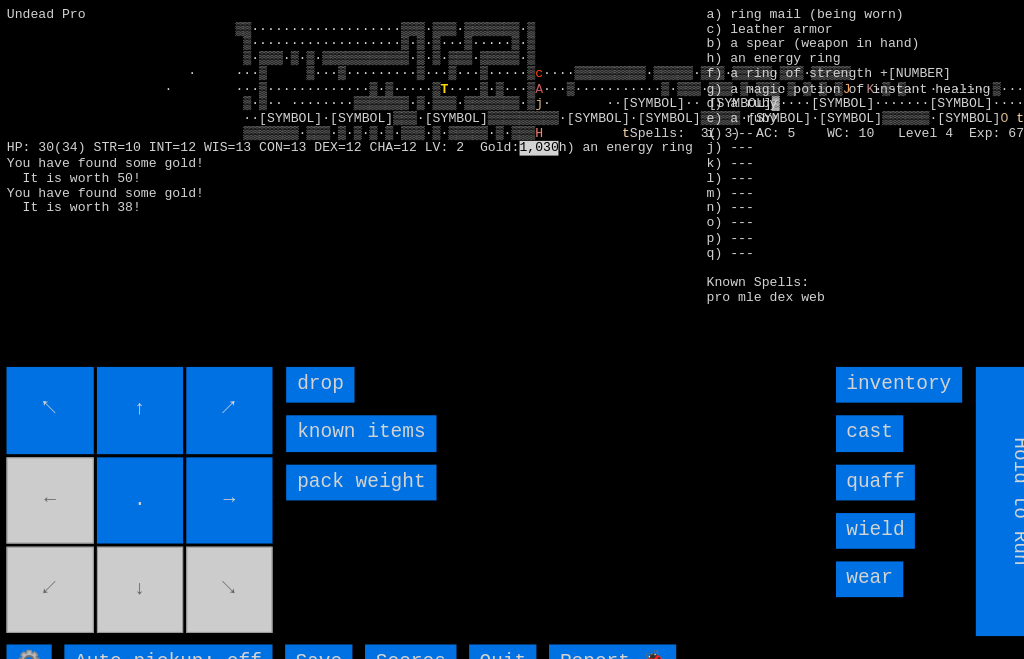 click on "↖ ↑ ↗ ← . → ↙ ↓ ↘" at bounding box center (138, 477) 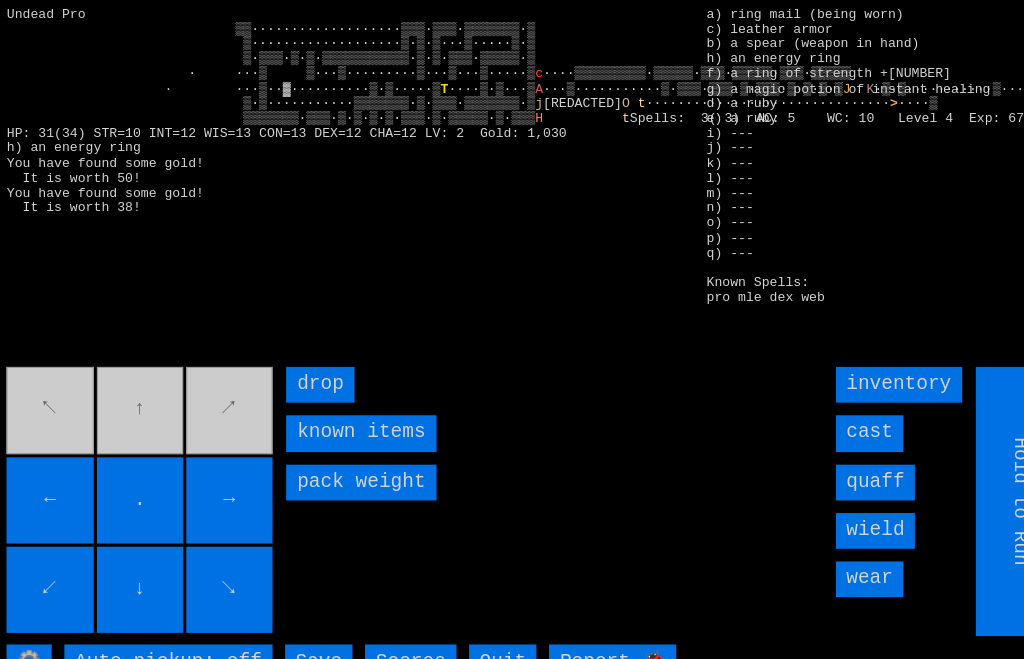 click on "→" at bounding box center [222, 476] 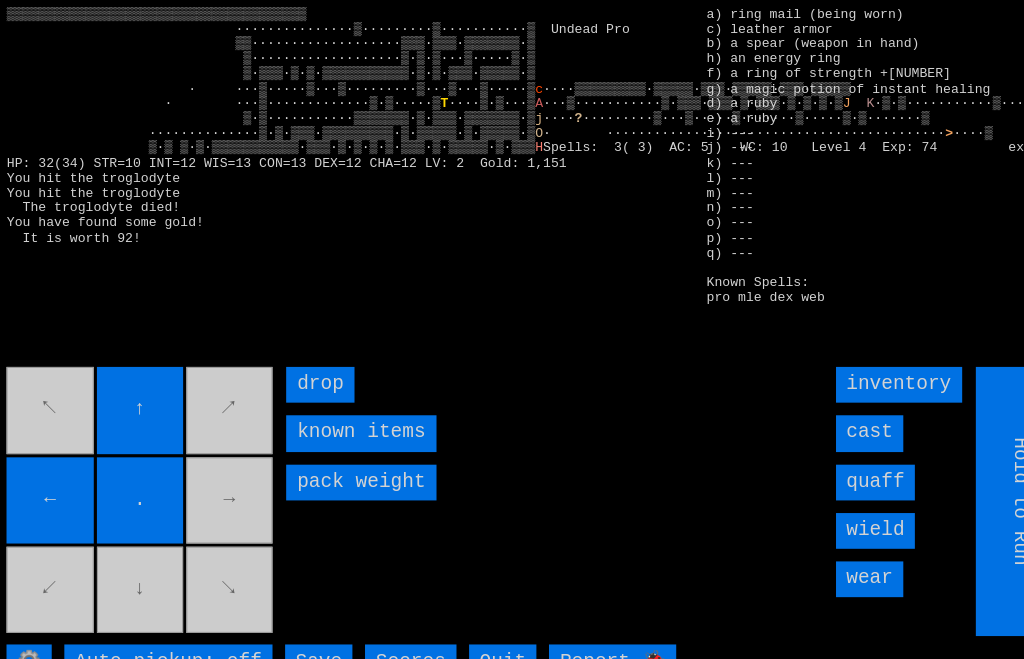 click on "↖ ↑ ↗ ← . → ↙ ↓ ↘" at bounding box center [138, 477] 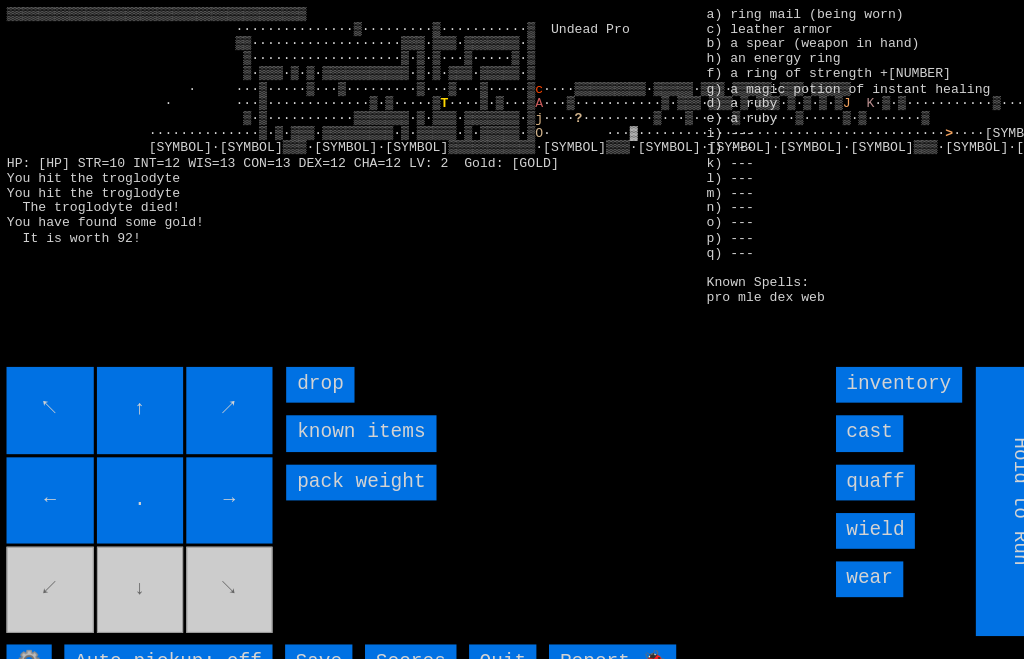 click on "↖ ↑ ↗ ← . → ↙ ↓ ↘" at bounding box center [138, 477] 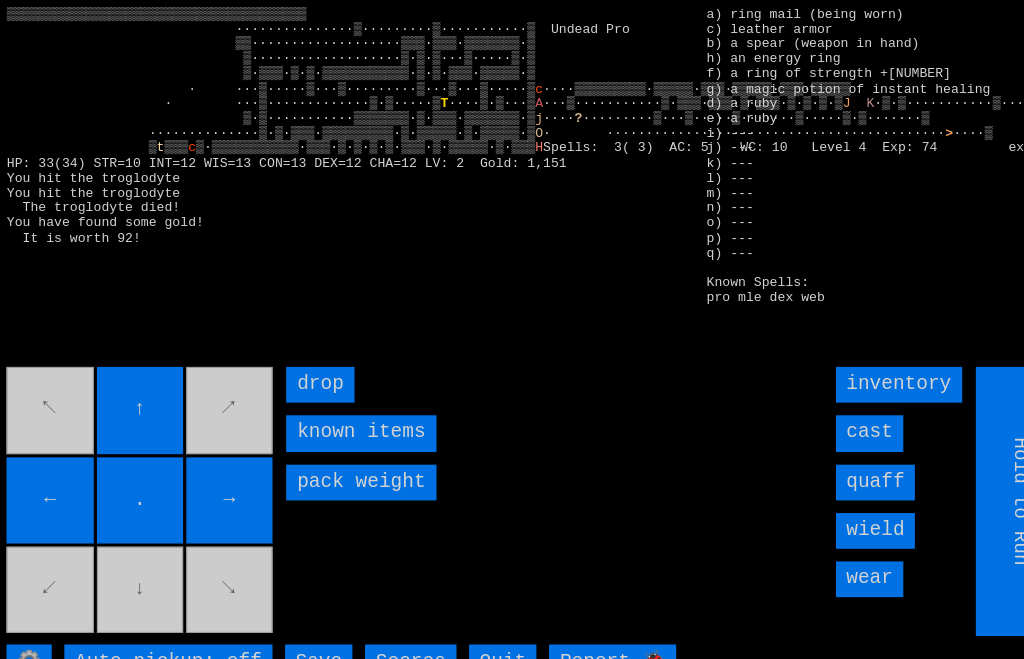 click on "cast" at bounding box center [831, 412] 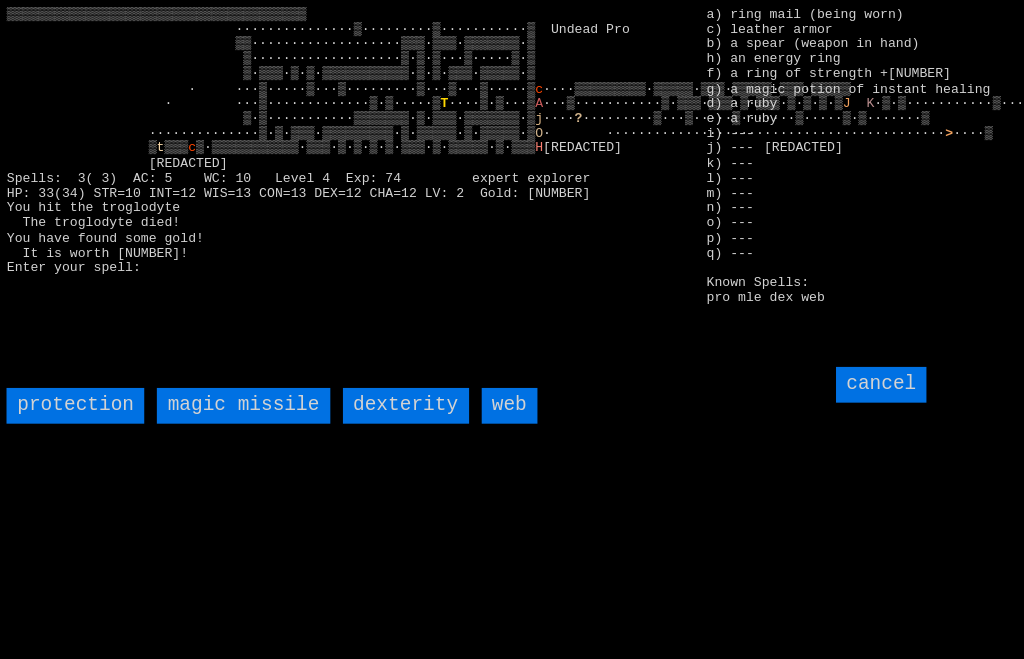 click on "magic missile" at bounding box center (235, 386) 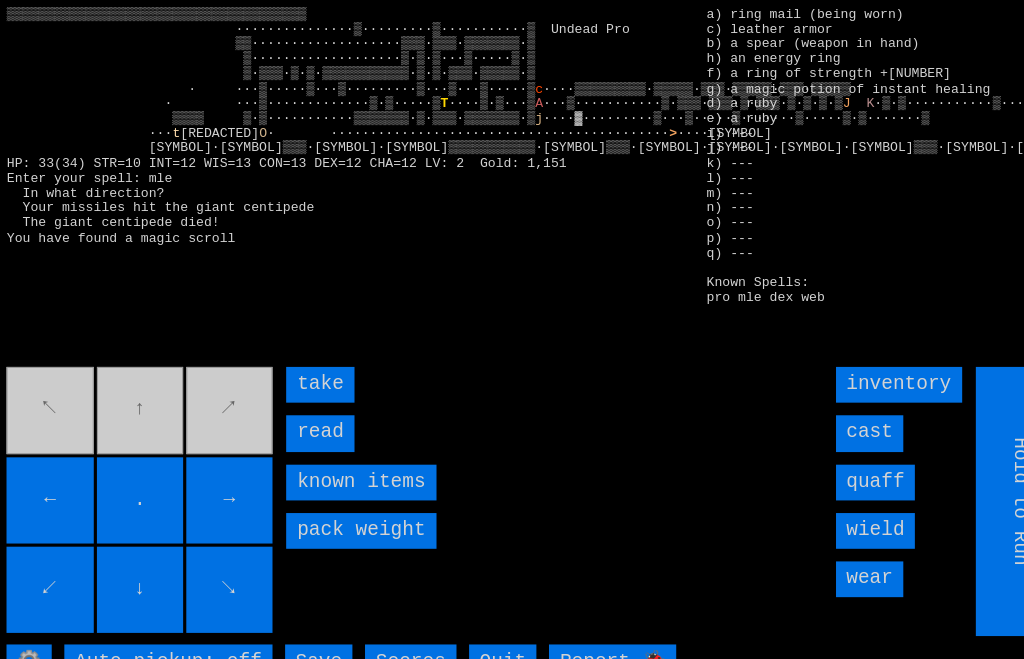 click on "read" at bounding box center (308, 412) 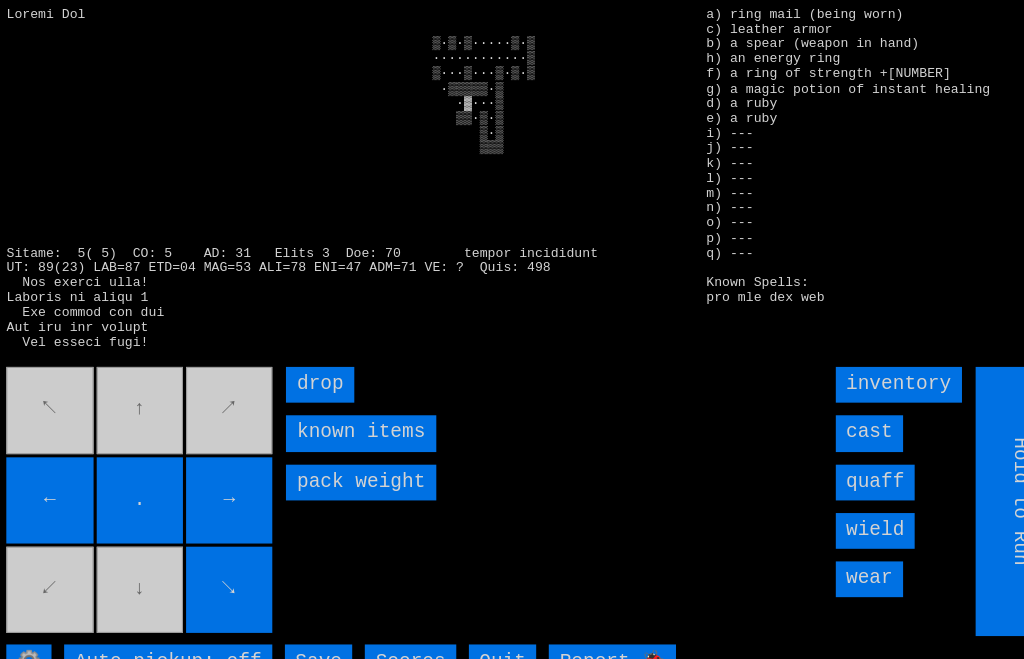 click on "↖ ↑ ↗ ← . → ↙ ↓ ↘" at bounding box center (138, 477) 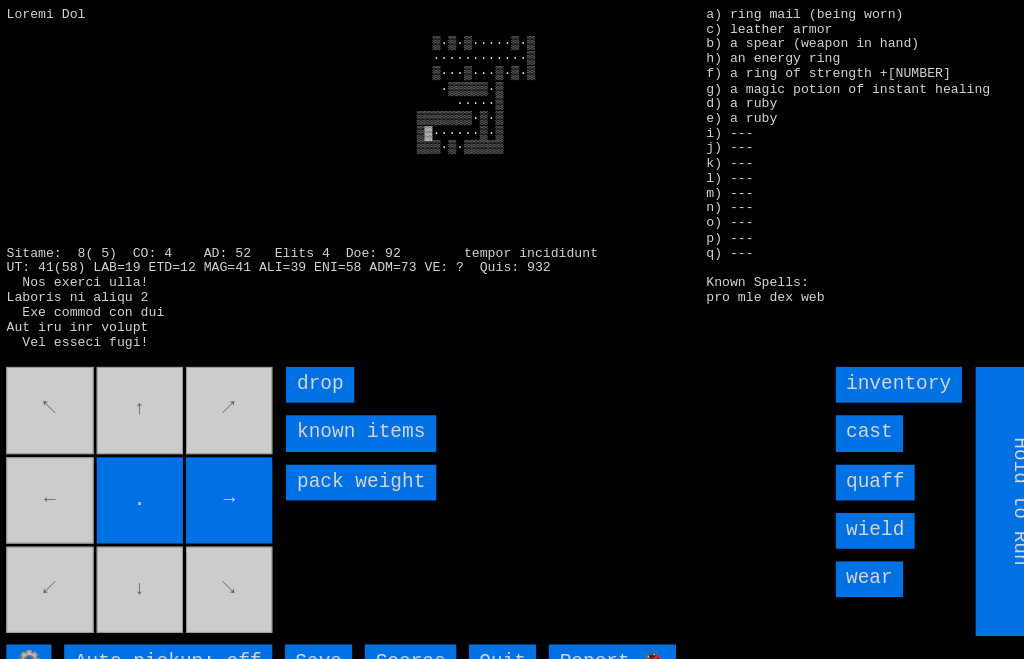 click on "↖ ↑ ↗ ← . → ↙ ↓ ↘" at bounding box center (138, 477) 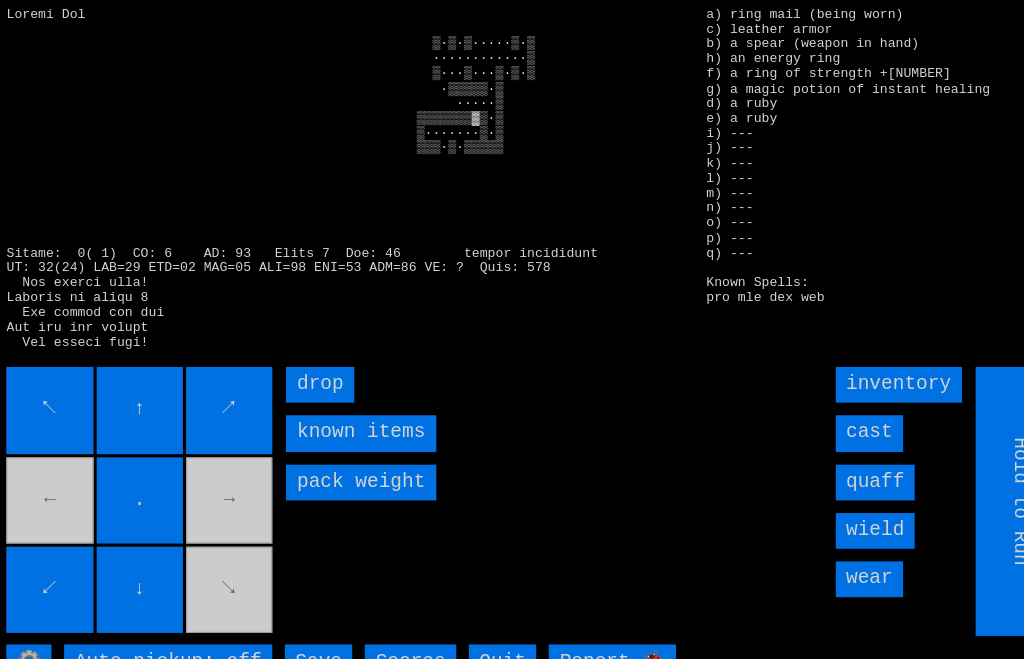 click on "↖ ↑ ↗ ← . → ↙ ↓ ↘" at bounding box center [138, 477] 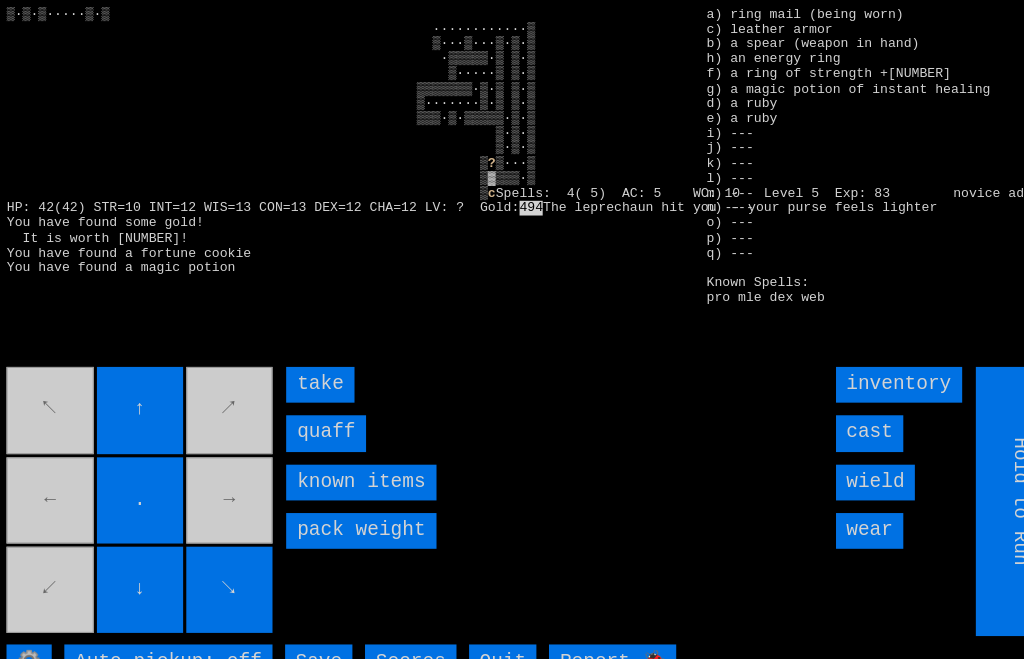 click on "quaff" at bounding box center [314, 412] 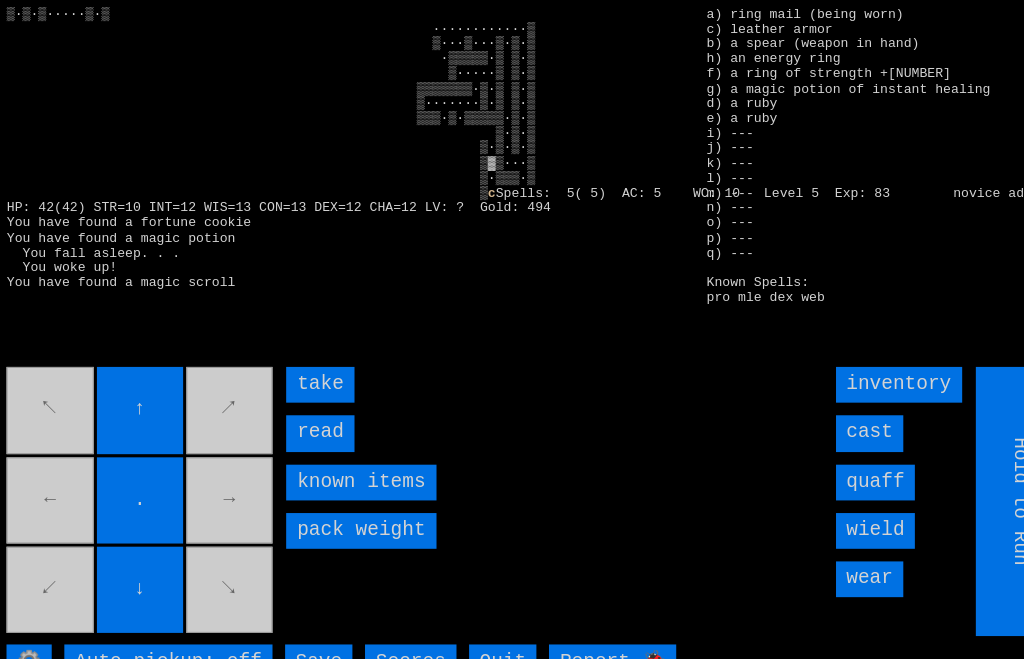 click on "read" at bounding box center [308, 412] 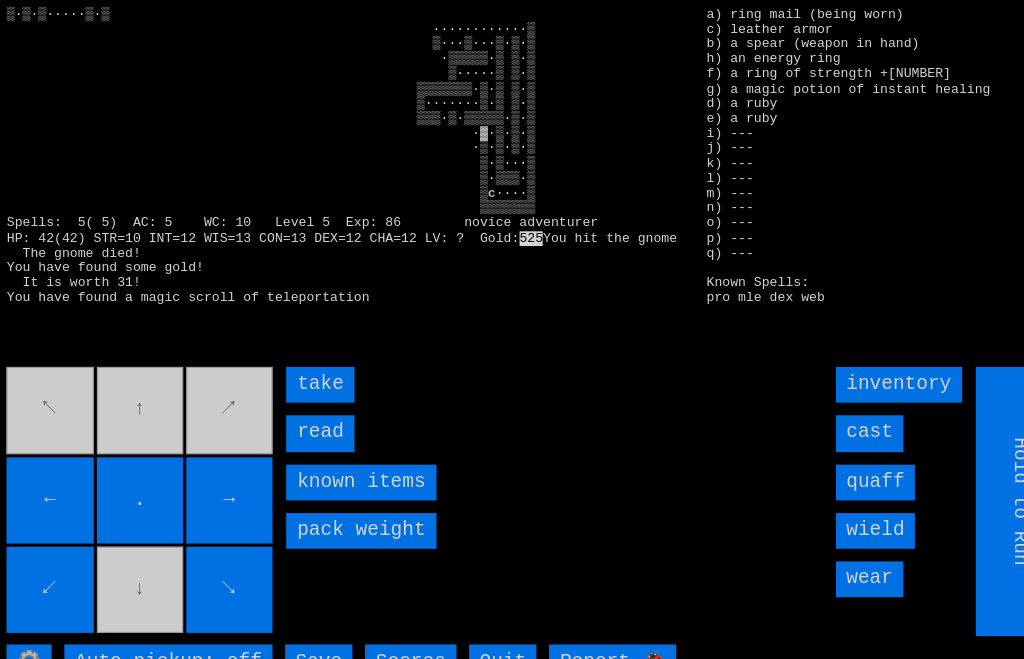 click on "take" at bounding box center (308, 366) 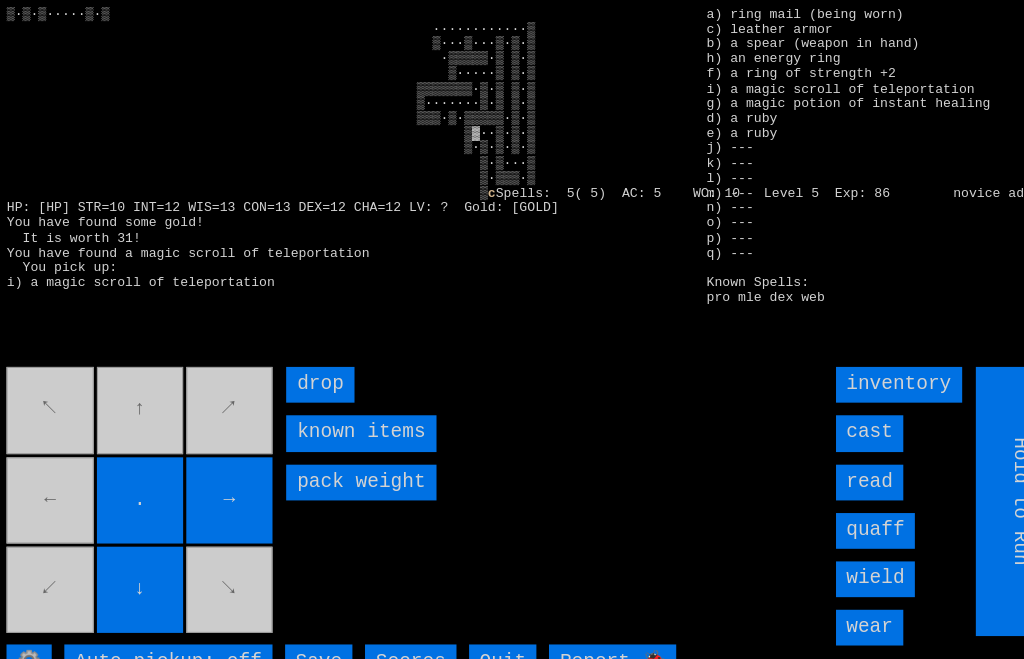 click on "↖ ↑ ↗ ← . → ↙ ↓ ↘" at bounding box center [138, 477] 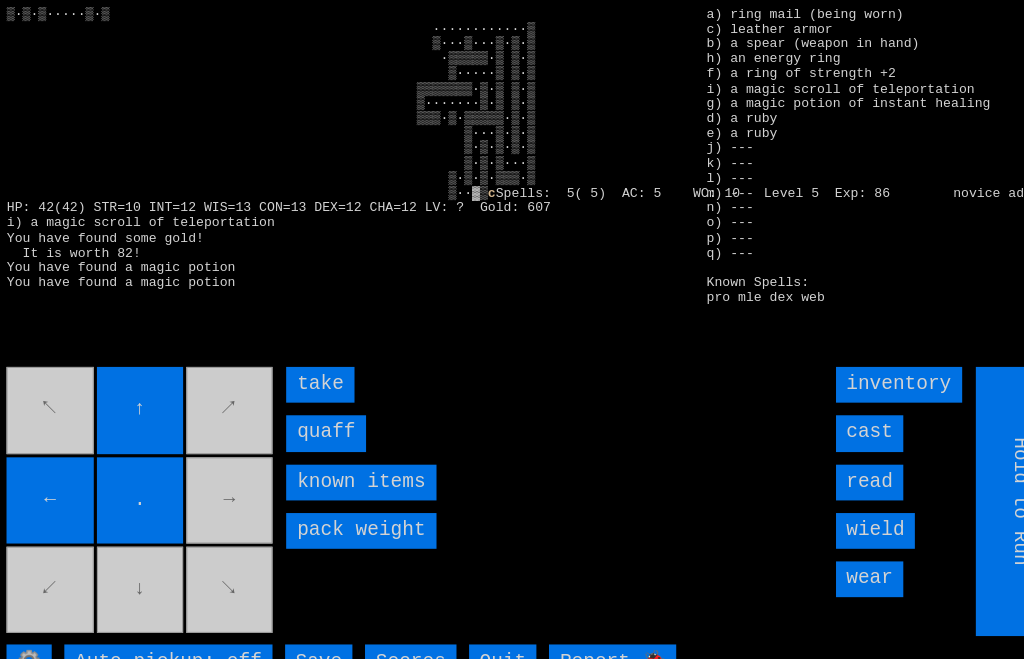 click on "quaff" at bounding box center (314, 412) 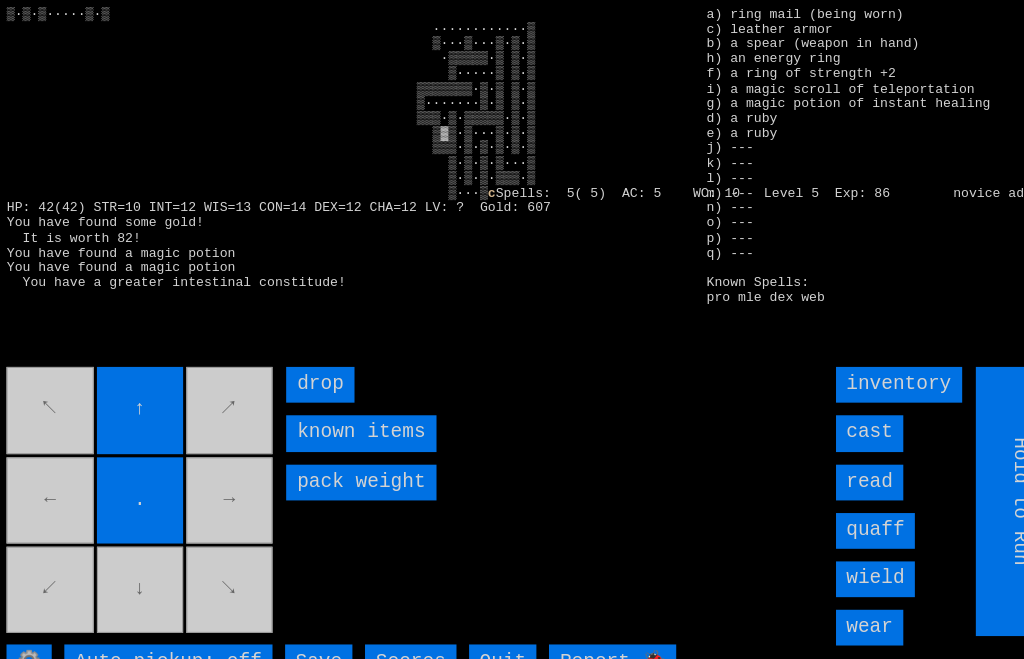 click on "↖ ↑ ↗ ← . → ↙ ↓ ↘" at bounding box center [138, 477] 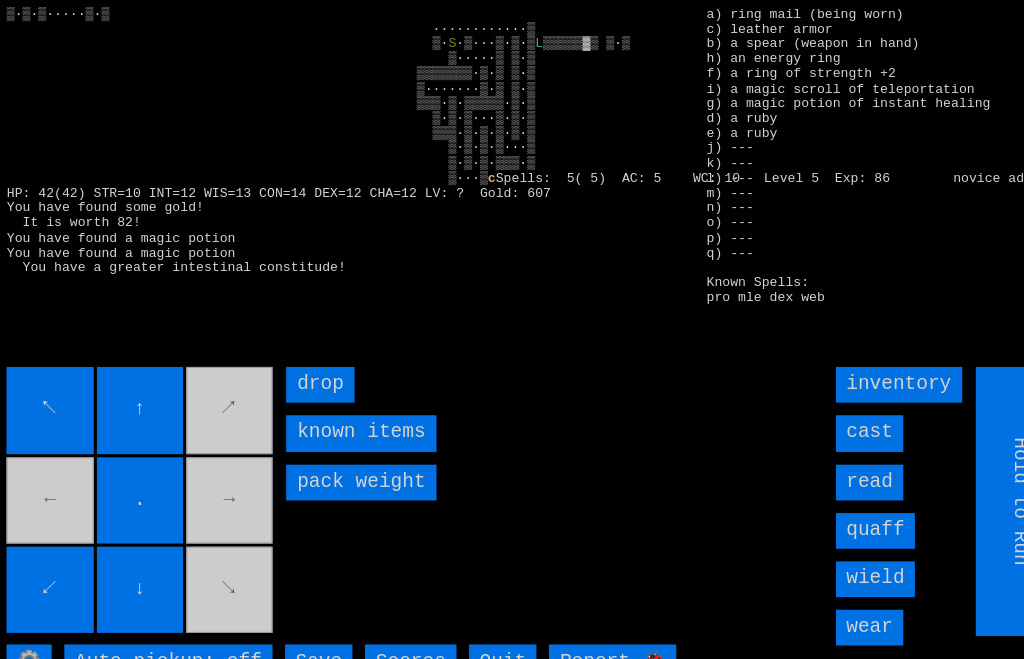 click on "↑" at bounding box center [137, 390] 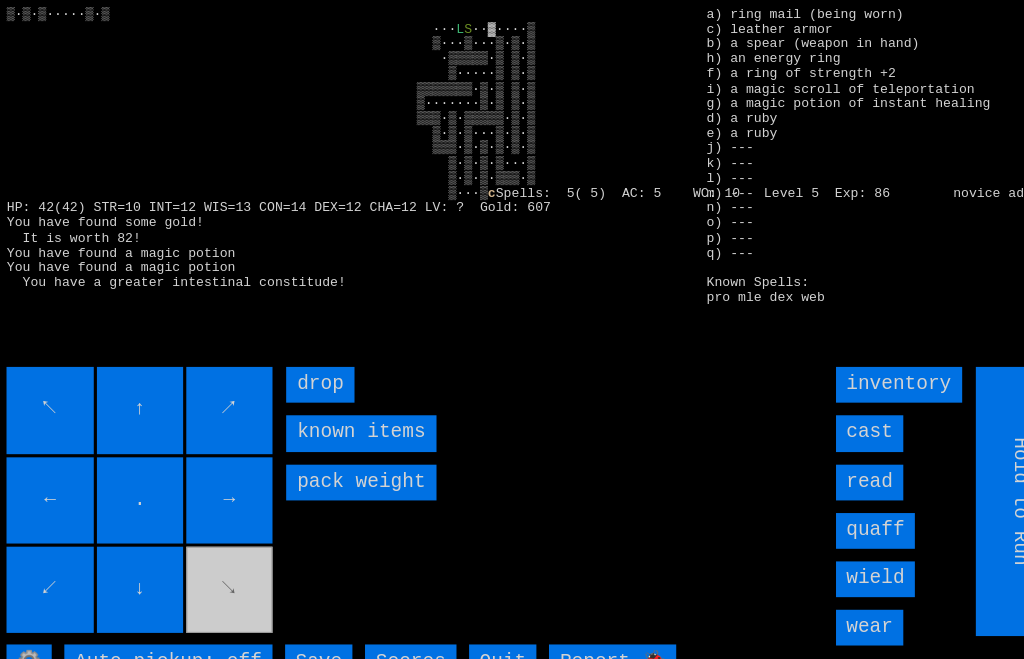 click on "↑" at bounding box center (137, 390) 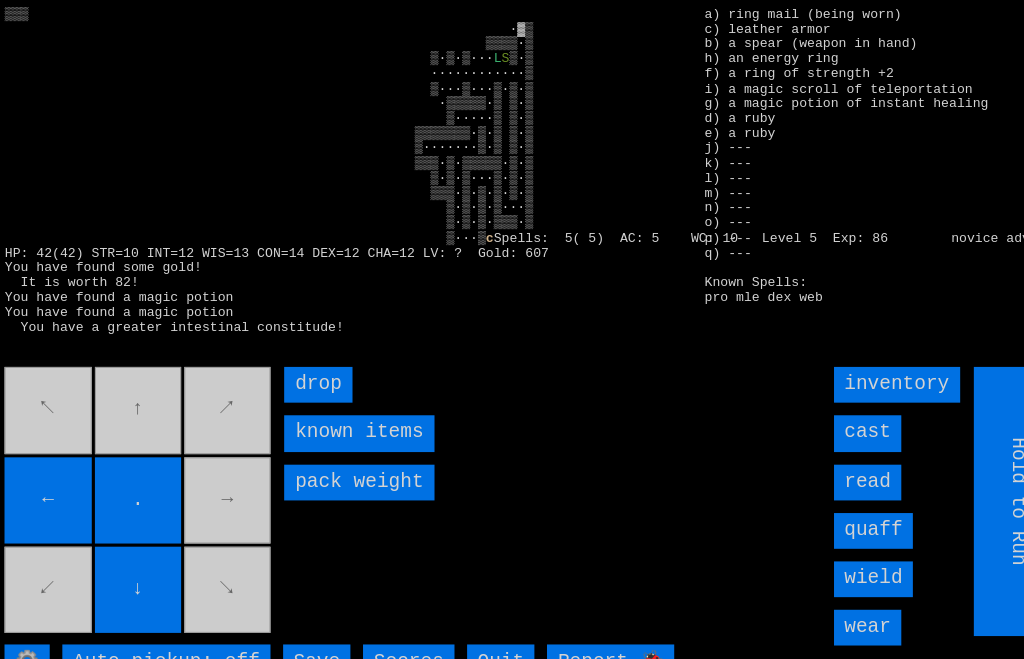 click on "←" at bounding box center [51, 476] 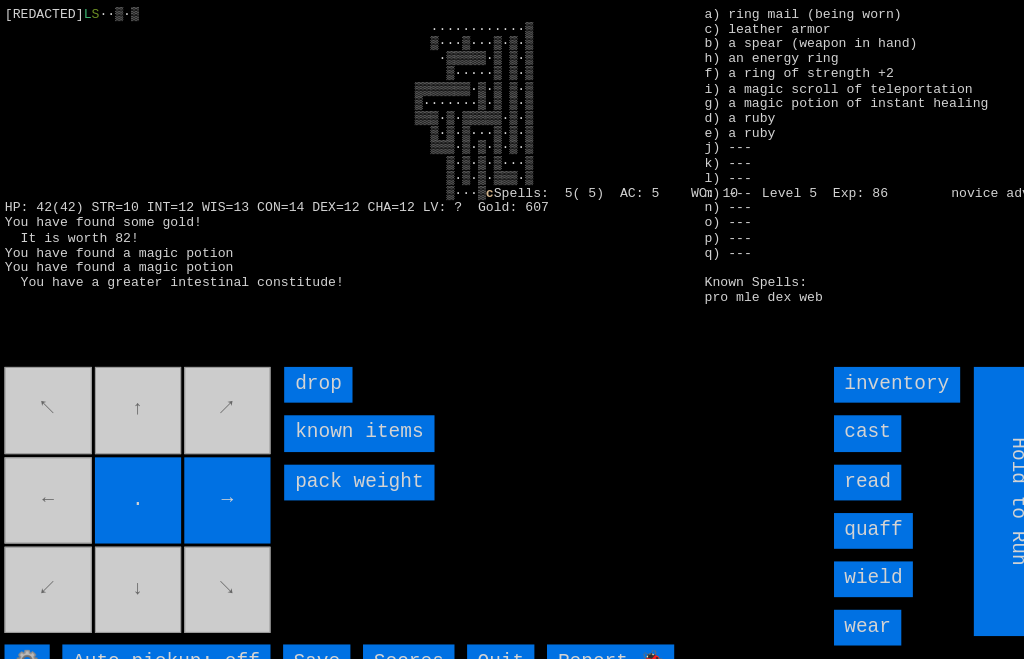 click on "↖ ↑ ↗ ← . → ↙ ↓ ↘" at bounding box center (138, 477) 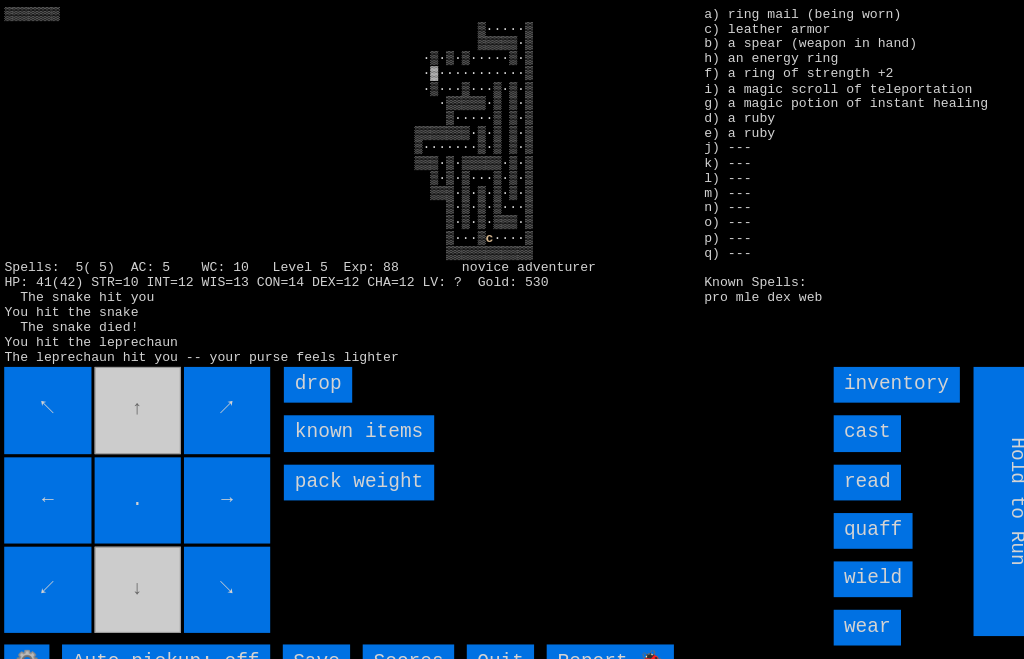 click on "↗" at bounding box center [222, 390] 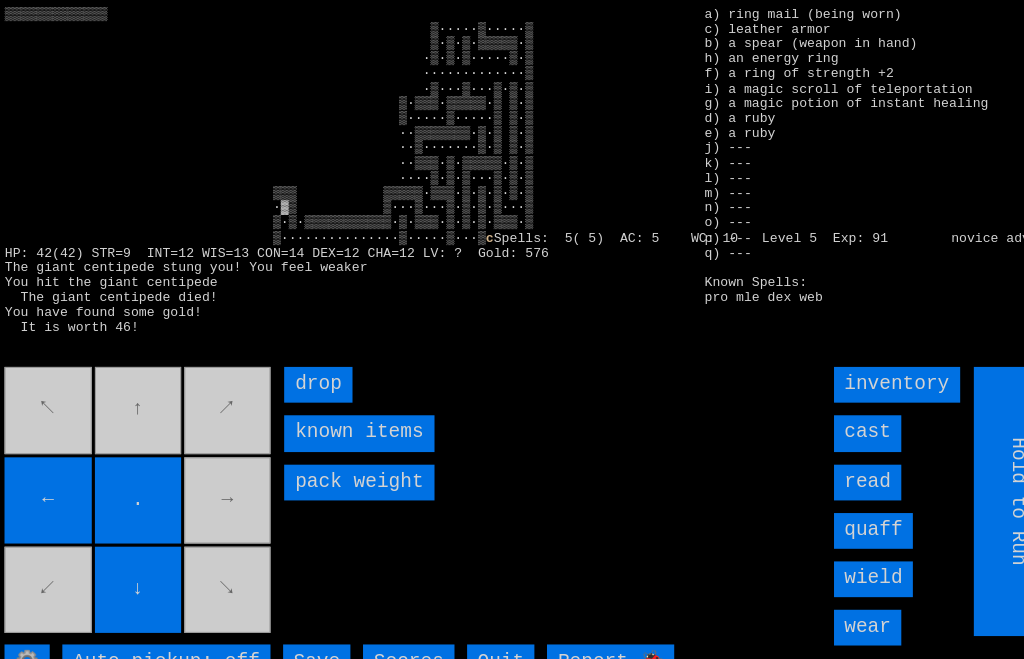 click on "↖ ↑ ↗ ← . → ↙ ↓ ↘" at bounding box center (138, 477) 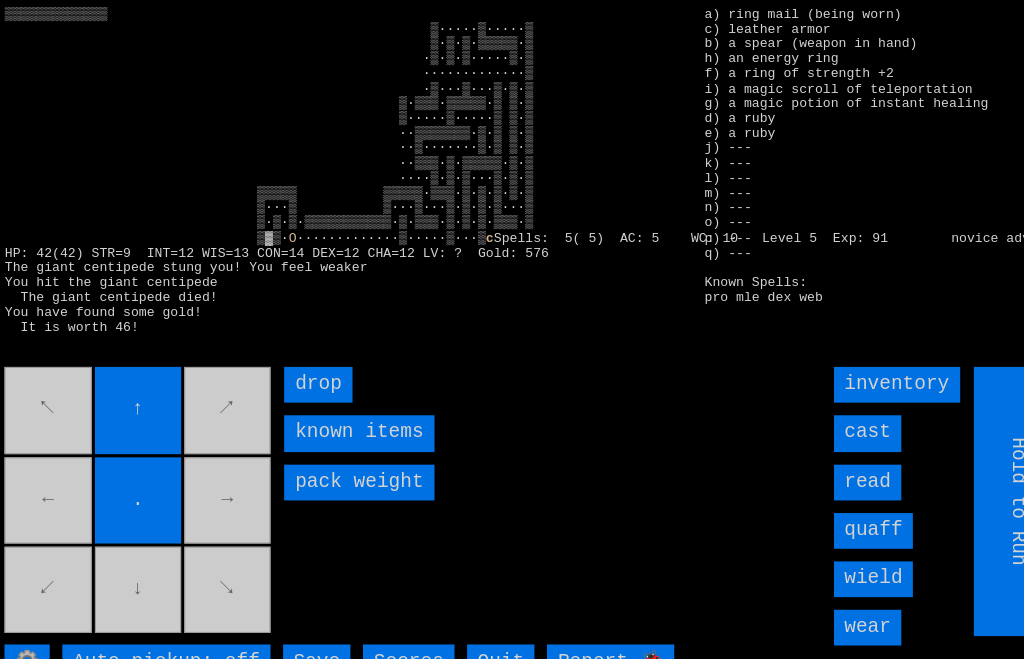 click on "↖ ↑ ↗ ← . → ↙ ↓ ↘" at bounding box center (138, 477) 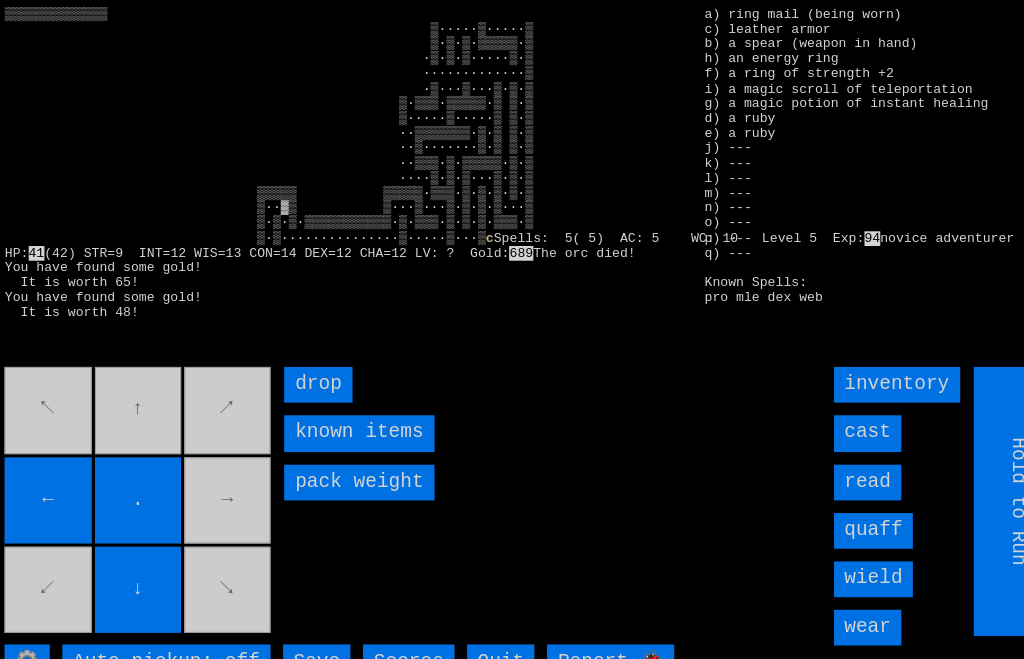 click on "↖ ↑ ↗ ← . → ↙ ↓ ↘" at bounding box center [138, 477] 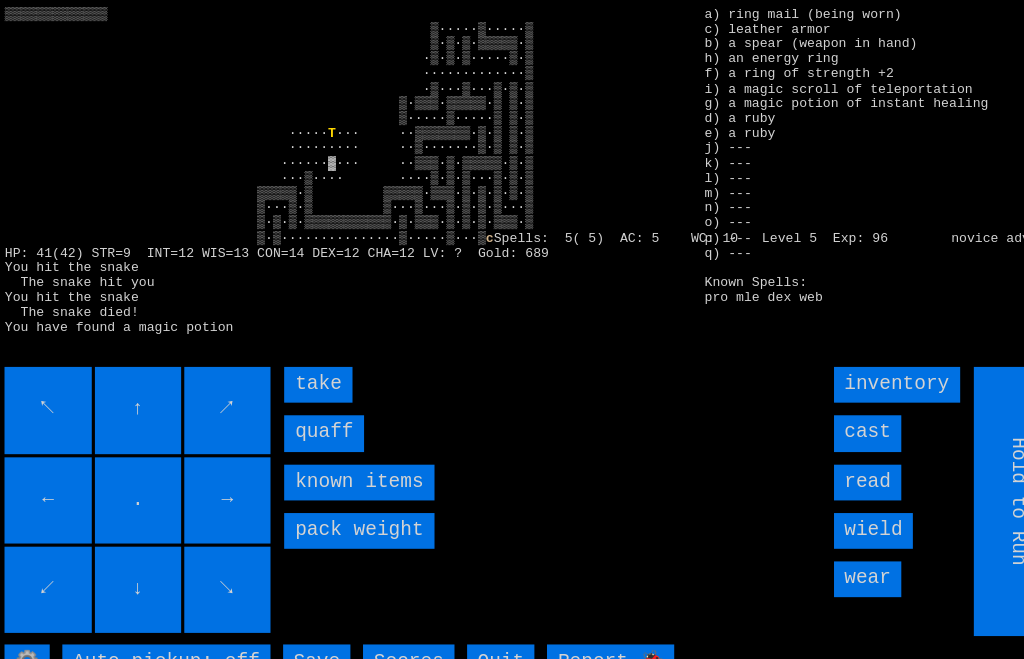 click on "quaff" at bounding box center [314, 412] 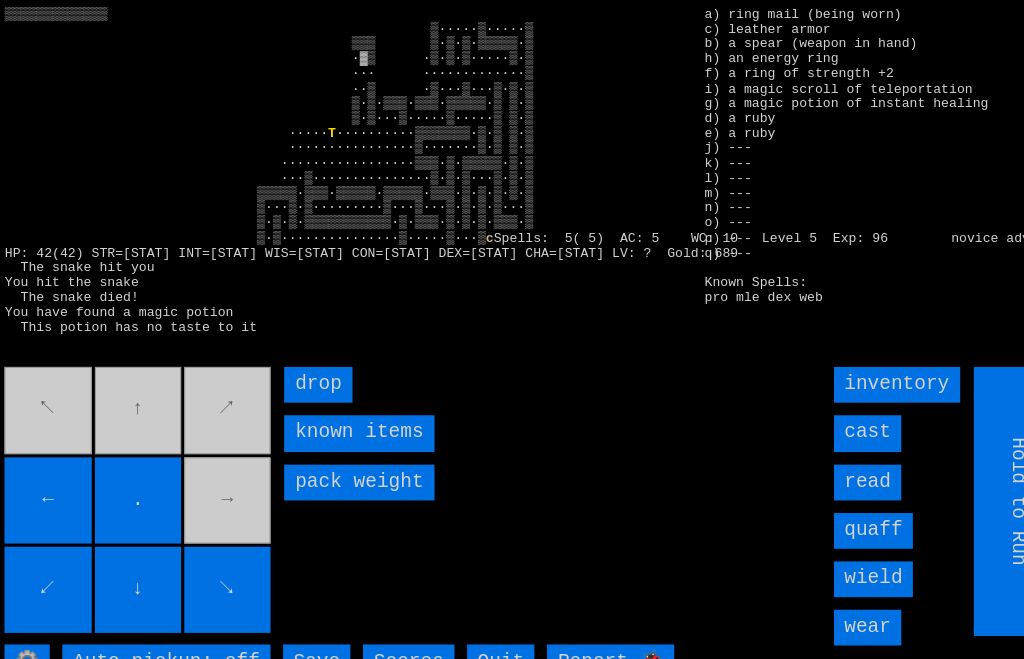 click on "↖ ↑ ↗ ← . → ↙ ↓ ↘" at bounding box center (138, 477) 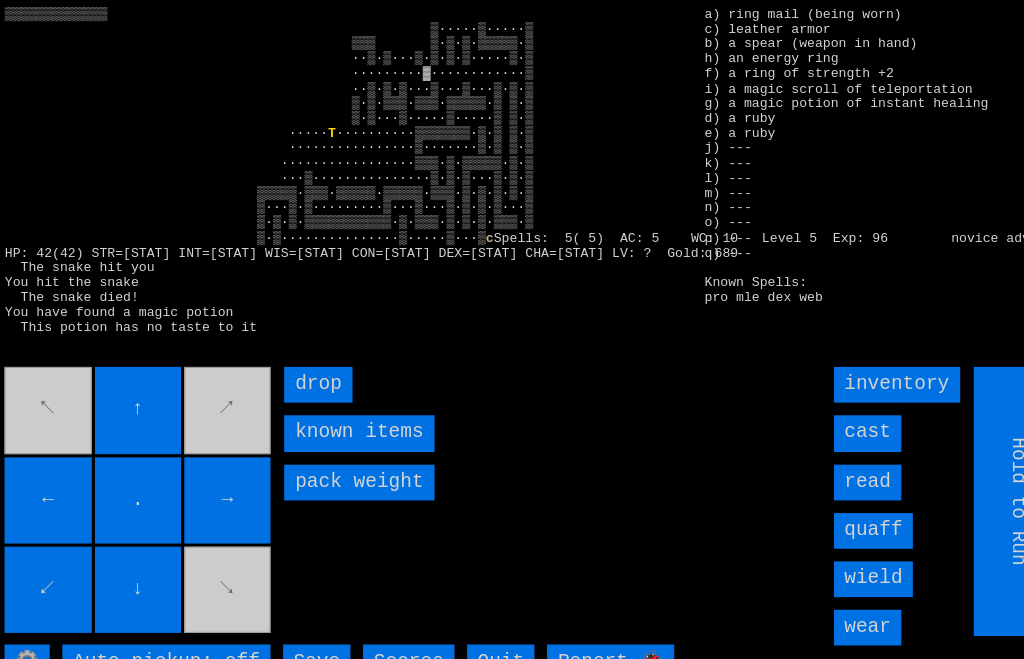 click on "↖ ↑ ↗ ← . → ↙ ↓ ↘" at bounding box center [138, 477] 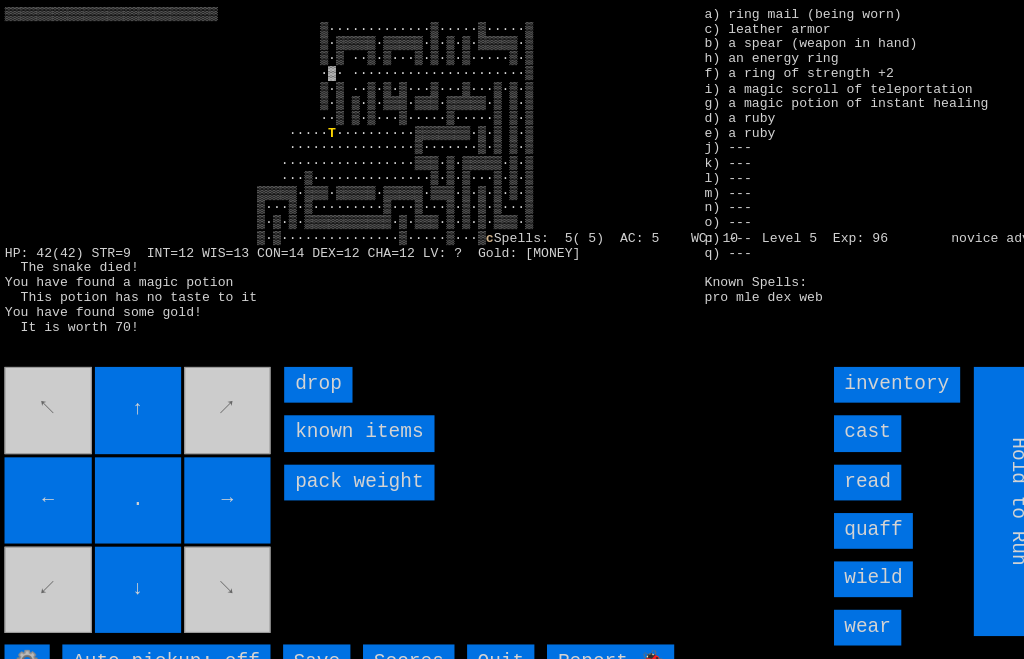 click on "→" at bounding box center [222, 476] 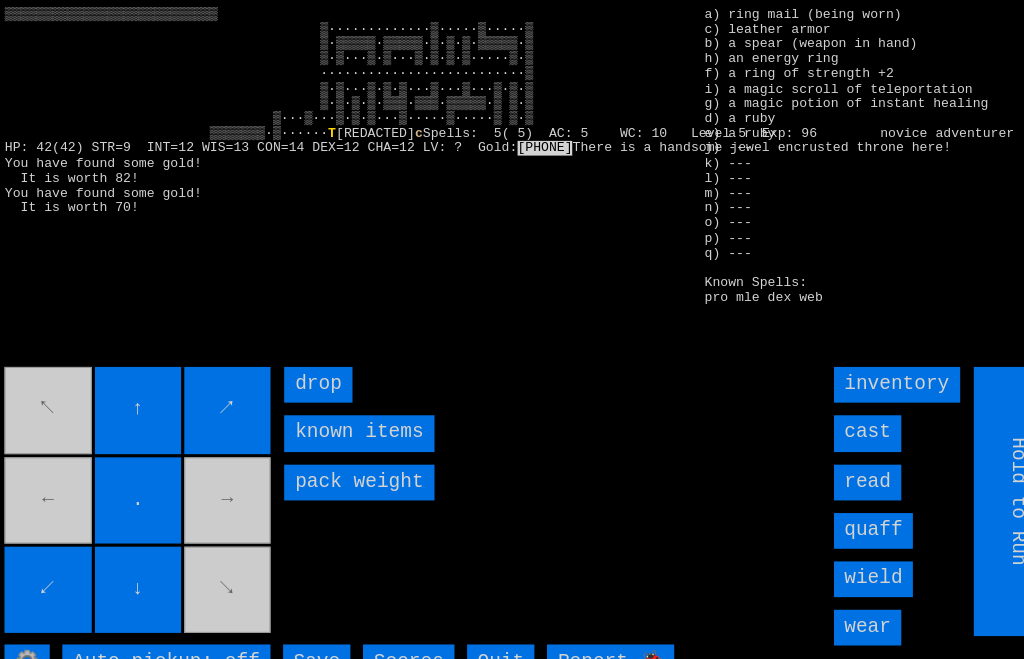 click on "↖ ↑ ↗ ← . → ↙ ↓ ↘" at bounding box center (138, 477) 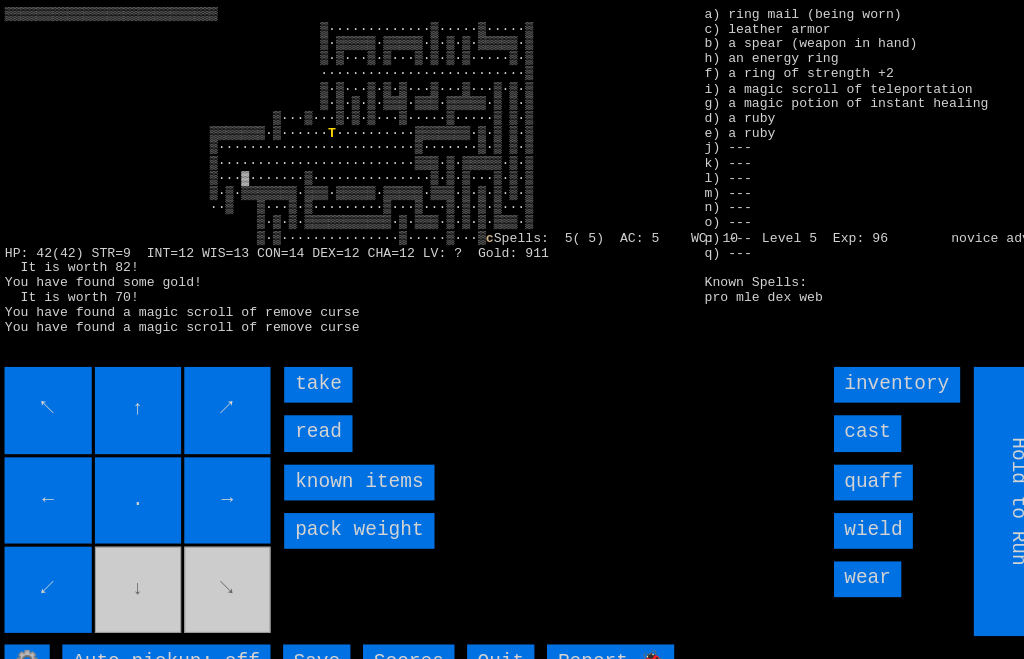 click on "take" at bounding box center (308, 366) 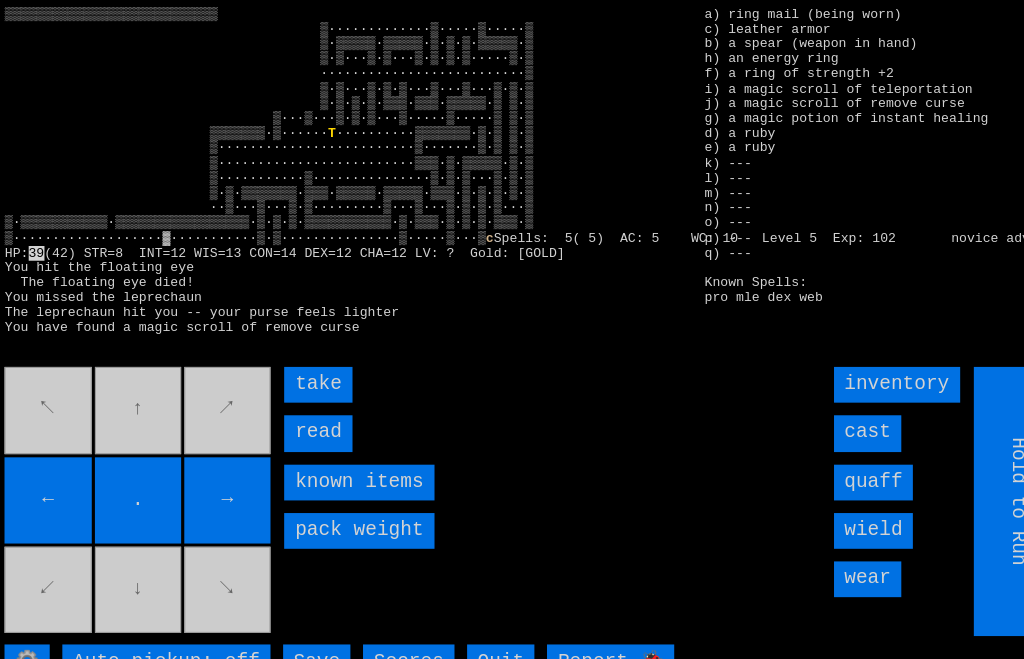 click on "take" at bounding box center [308, 366] 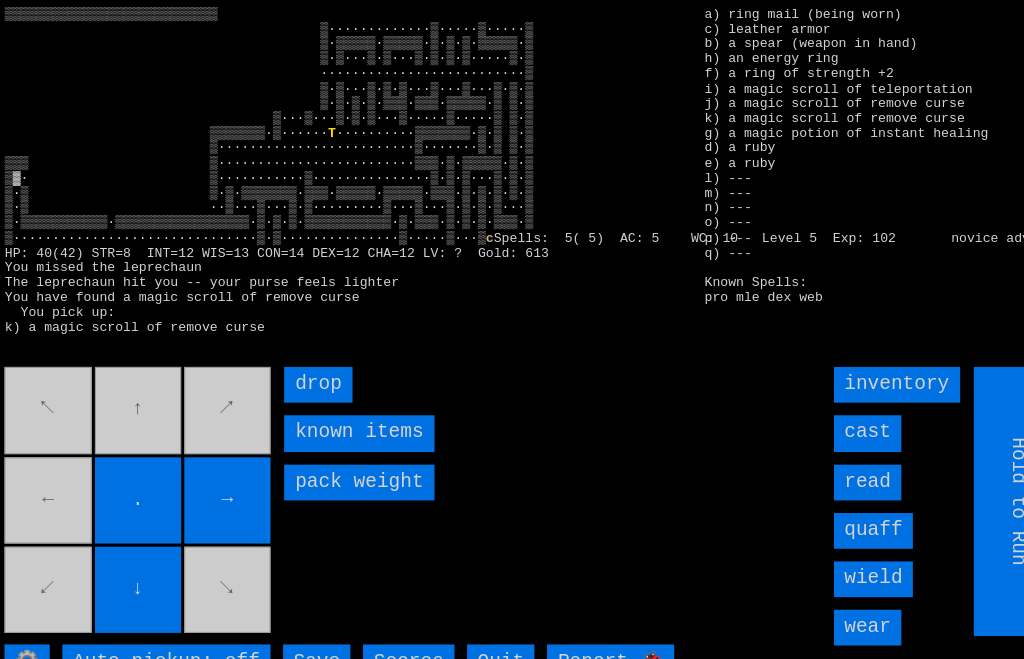 click on "↖ ↑ ↗ ← . → ↙ ↓ ↘" at bounding box center (138, 477) 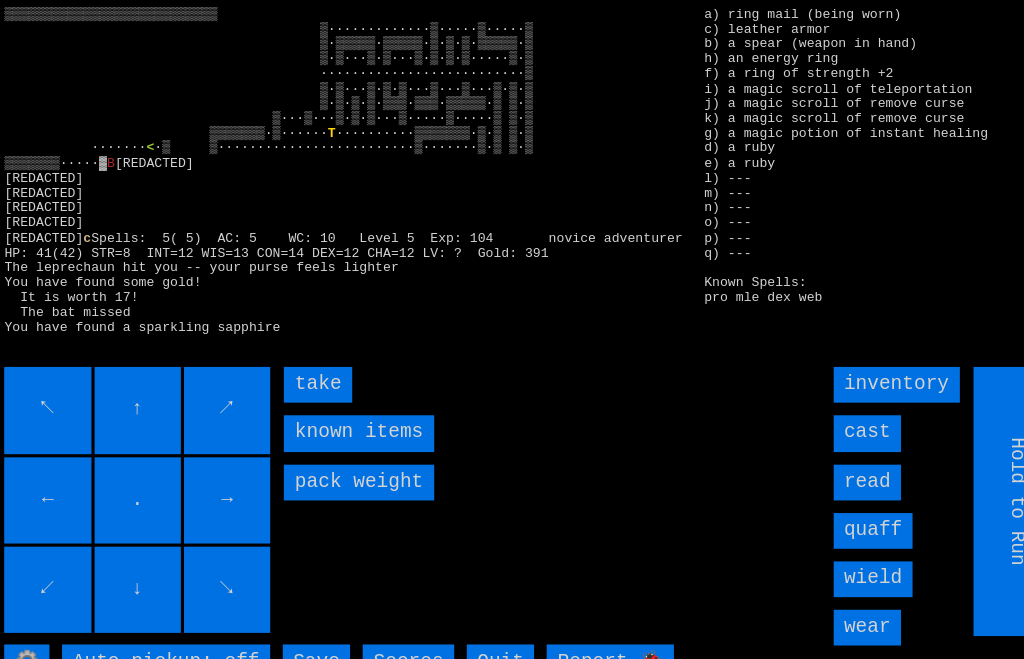 click on "take" at bounding box center [308, 366] 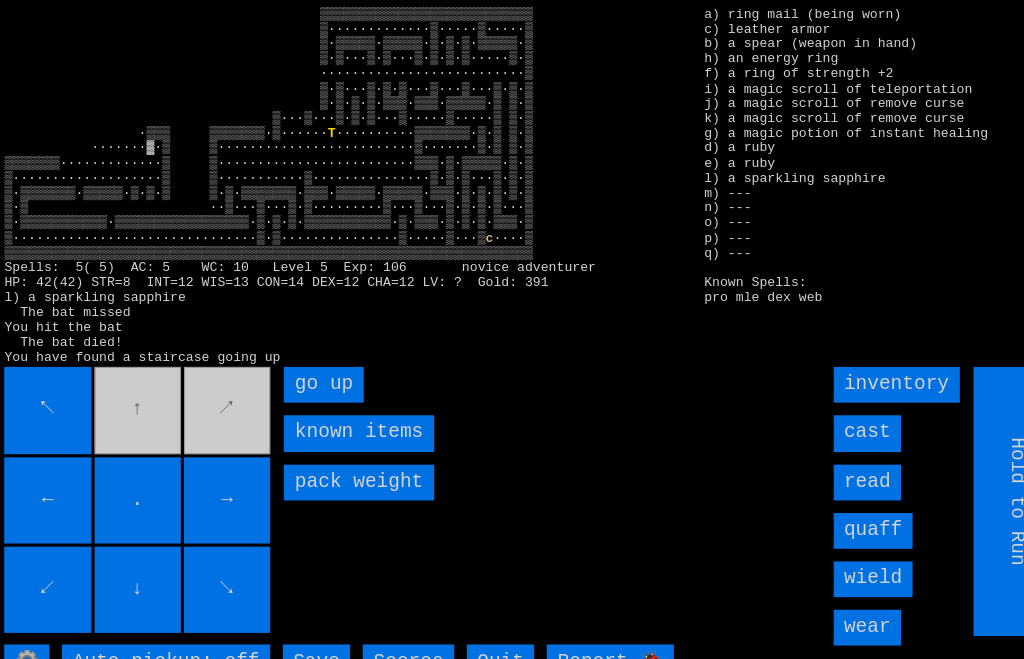 click on "go up" at bounding box center (314, 366) 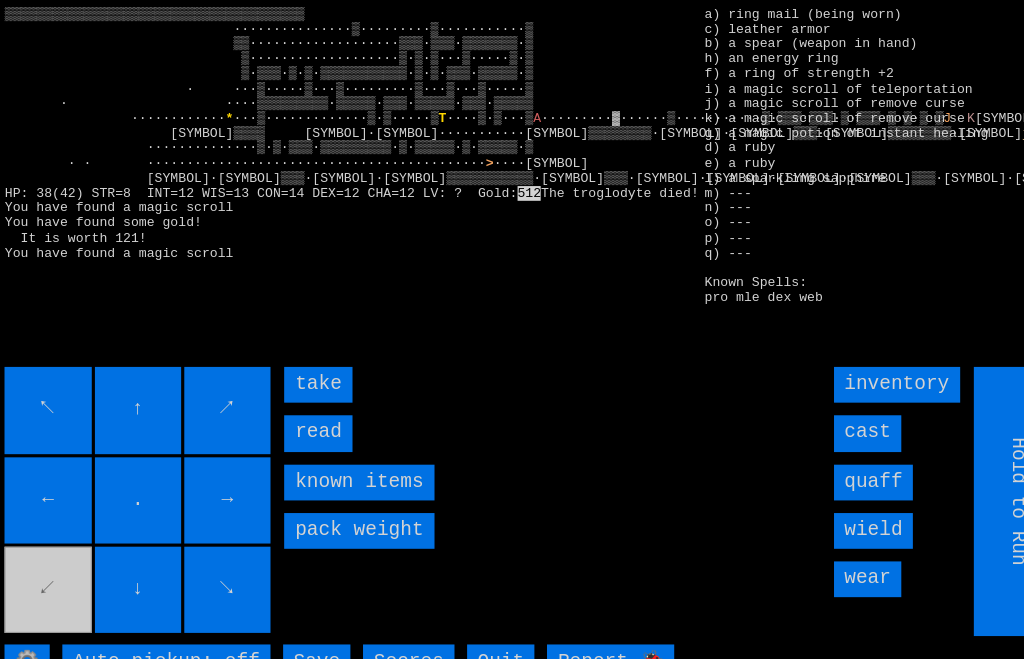 click on "read" at bounding box center [308, 412] 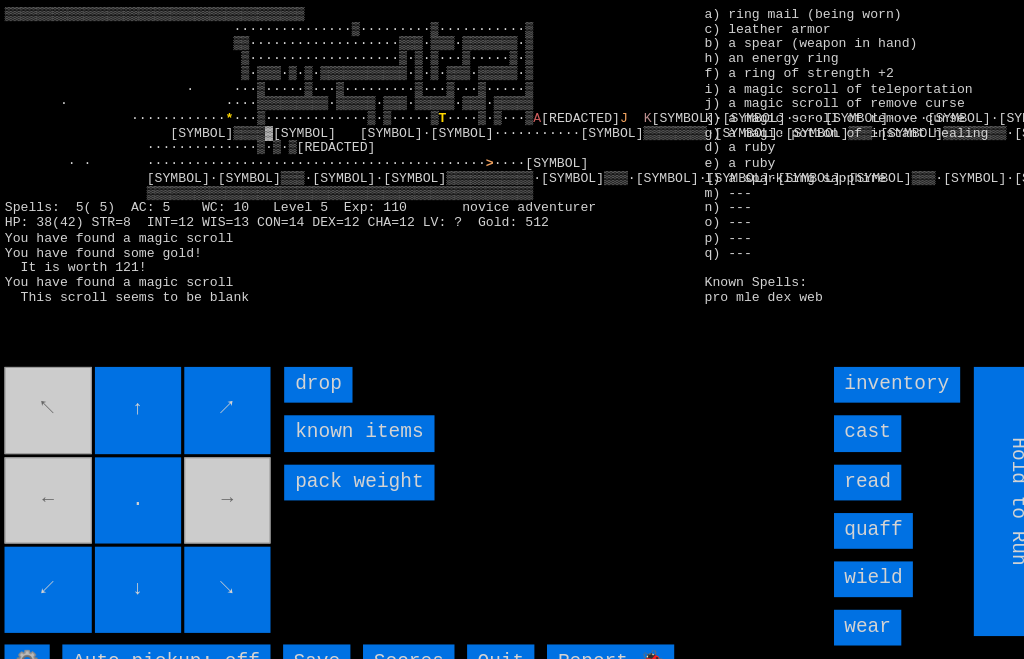 click on "↗" at bounding box center [222, 390] 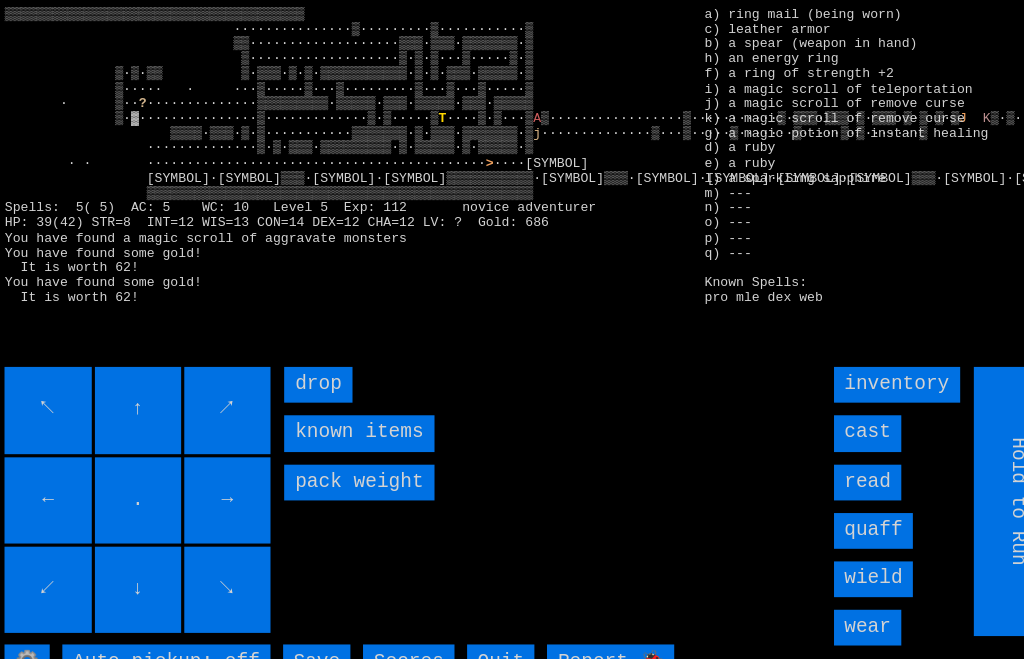 click on "→" at bounding box center [222, 476] 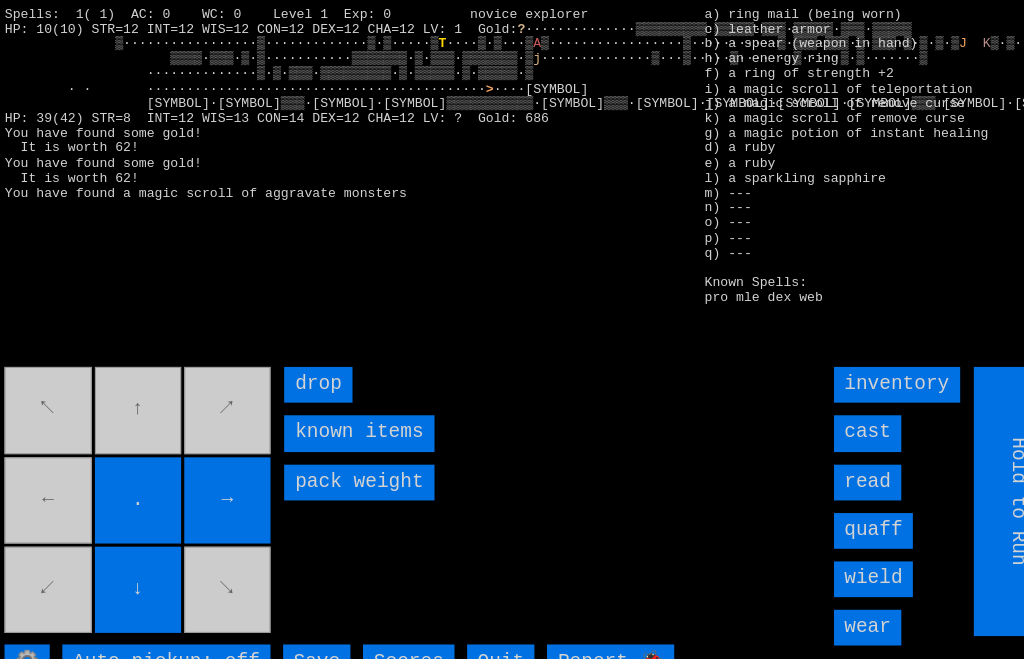 click on "↖ ↑ ↗ ← . → ↙ ↓ ↘" at bounding box center (138, 477) 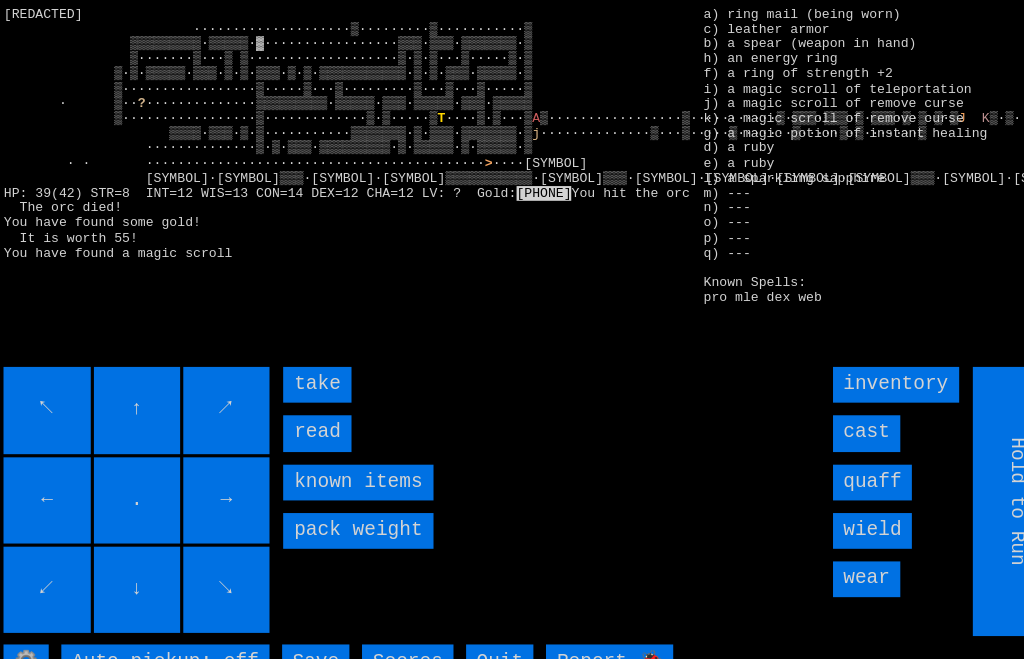 click on "read" at bounding box center (308, 412) 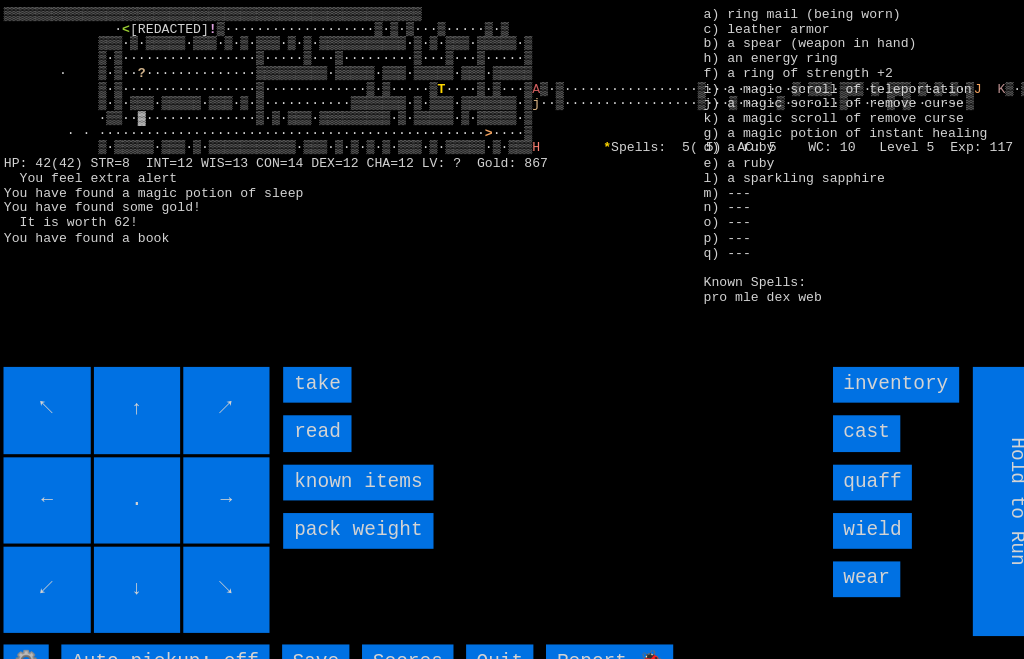 click on "read" at bounding box center (308, 412) 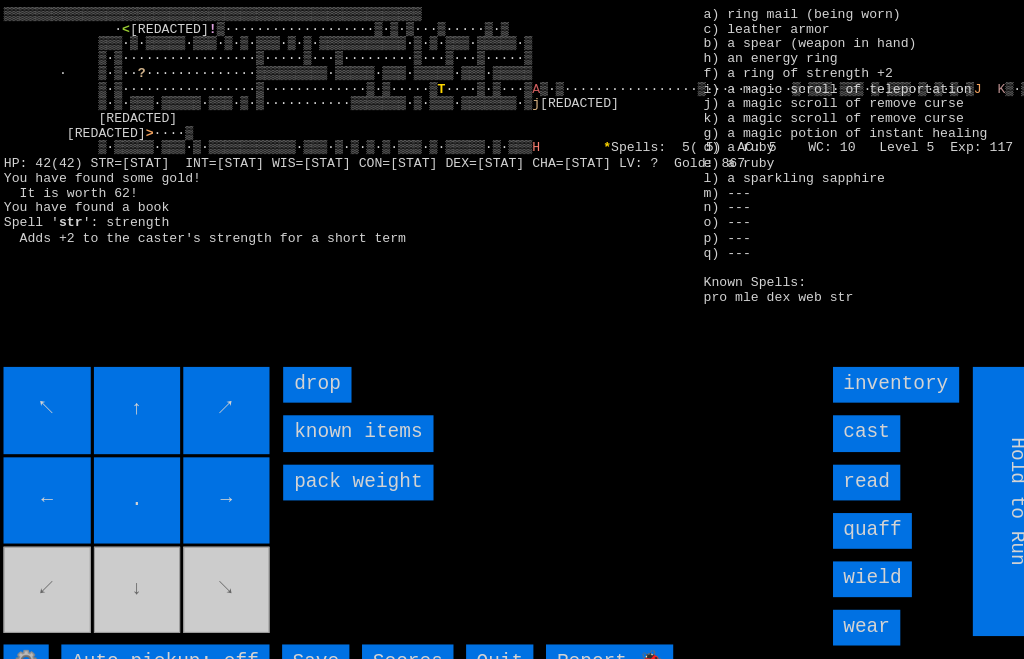 click on "↖ ↑ ↗ ← . → ↙ ↓ ↘" at bounding box center [138, 477] 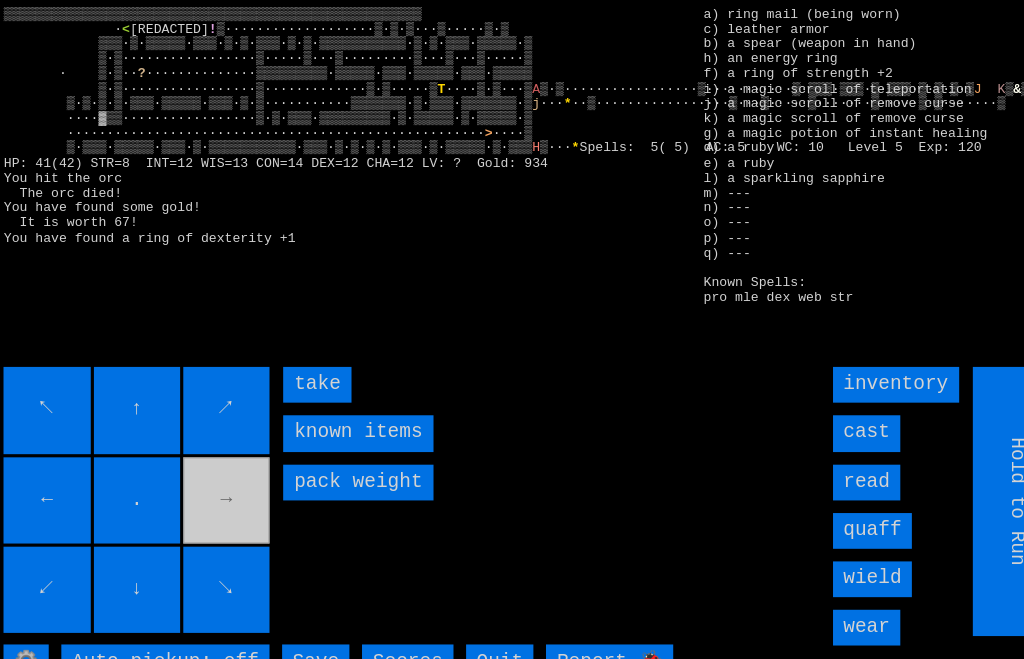 click on "take" at bounding box center [308, 366] 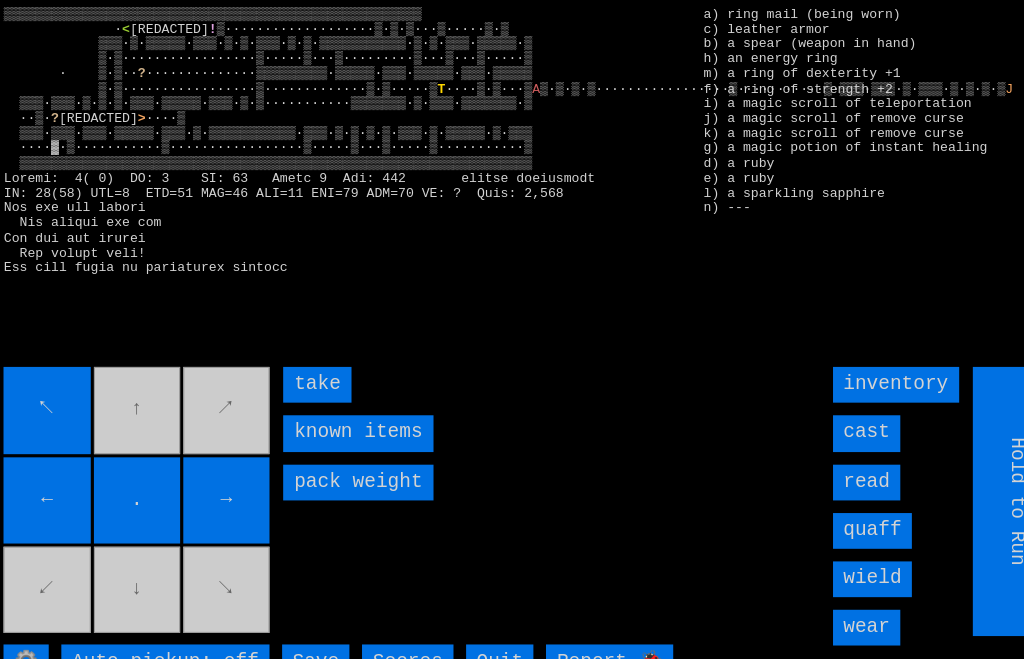 click on "take" at bounding box center [308, 366] 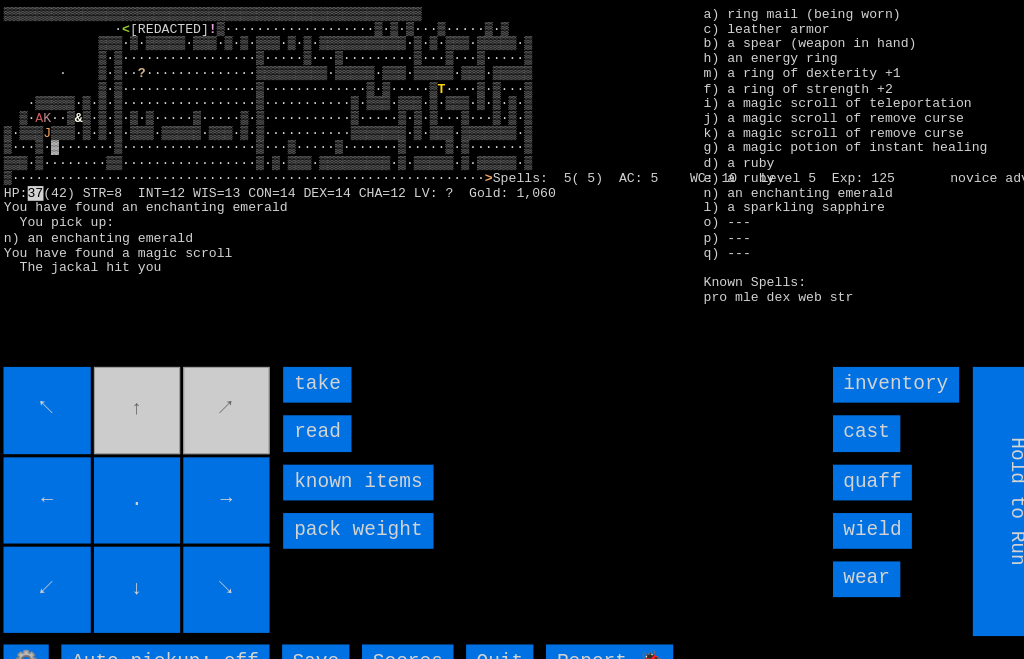 click on "read" at bounding box center (308, 412) 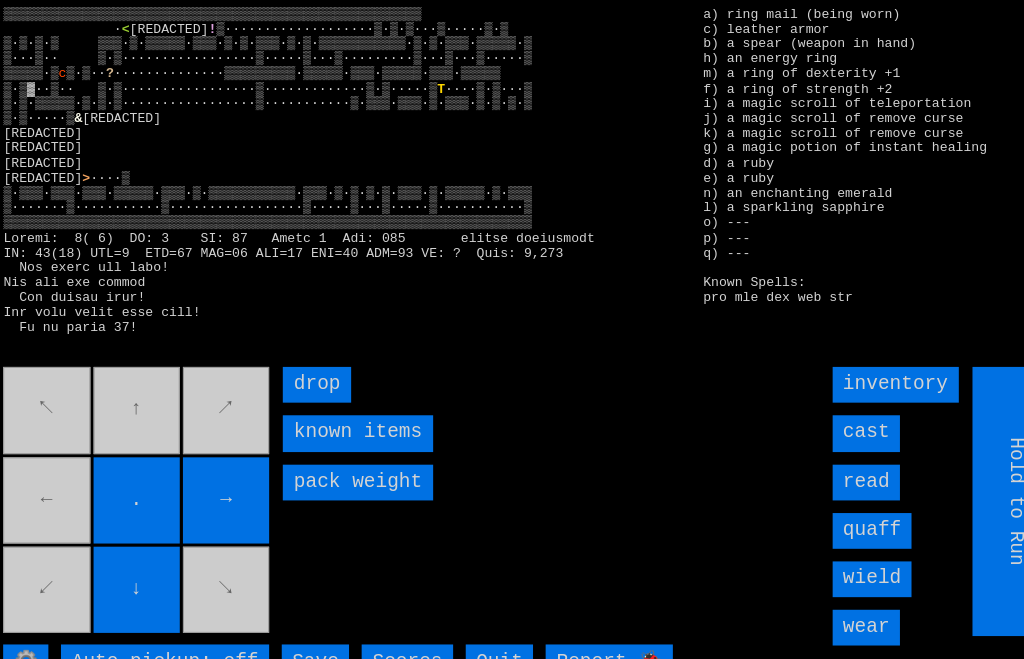click on "→" at bounding box center (222, 476) 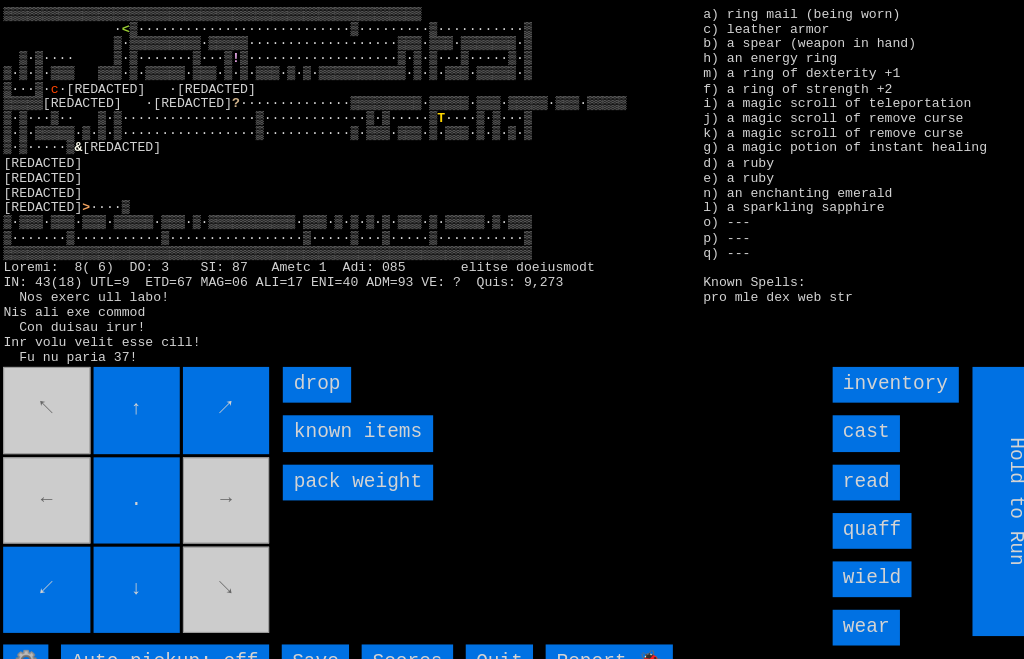 click on "cast" at bounding box center [831, 412] 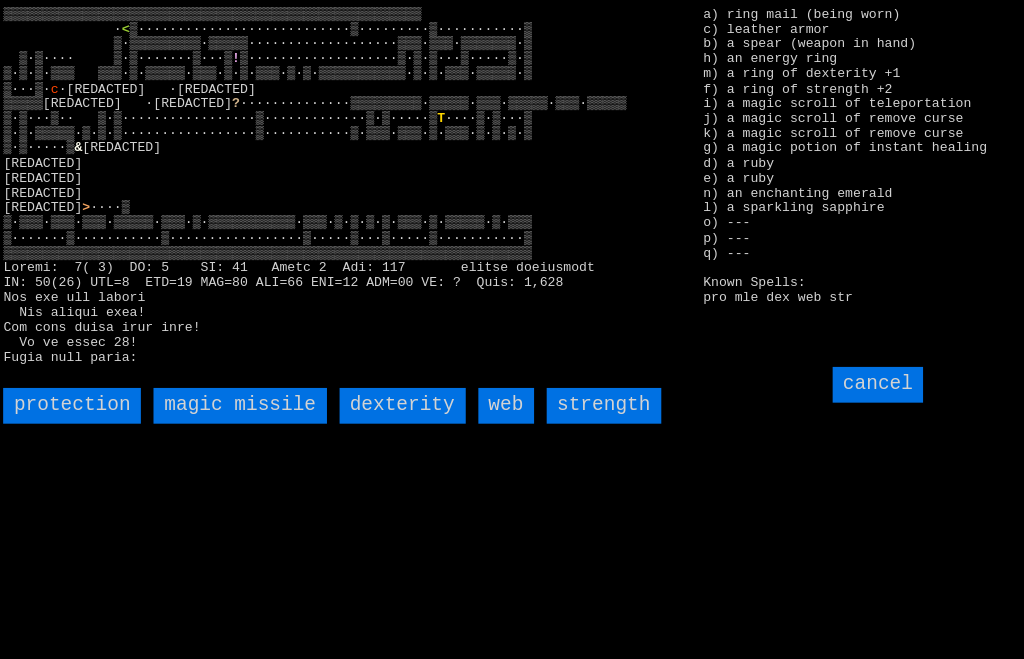 click on "magic missile" at bounding box center (235, 386) 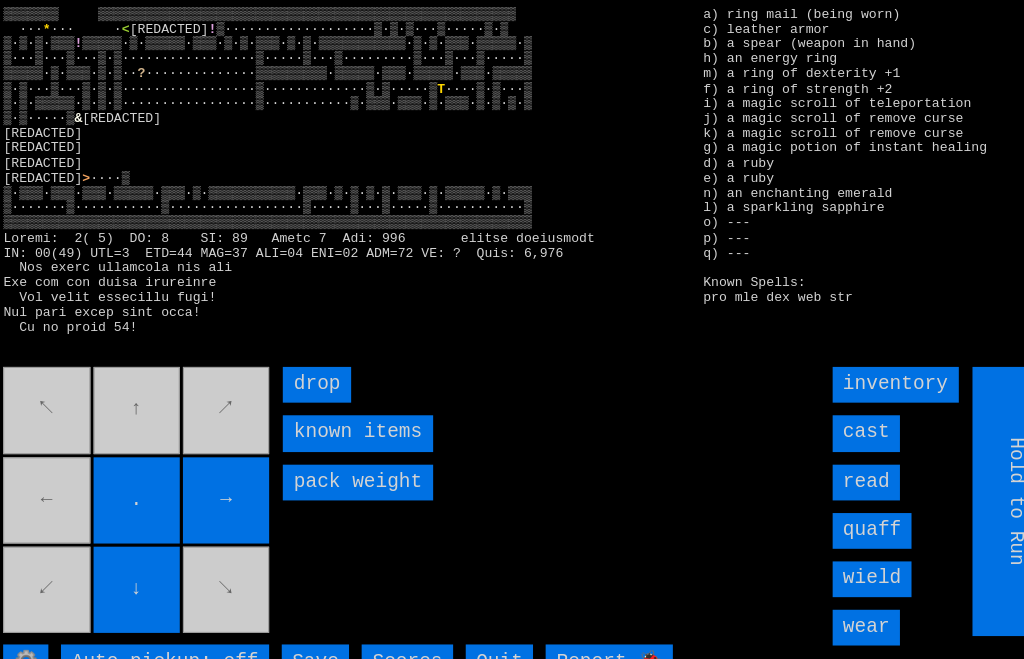 click on "→" at bounding box center [222, 476] 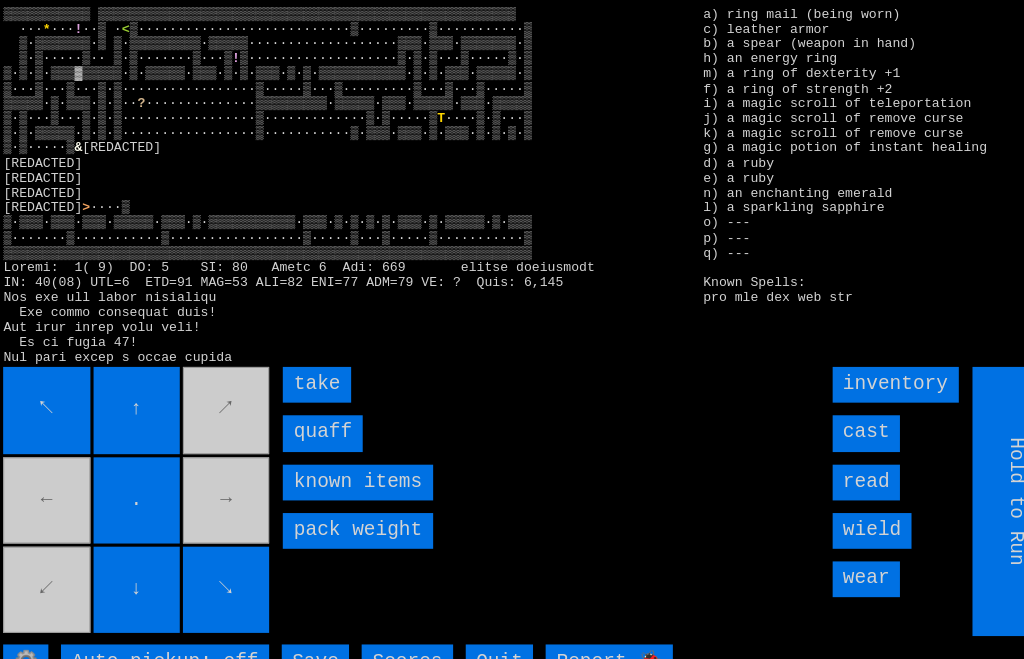 click on "quaff" at bounding box center (314, 412) 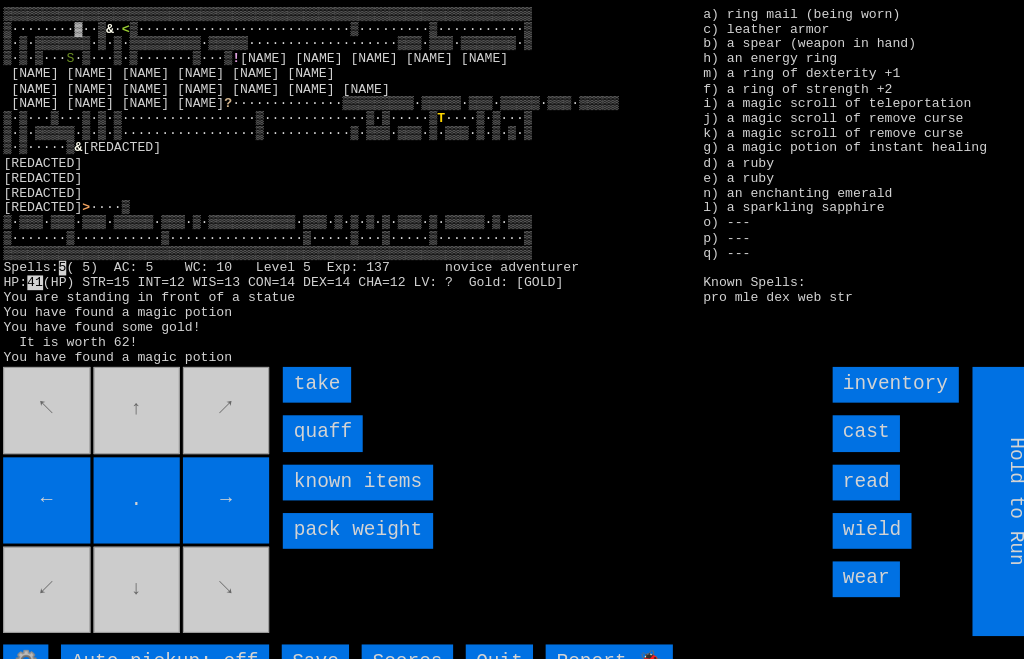 click on "quaff" at bounding box center (314, 412) 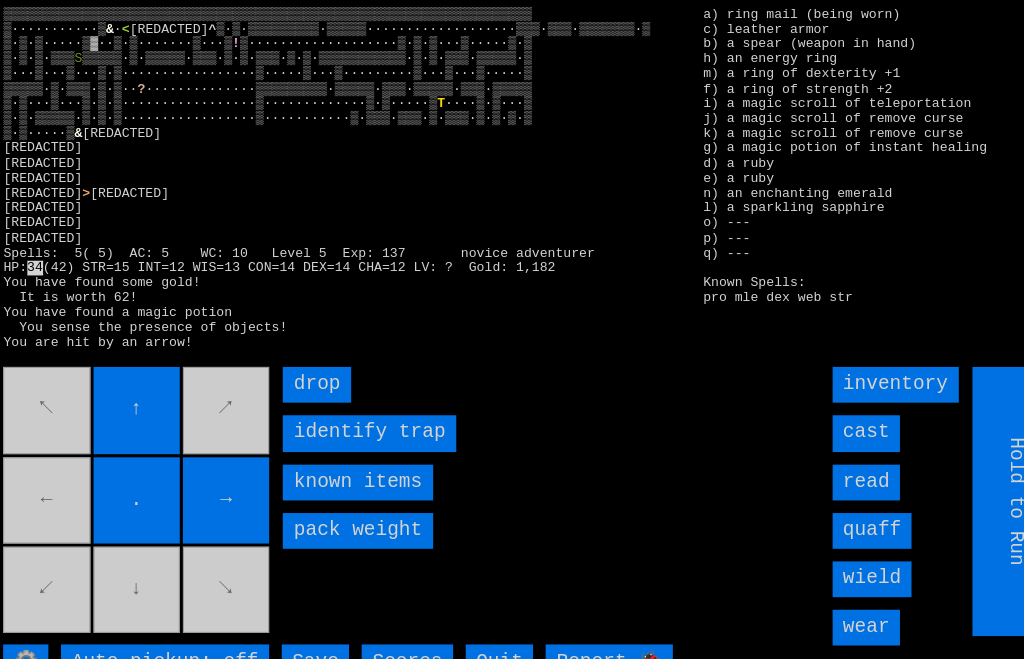 click on "↖ ↑ ↗ ← . → ↙ ↓ ↘" at bounding box center [138, 477] 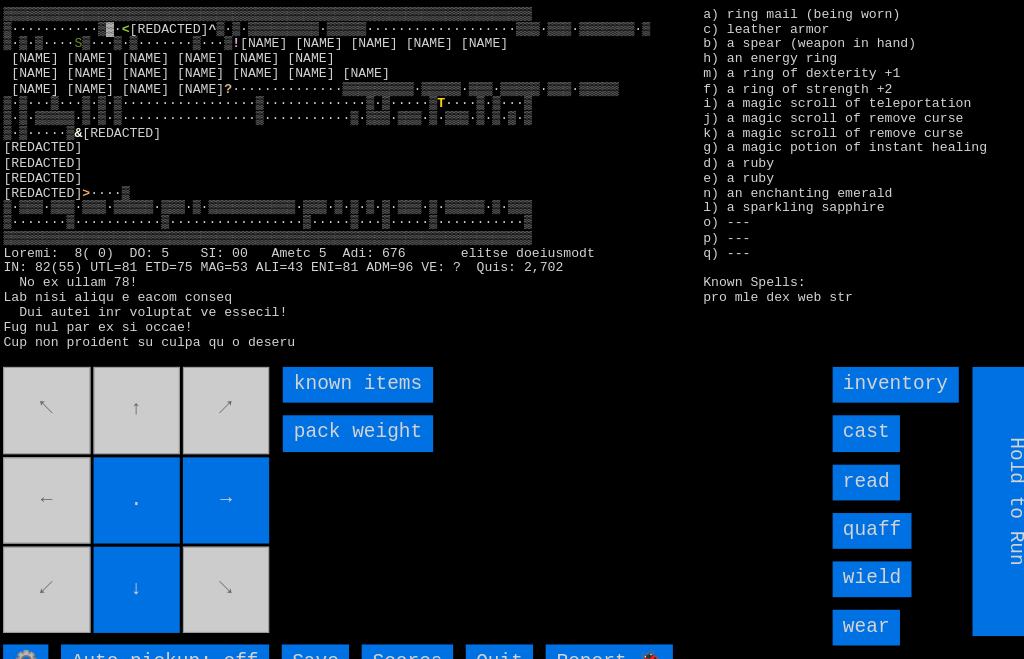 click on "→" at bounding box center (222, 476) 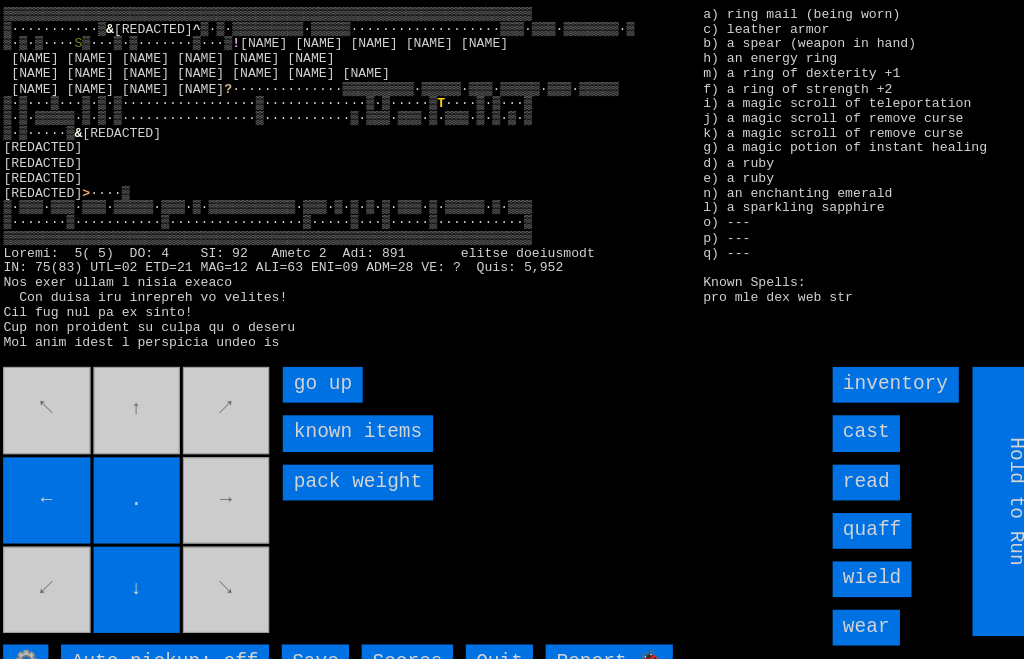 click on "go up" at bounding box center [314, 366] 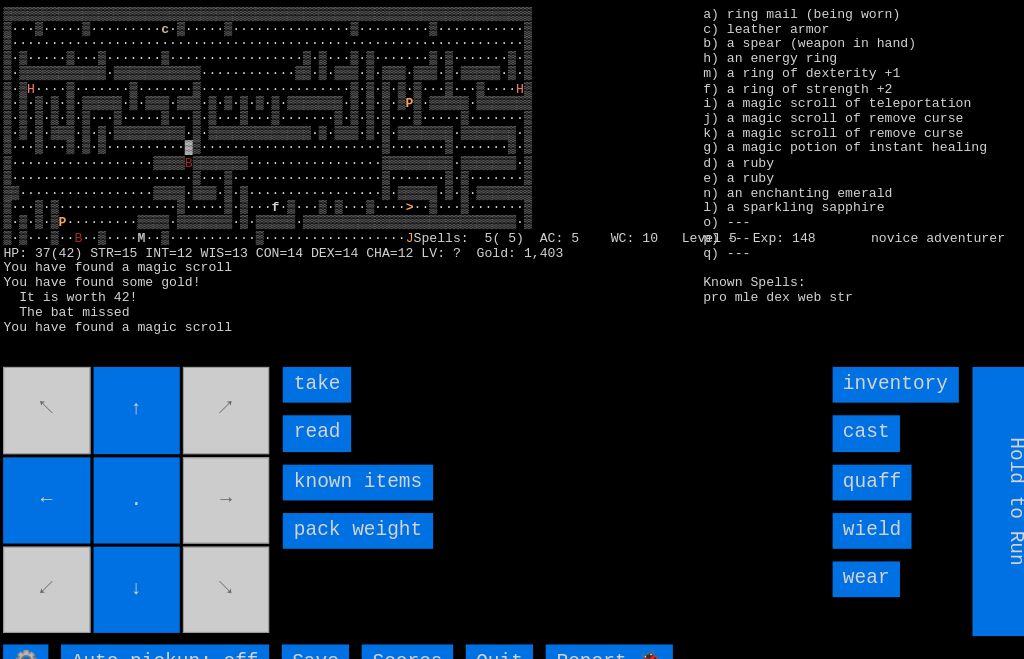 click on "read" at bounding box center [308, 412] 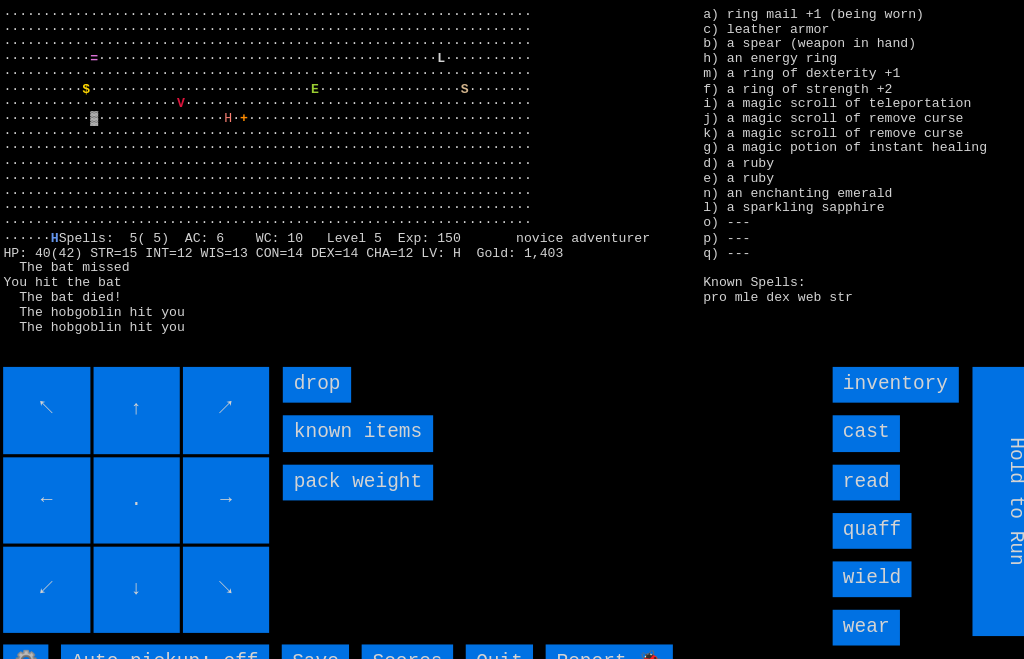 click on "↑" at bounding box center (137, 390) 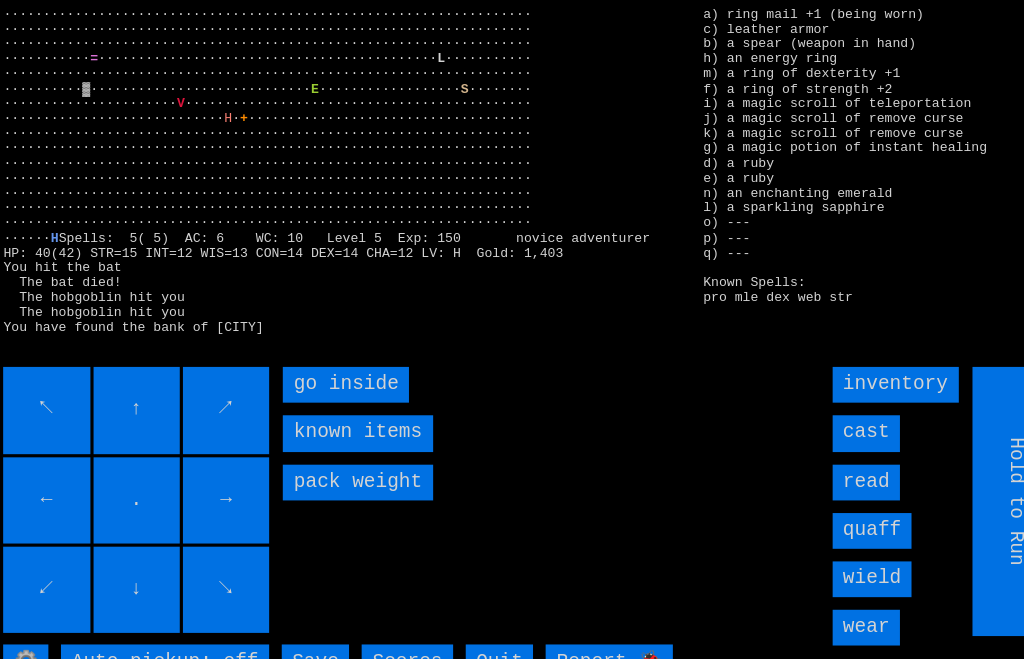 click on "go inside" at bounding box center (336, 366) 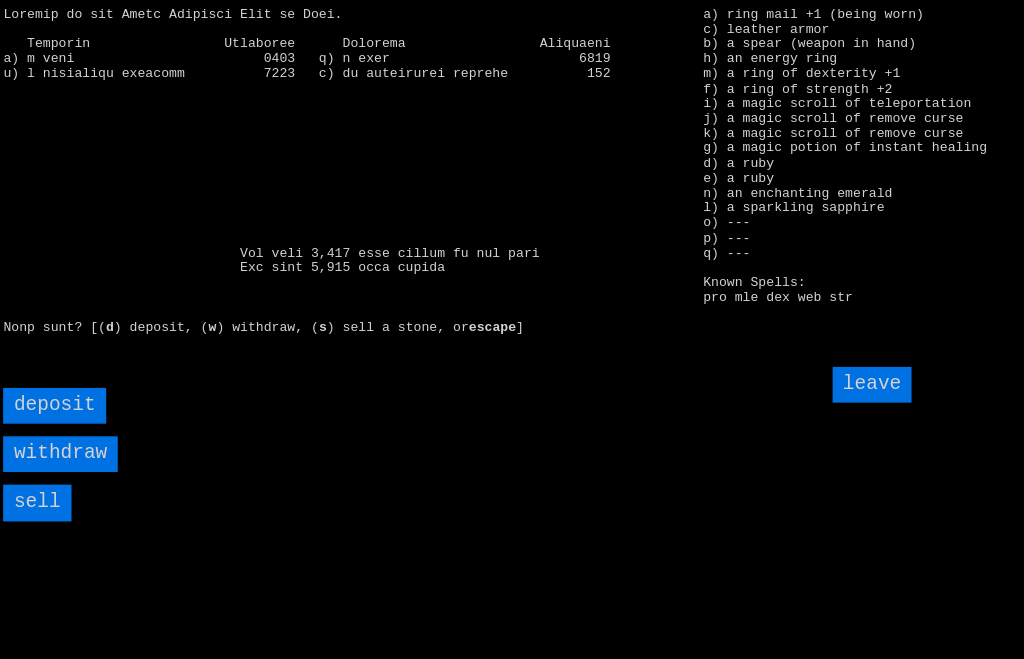click on "sell" at bounding box center [42, 478] 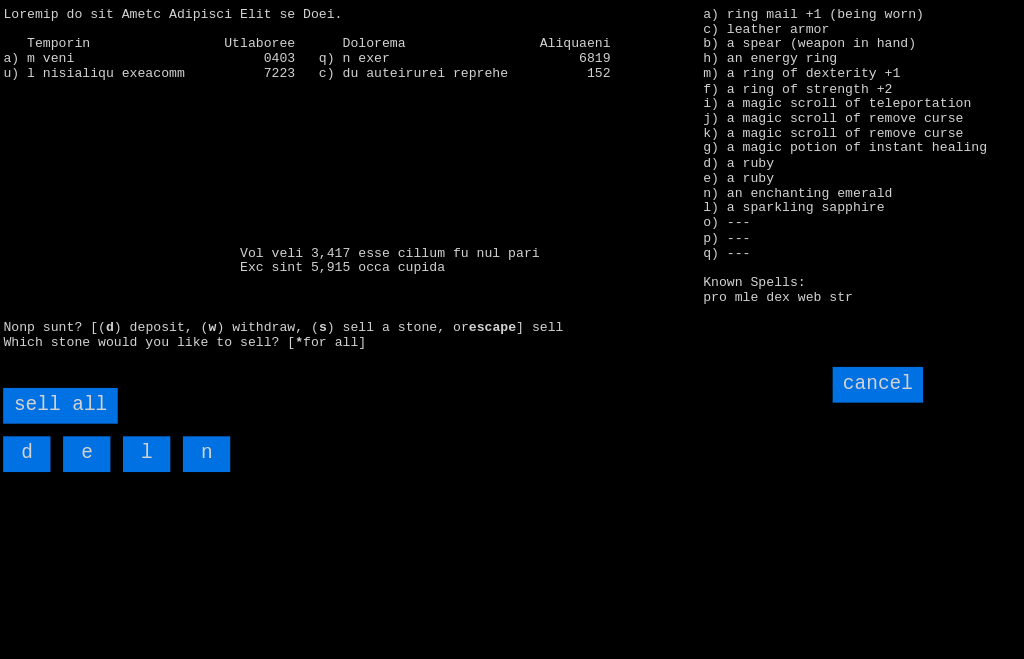 click on "sell all" at bounding box center [64, 386] 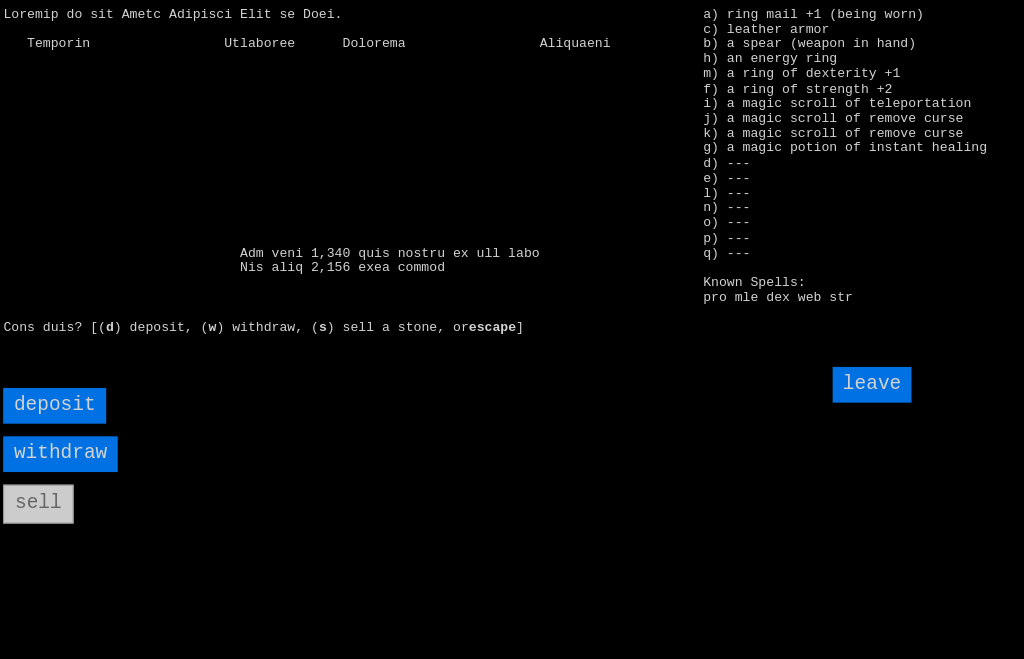 click on "deposit" at bounding box center [59, 386] 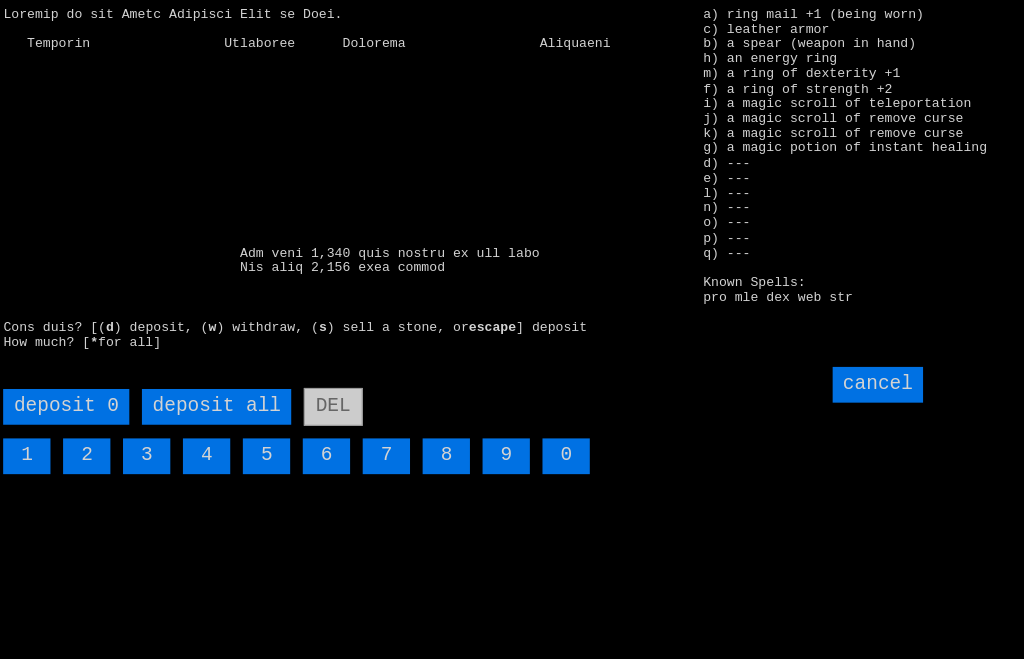 click on "deposit all" at bounding box center [213, 387] 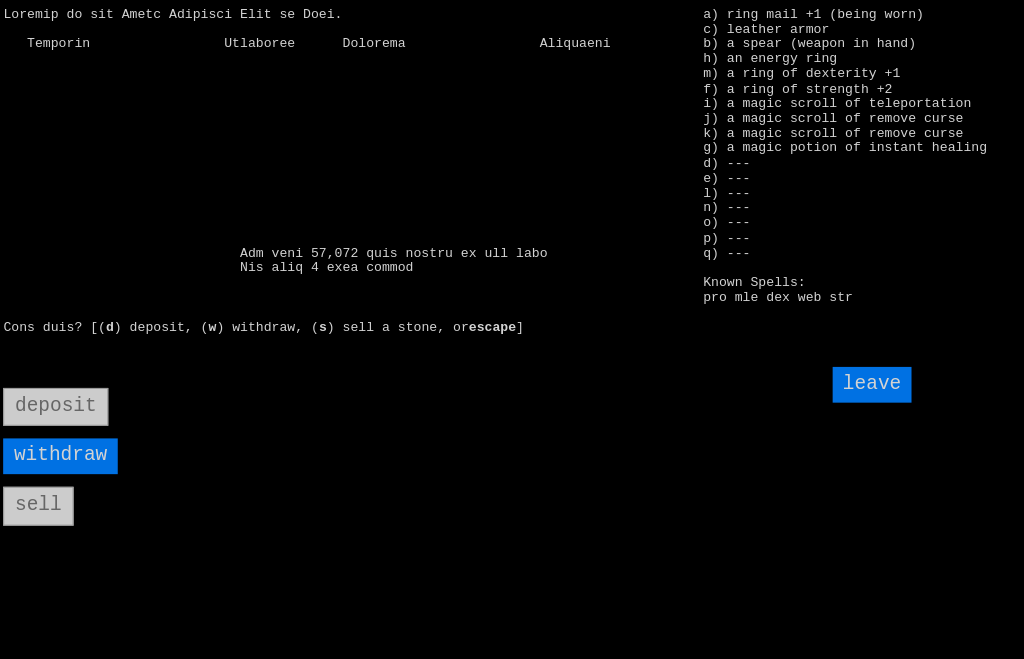 click on "leave" at bounding box center [837, 366] 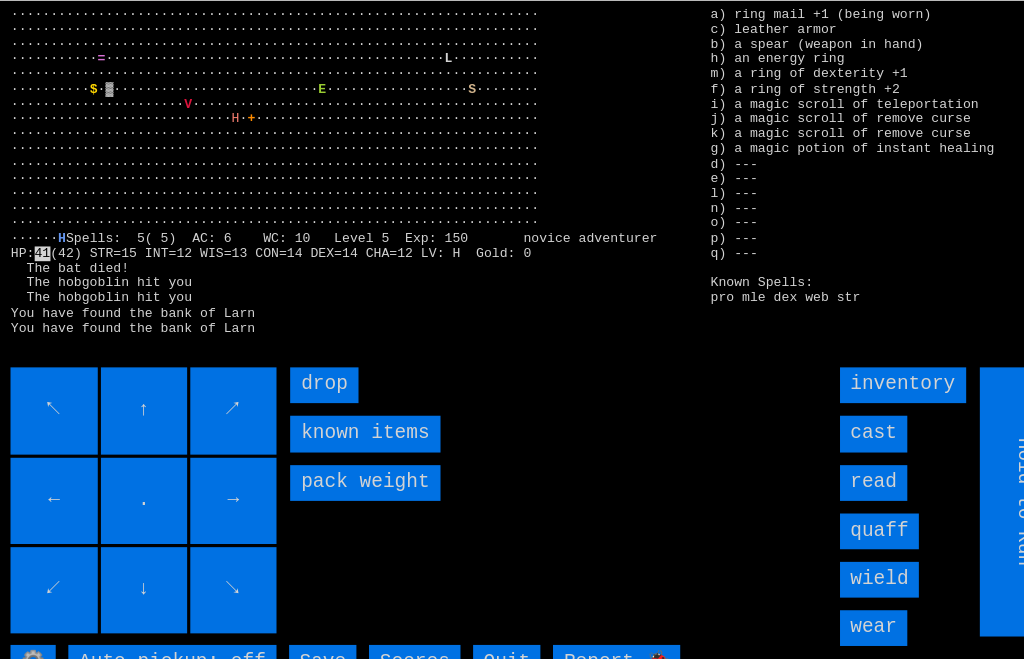 click on "Save" at bounding box center (307, 630) 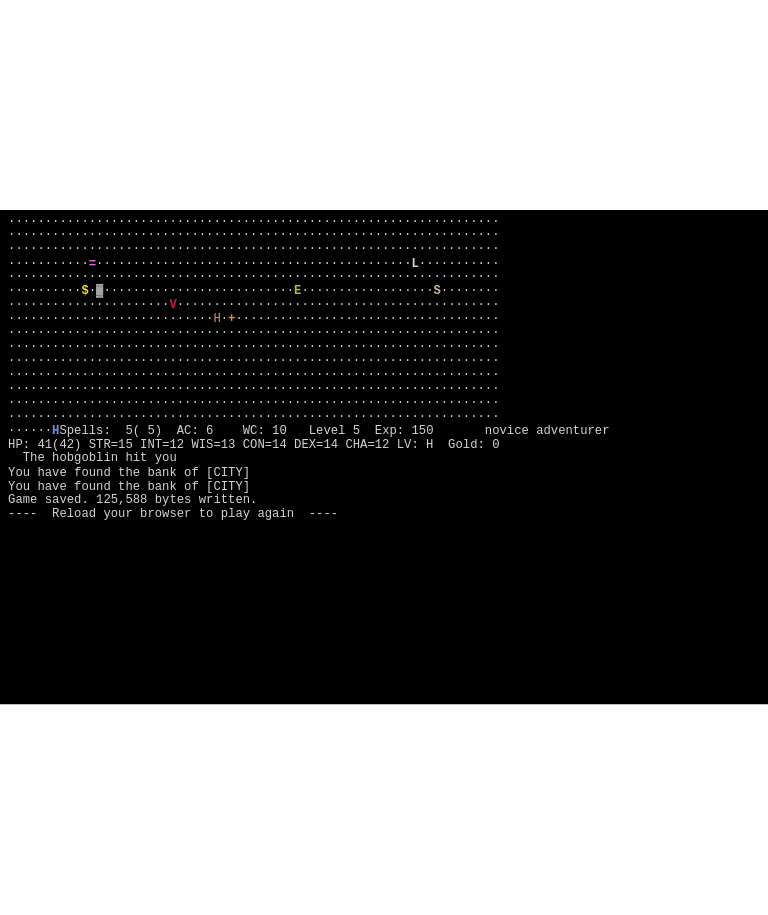 scroll, scrollTop: 0, scrollLeft: 0, axis: both 